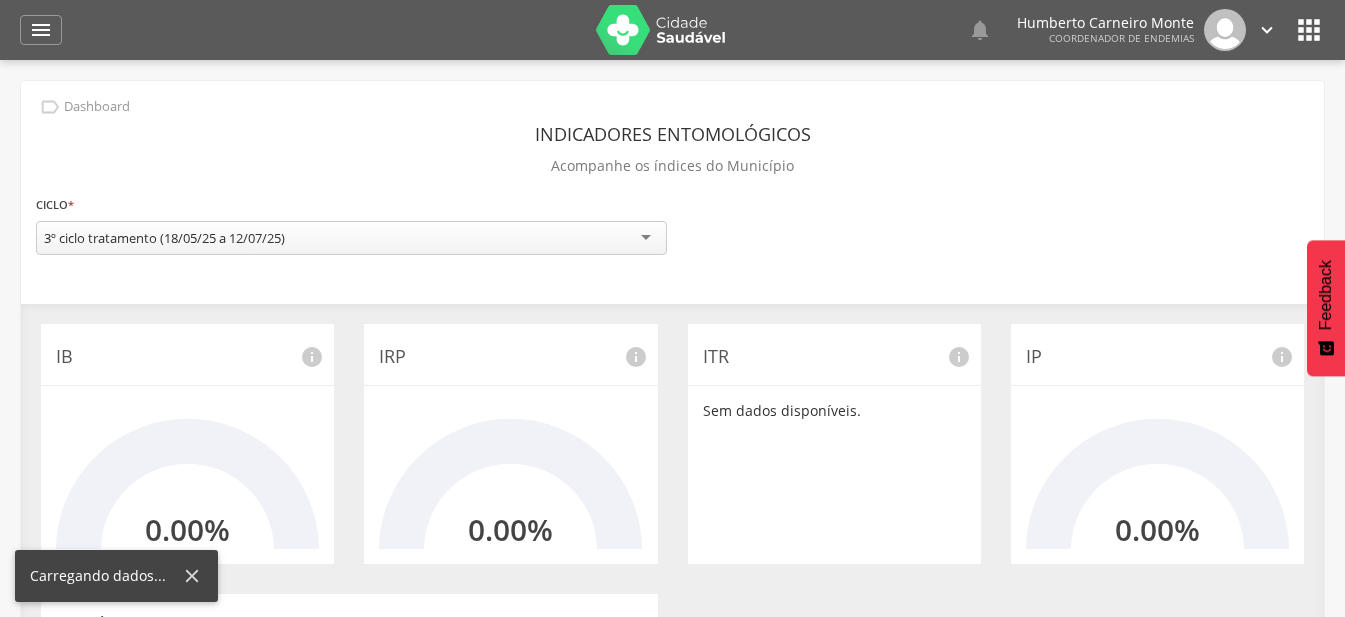scroll, scrollTop: 0, scrollLeft: 0, axis: both 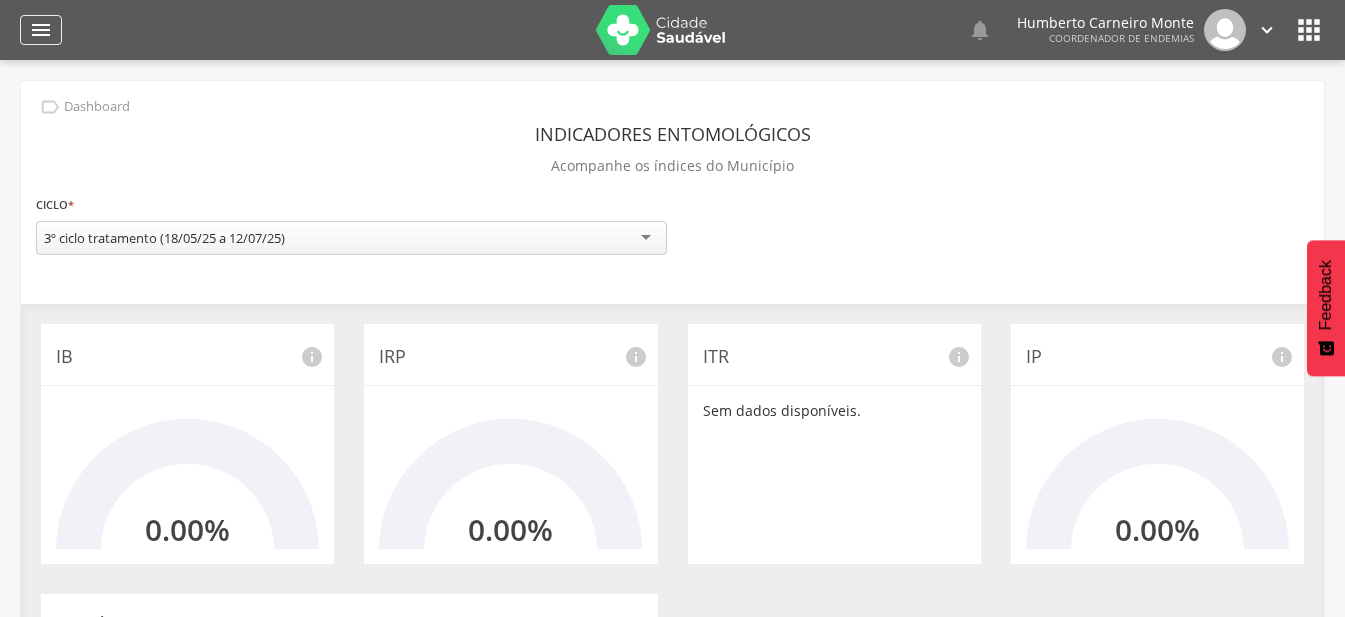 click on "" at bounding box center [41, 30] 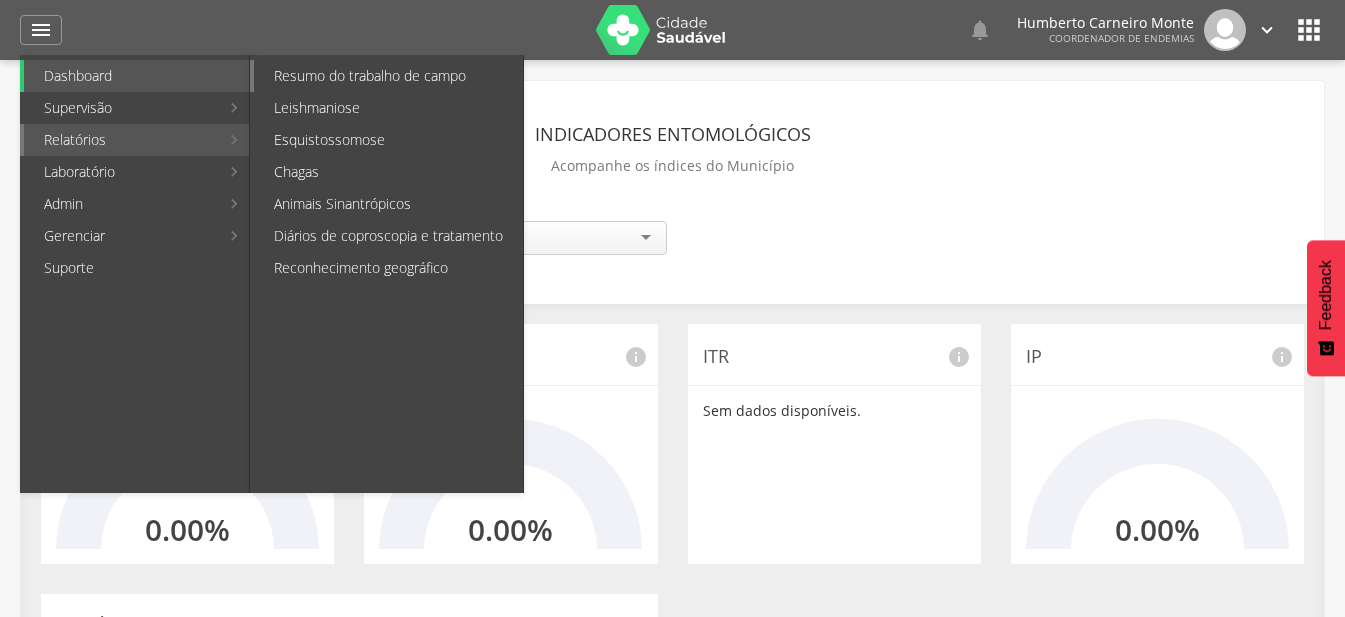 click on "Resumo do trabalho de campo" at bounding box center [388, 76] 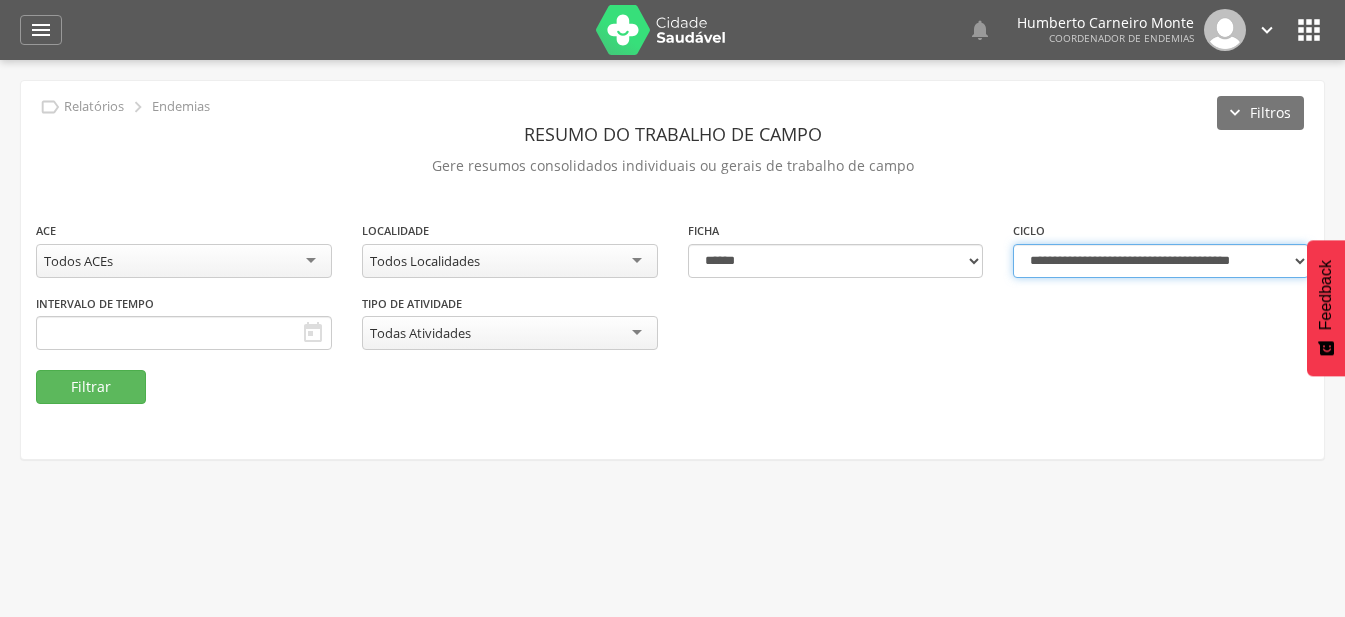 click on "**********" at bounding box center [1161, 261] 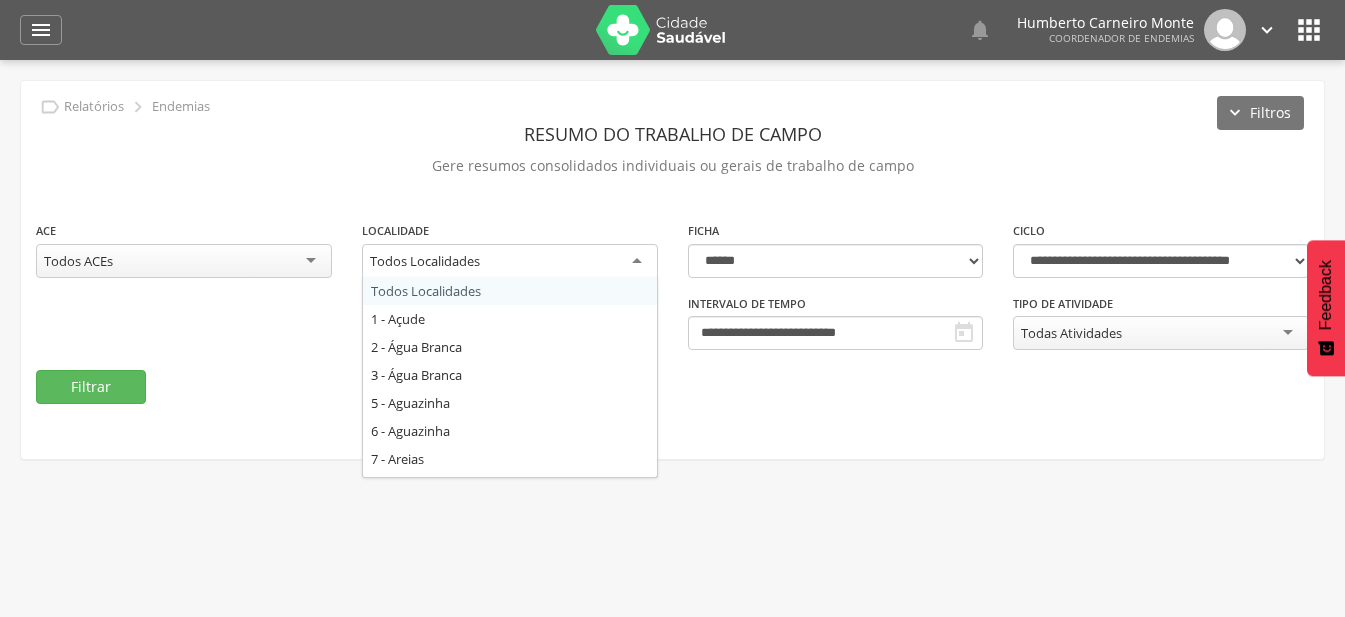 click on "Todos Localidades" at bounding box center (425, 261) 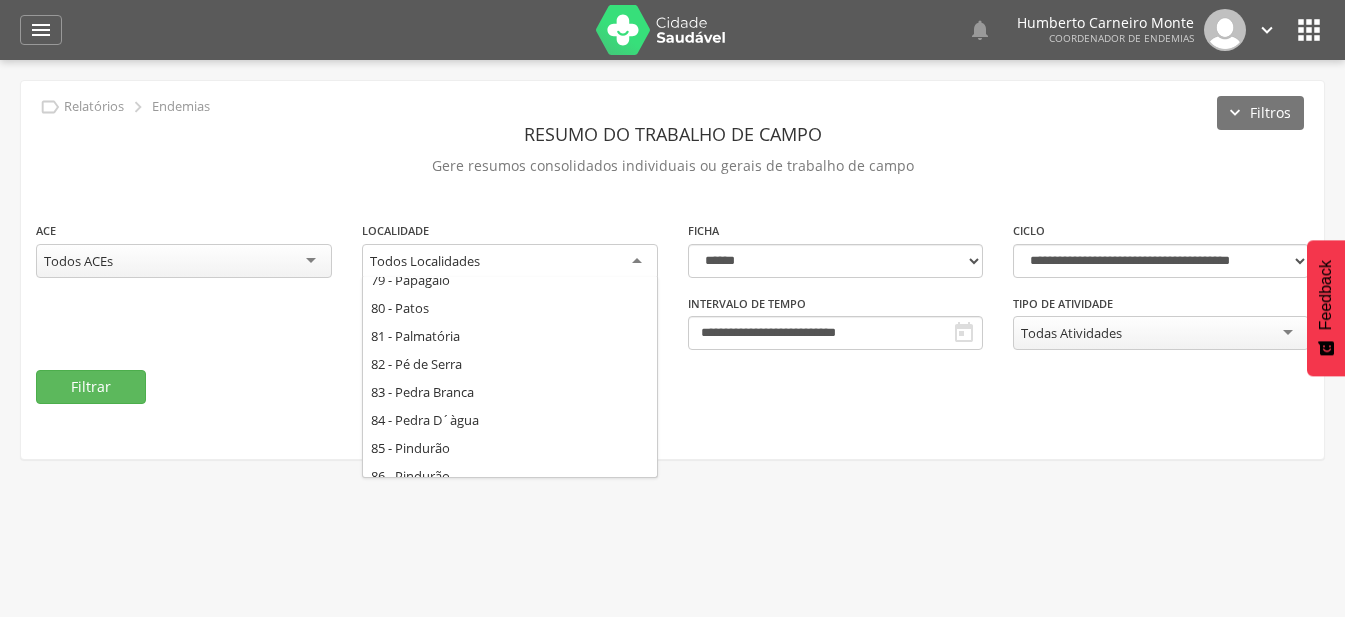 scroll, scrollTop: 2000, scrollLeft: 0, axis: vertical 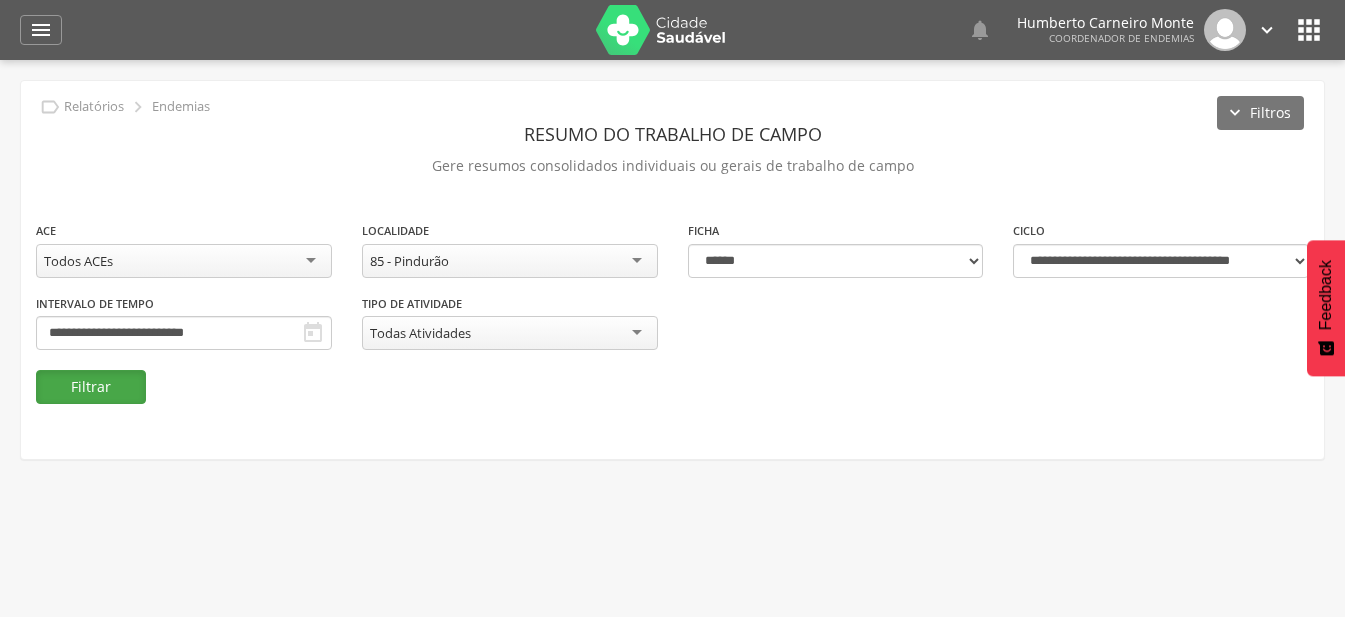 click on "Filtrar" at bounding box center (91, 387) 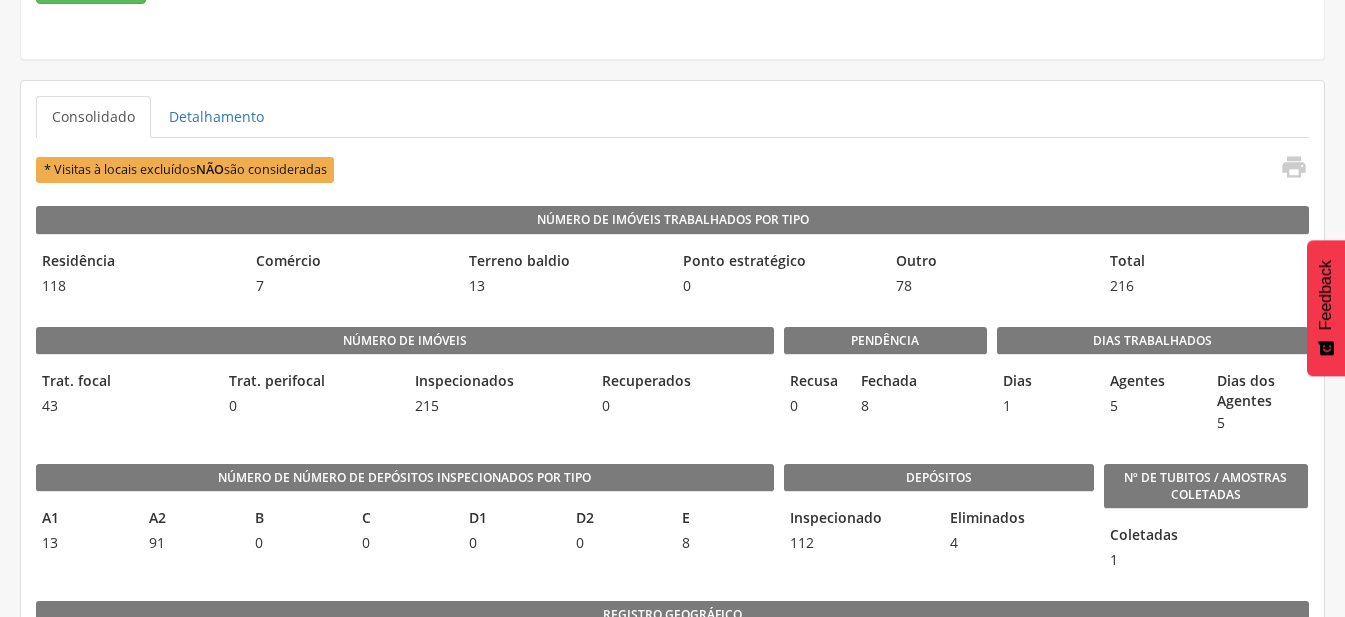 scroll, scrollTop: 0, scrollLeft: 0, axis: both 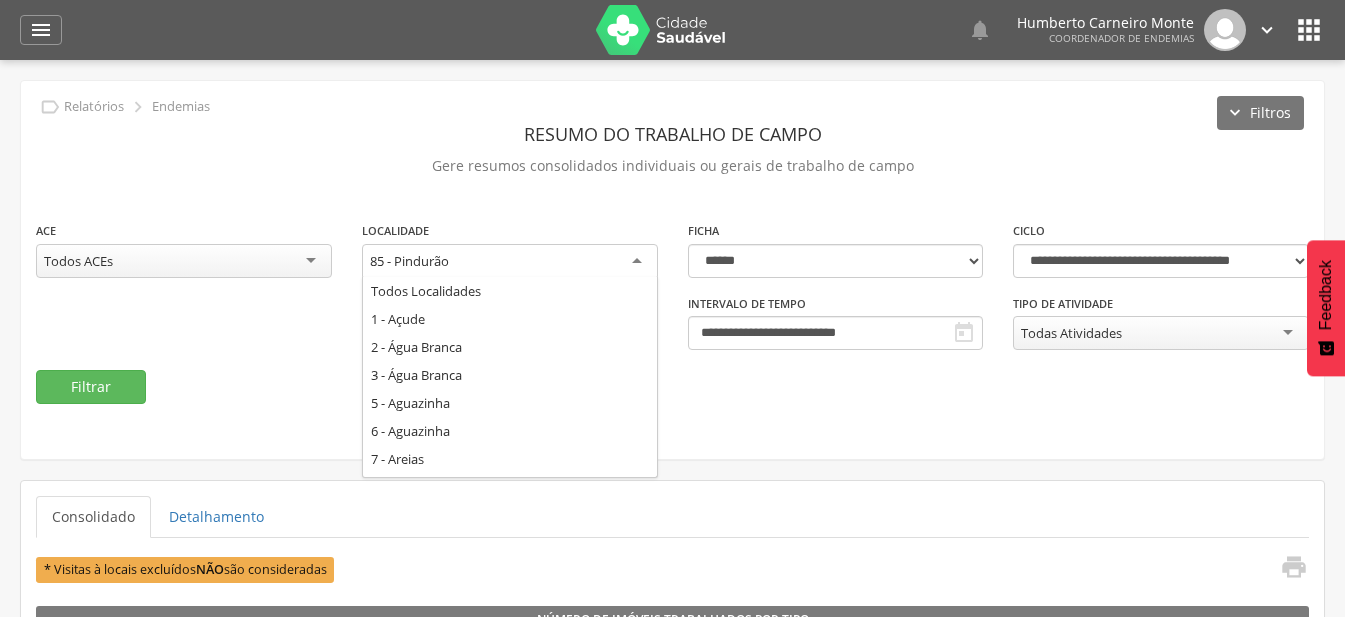click on "85 - Pindurão" at bounding box center (409, 261) 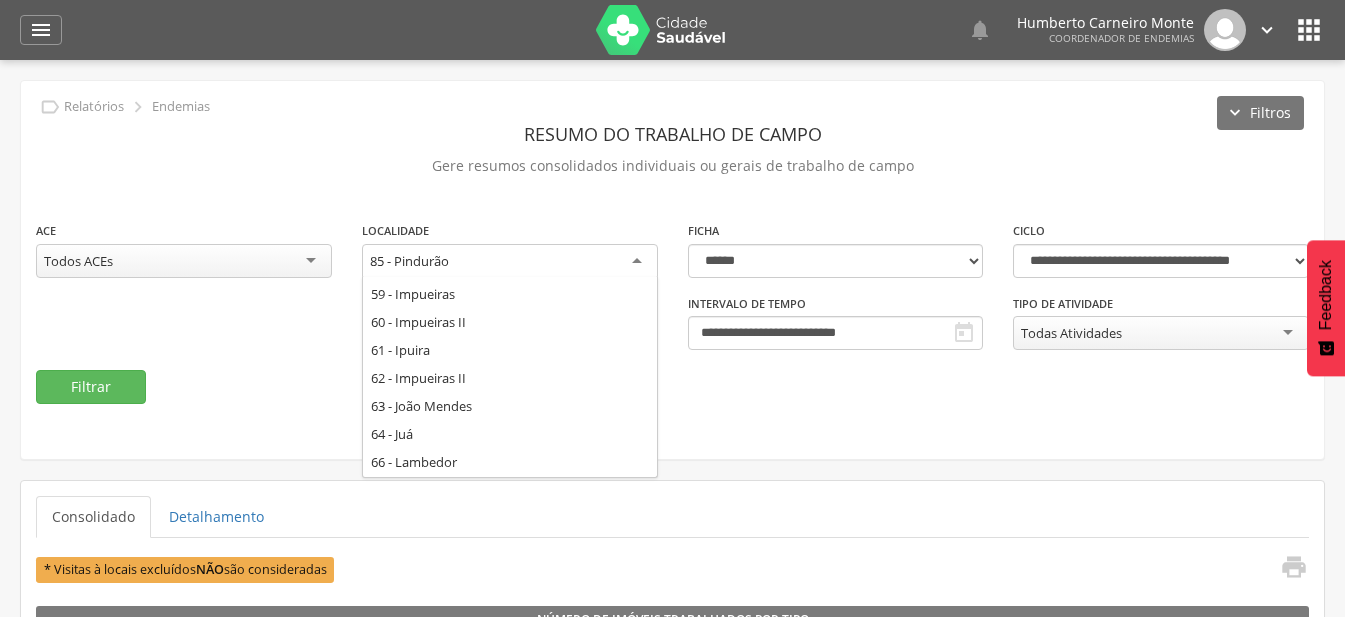 scroll, scrollTop: 1112, scrollLeft: 0, axis: vertical 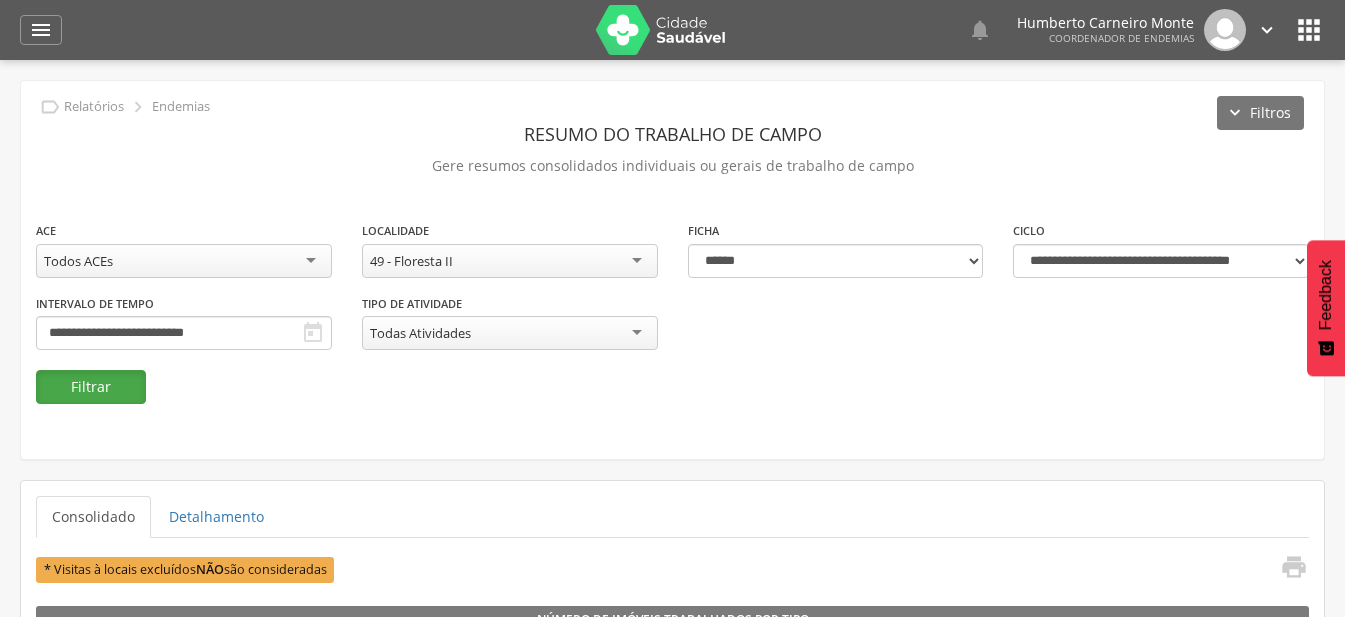 click on "Filtrar" at bounding box center [91, 387] 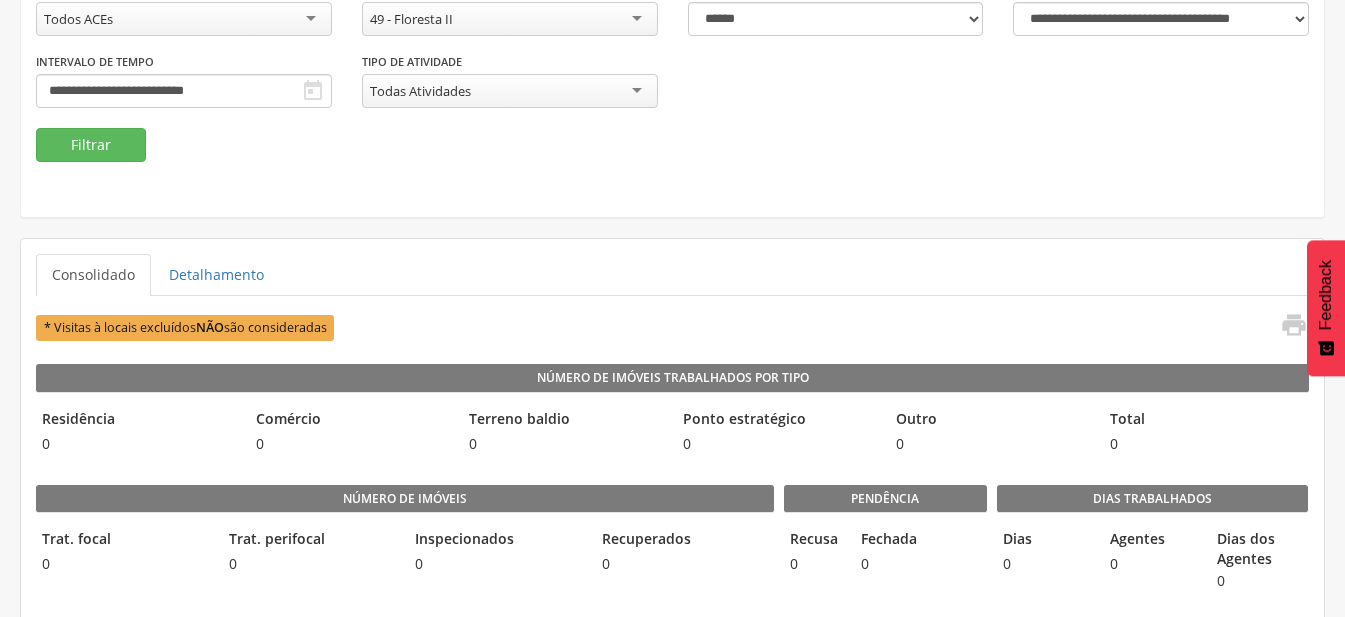scroll, scrollTop: 0, scrollLeft: 0, axis: both 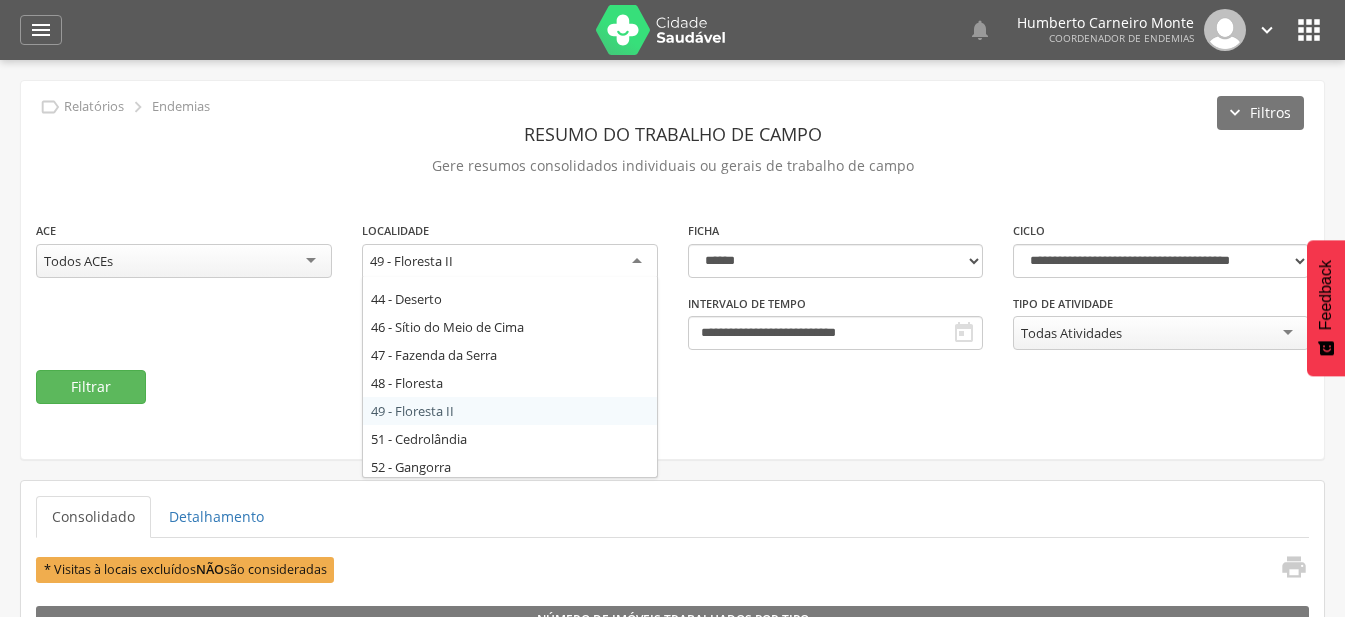 click on "49 - Floresta II" at bounding box center (411, 261) 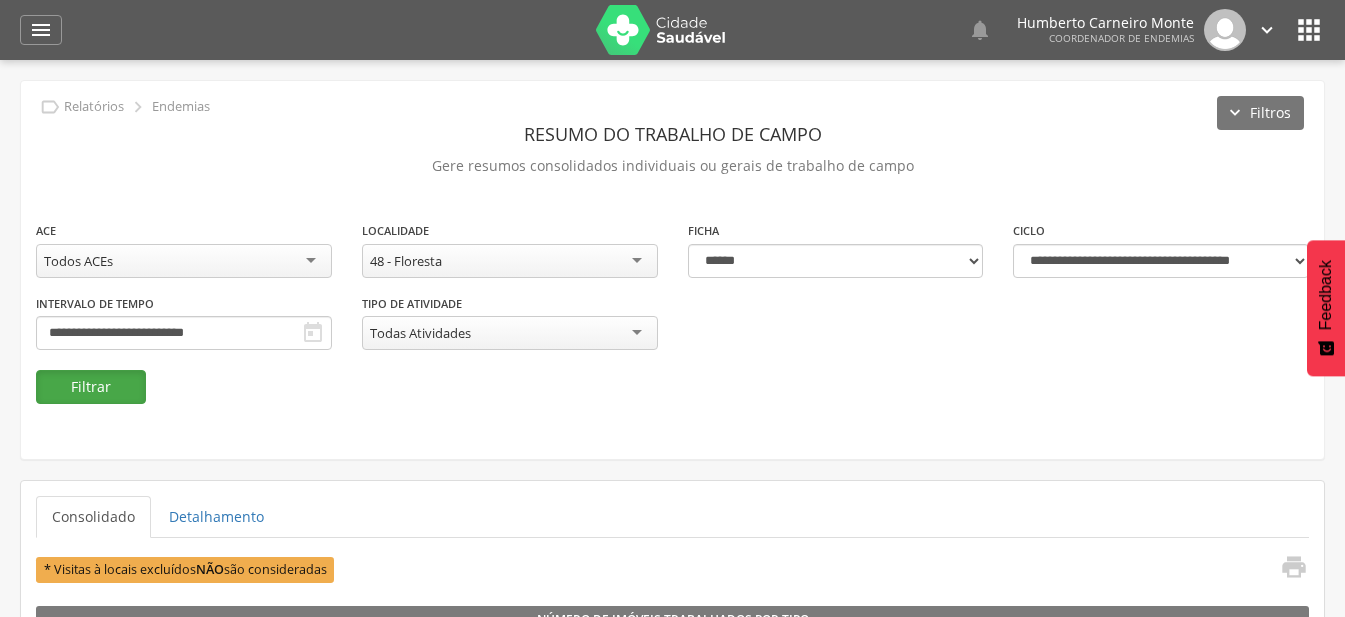 click on "Filtrar" at bounding box center [91, 387] 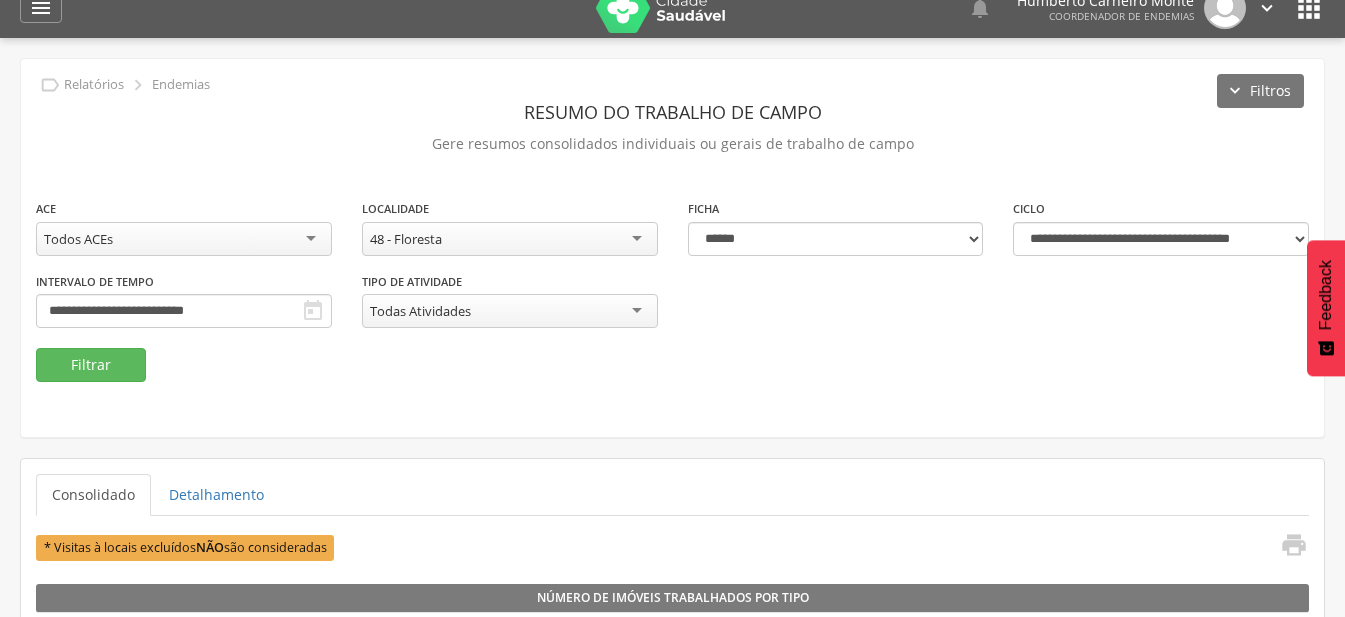 scroll, scrollTop: 0, scrollLeft: 0, axis: both 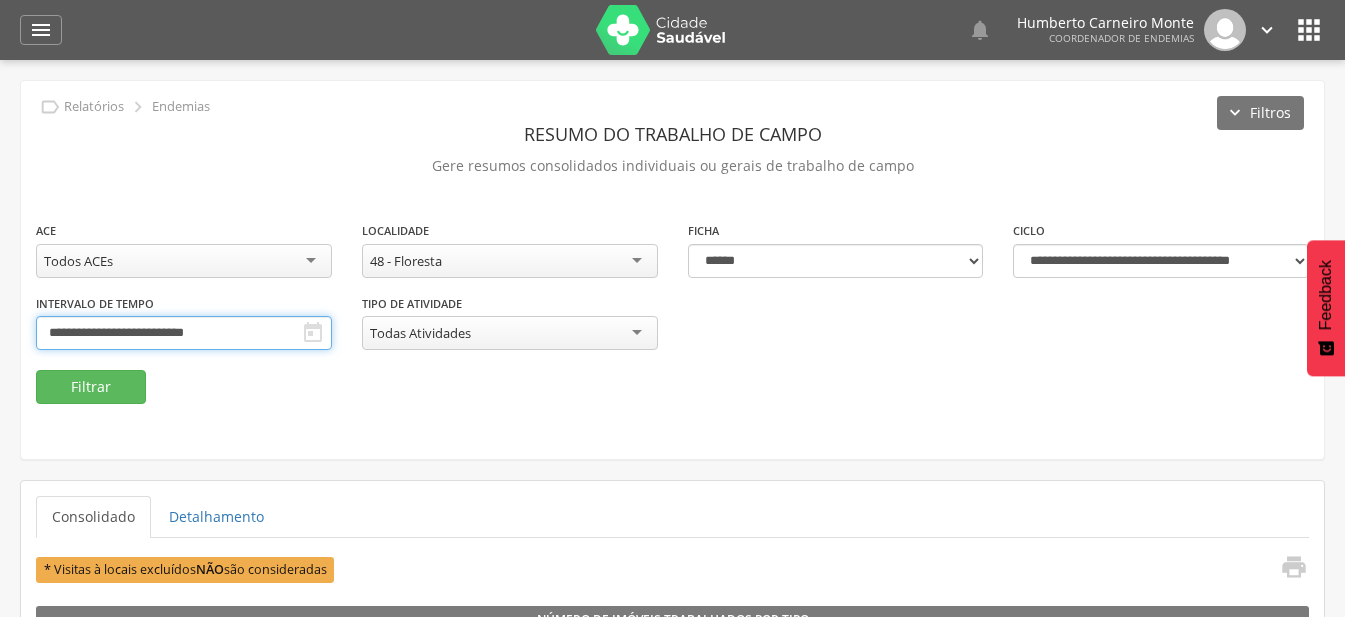 click on "**********" at bounding box center [184, 333] 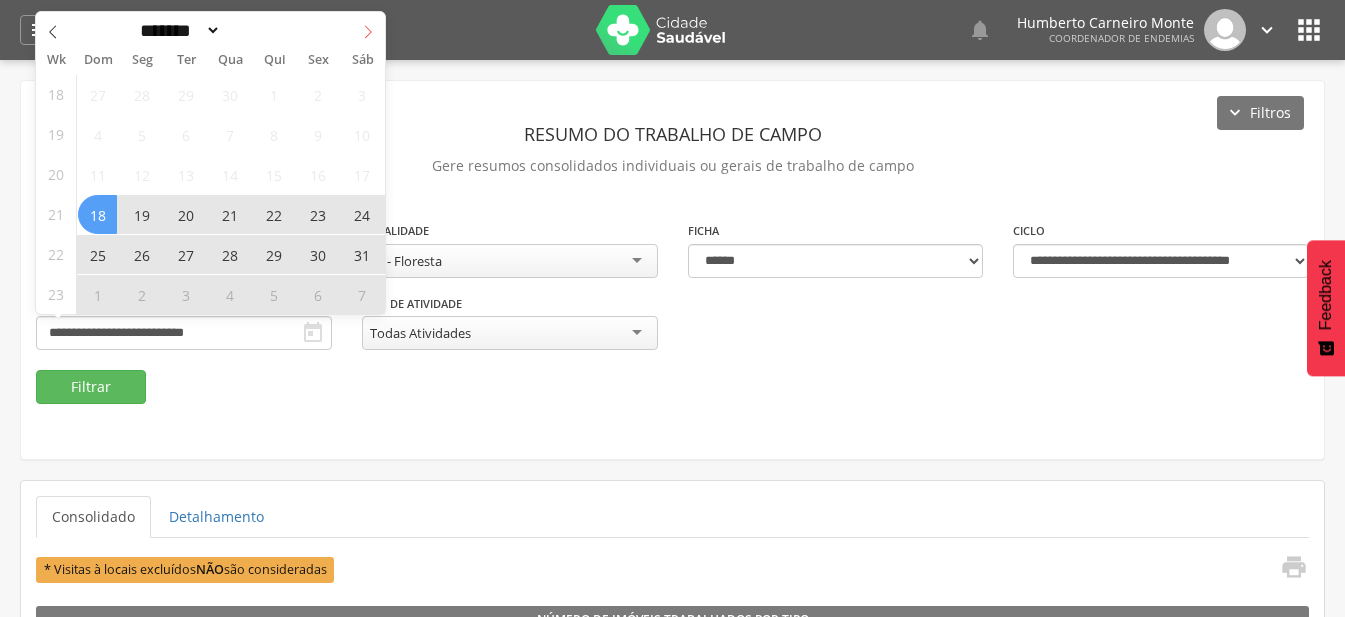 click 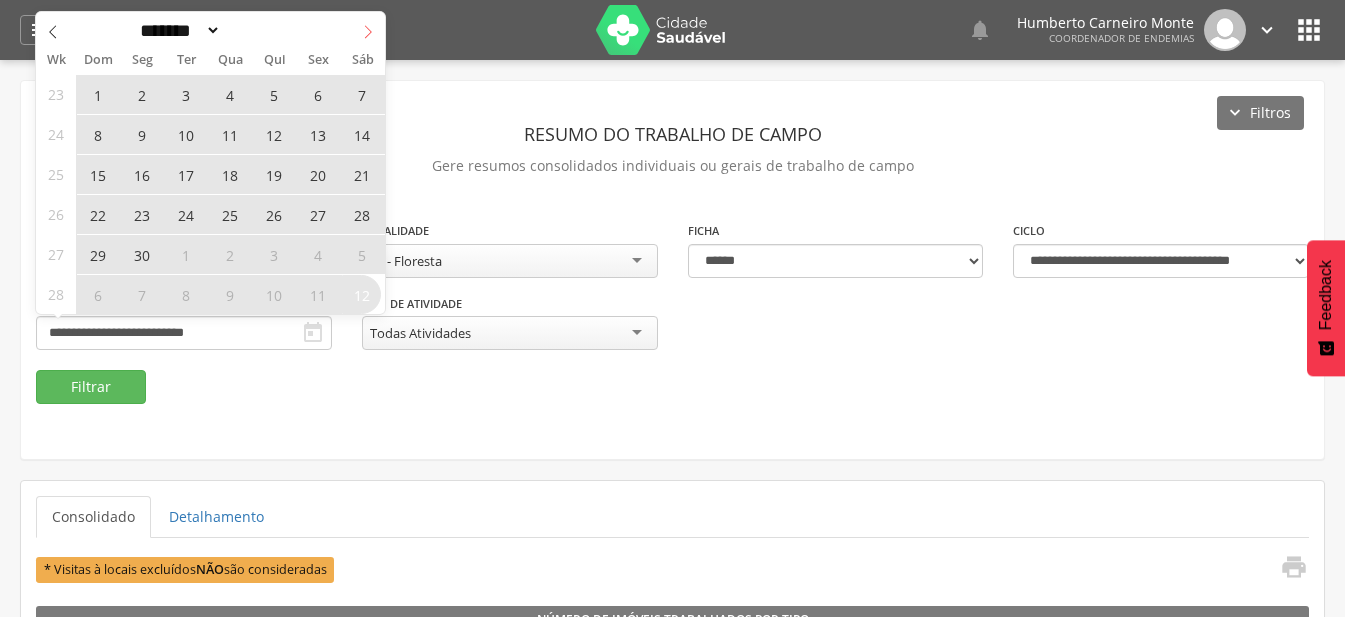 click 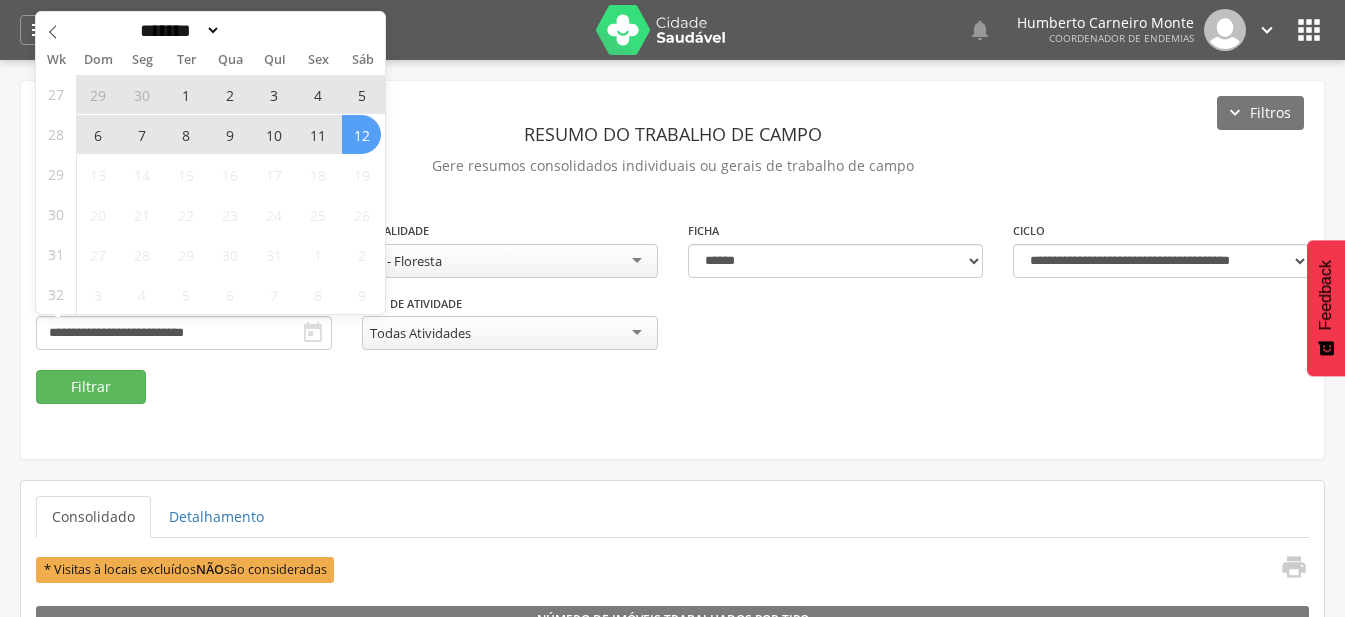 click on "******* ********* ***** ***** **** ***** ***** ****" at bounding box center [210, 29] 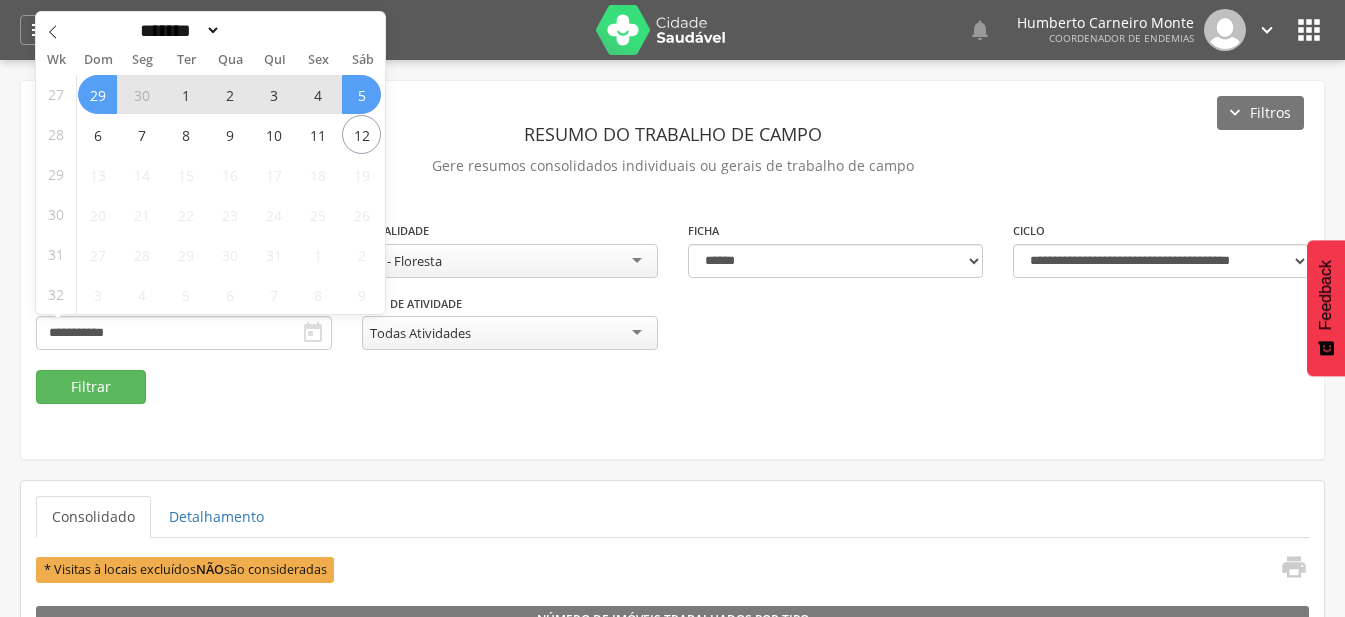click on "5" at bounding box center (361, 94) 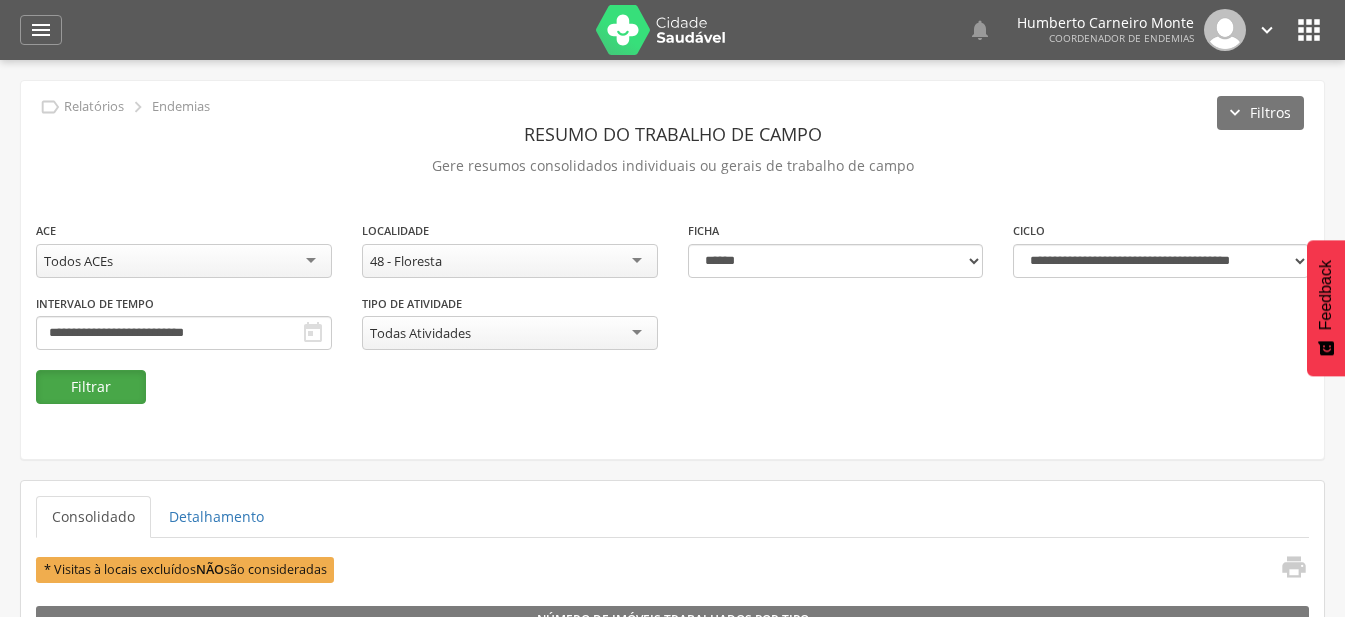 click on "Filtrar" at bounding box center [91, 387] 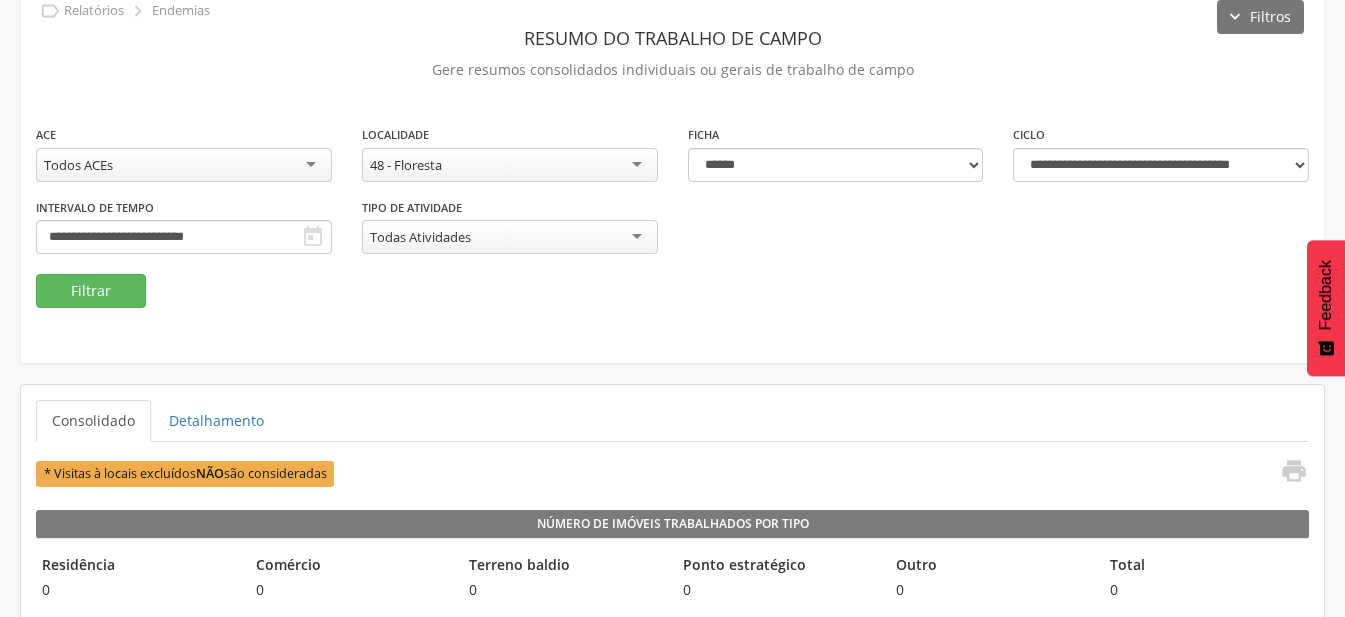 scroll, scrollTop: 0, scrollLeft: 0, axis: both 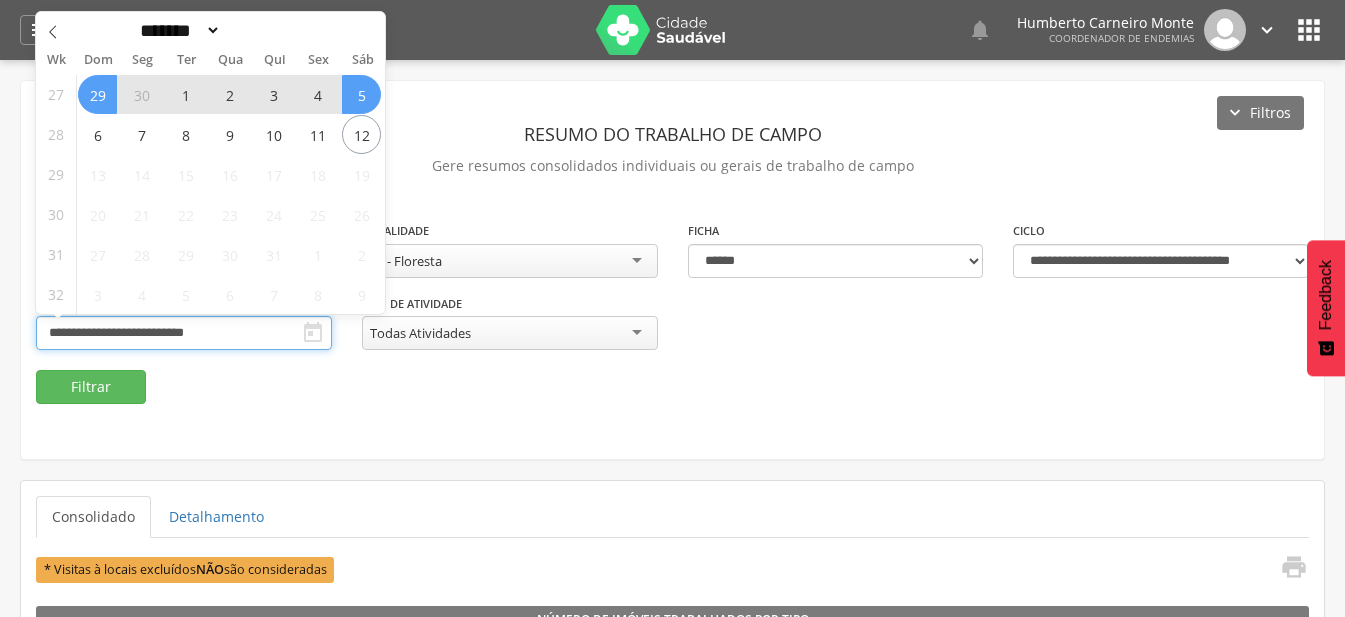 click on "**********" at bounding box center [184, 333] 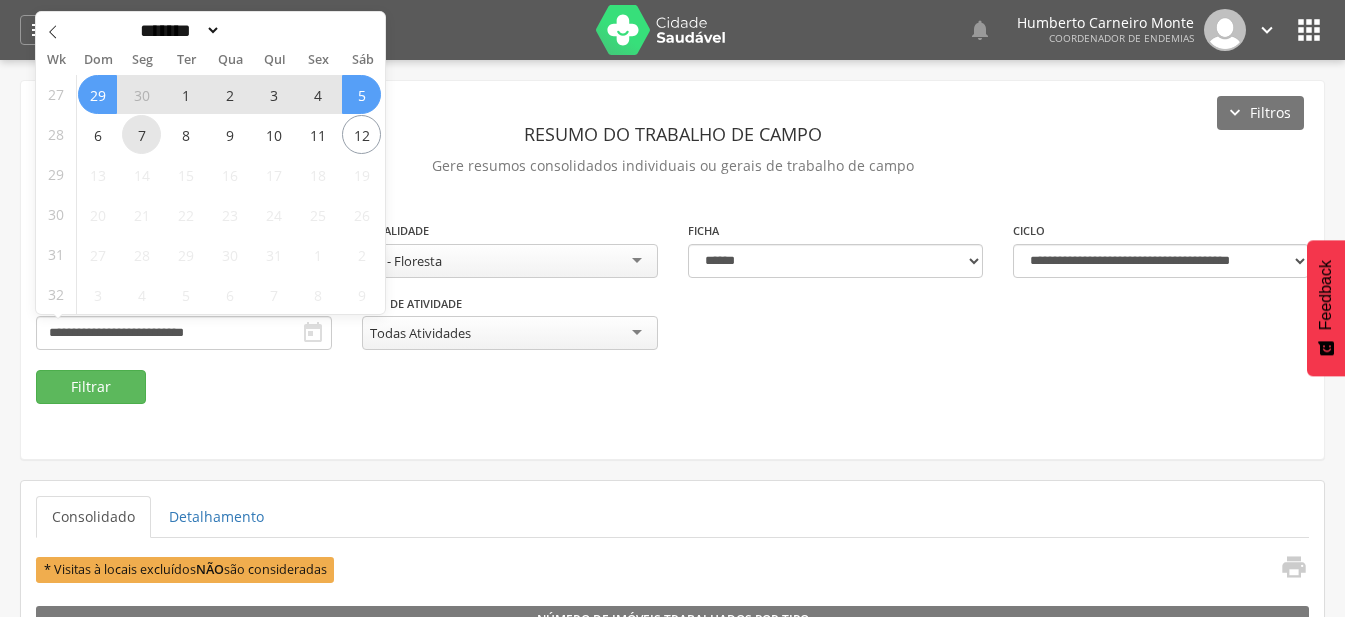click on "7" at bounding box center [141, 134] 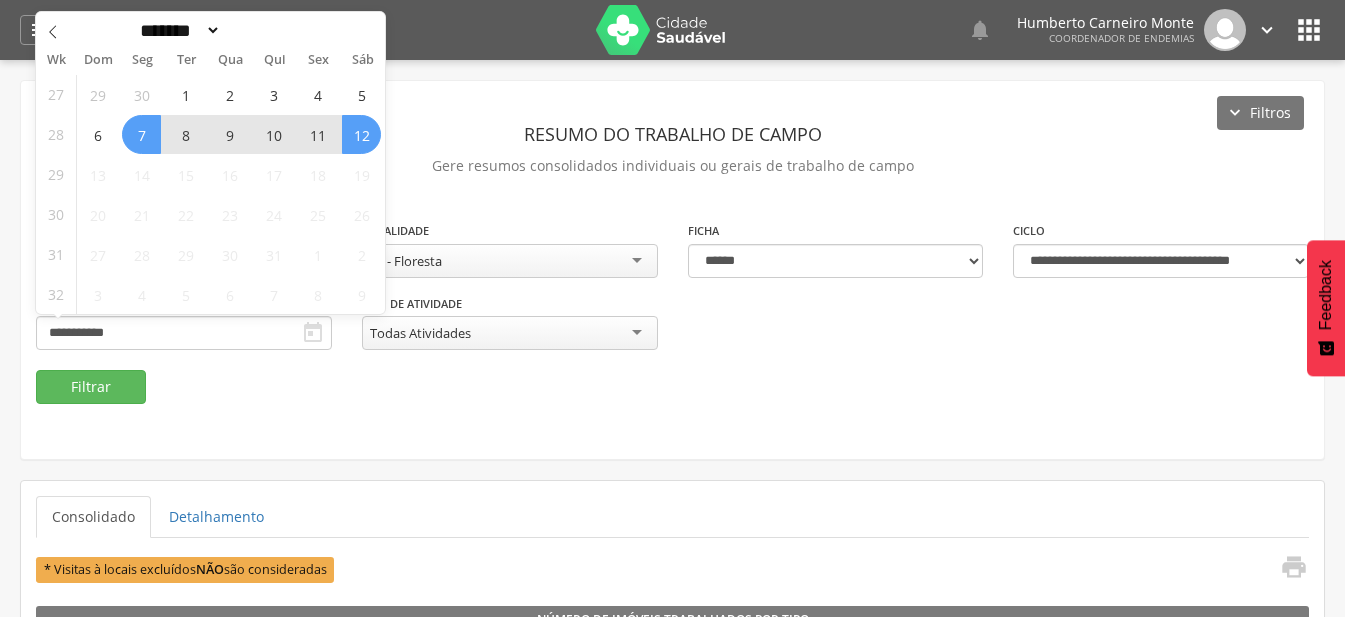 click on "12" at bounding box center [361, 134] 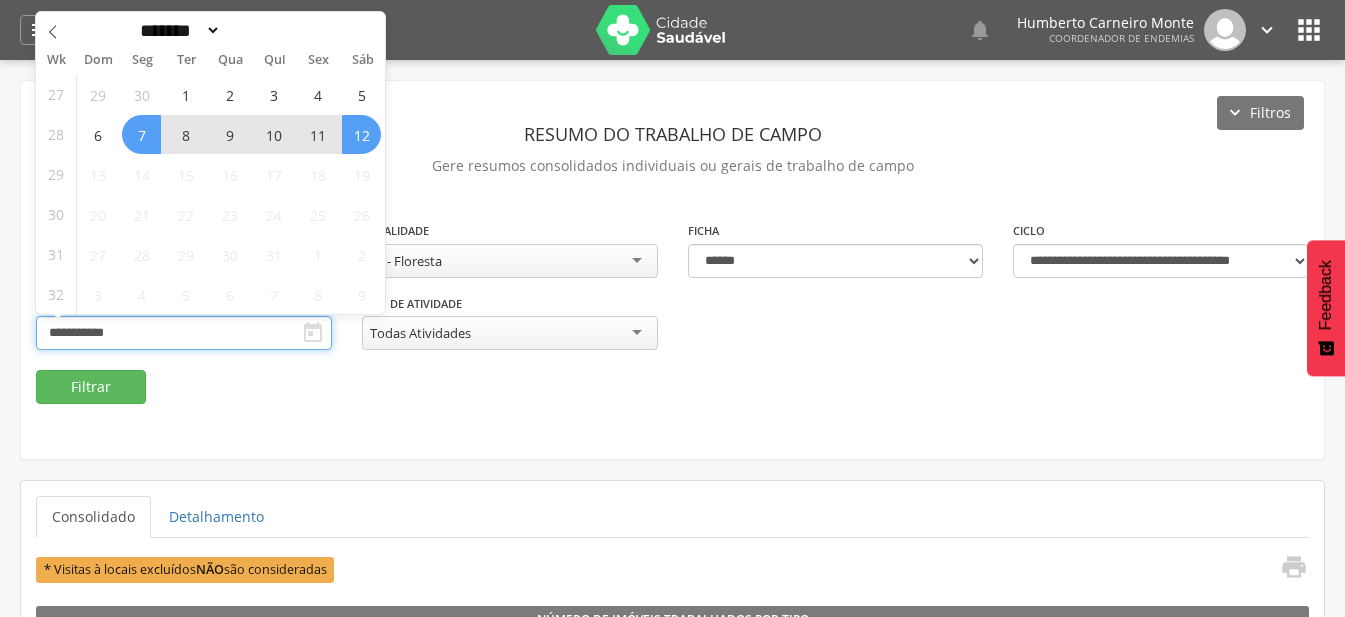 type on "**********" 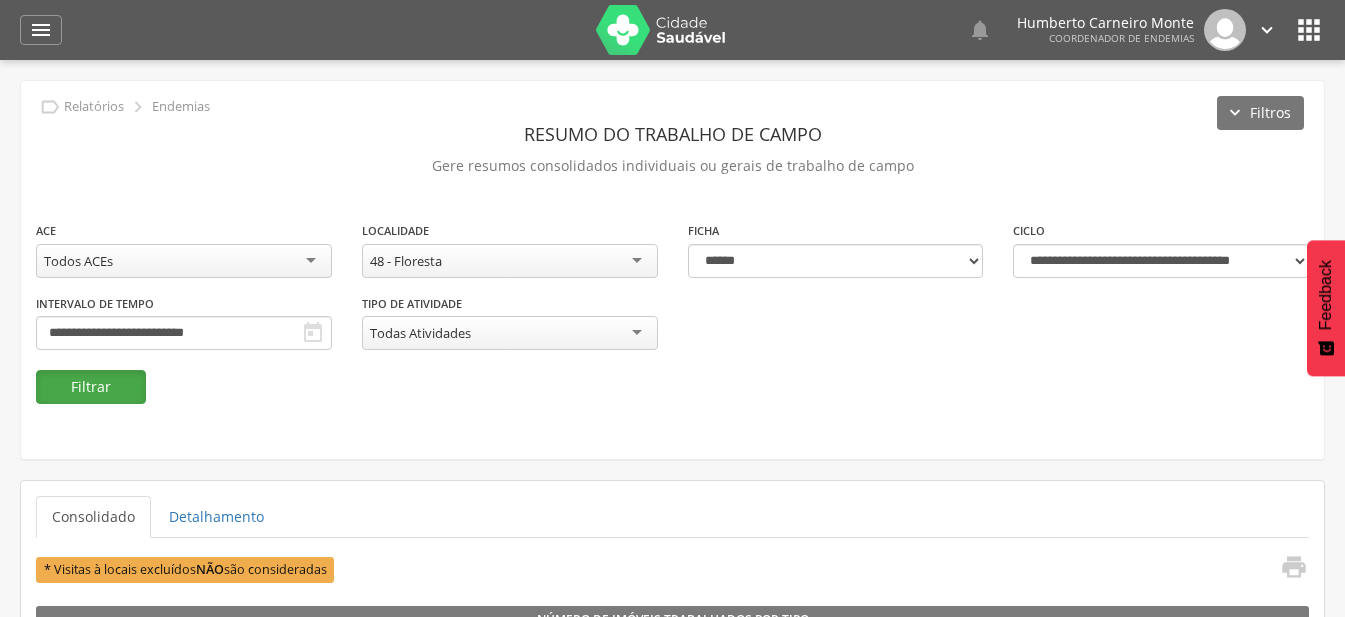 click on "Filtrar" at bounding box center (91, 387) 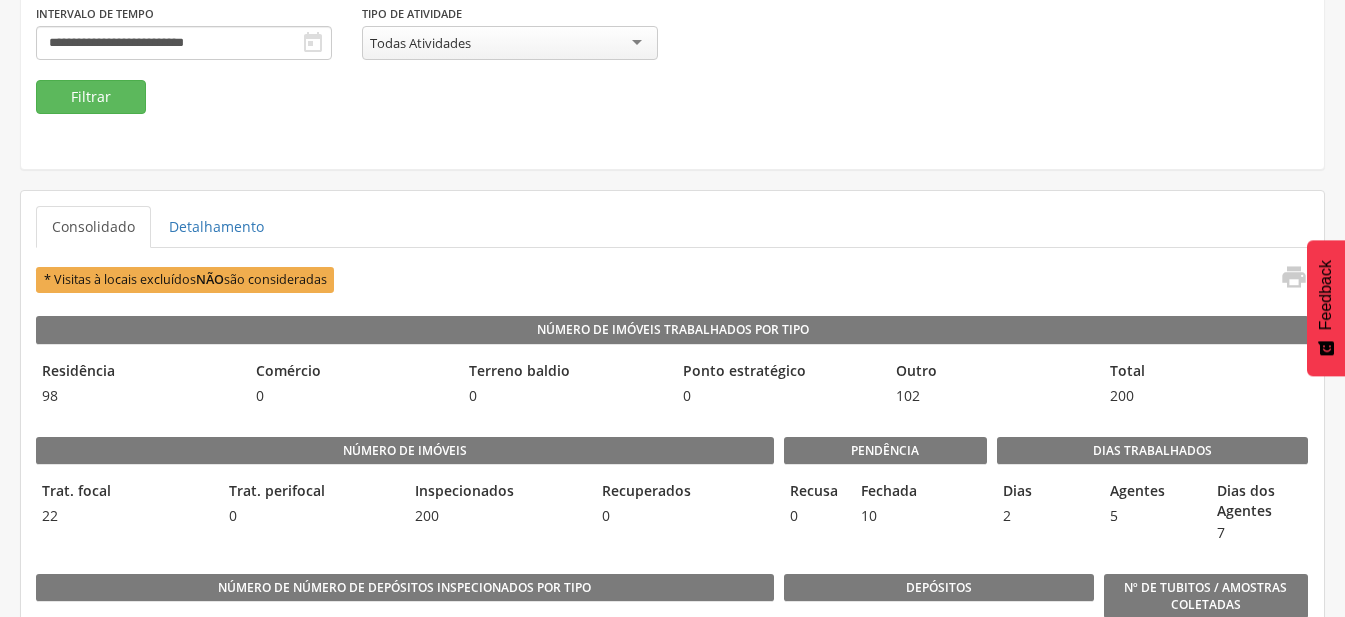 scroll, scrollTop: 100, scrollLeft: 0, axis: vertical 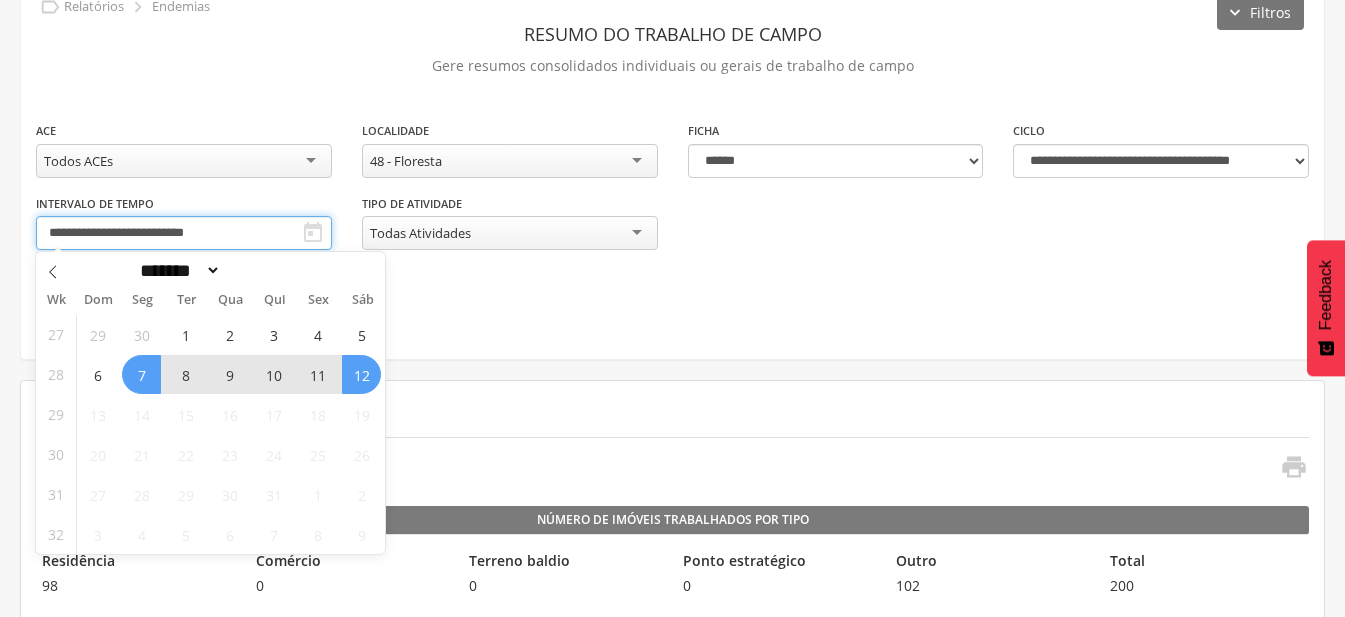 click on "**********" at bounding box center (184, 233) 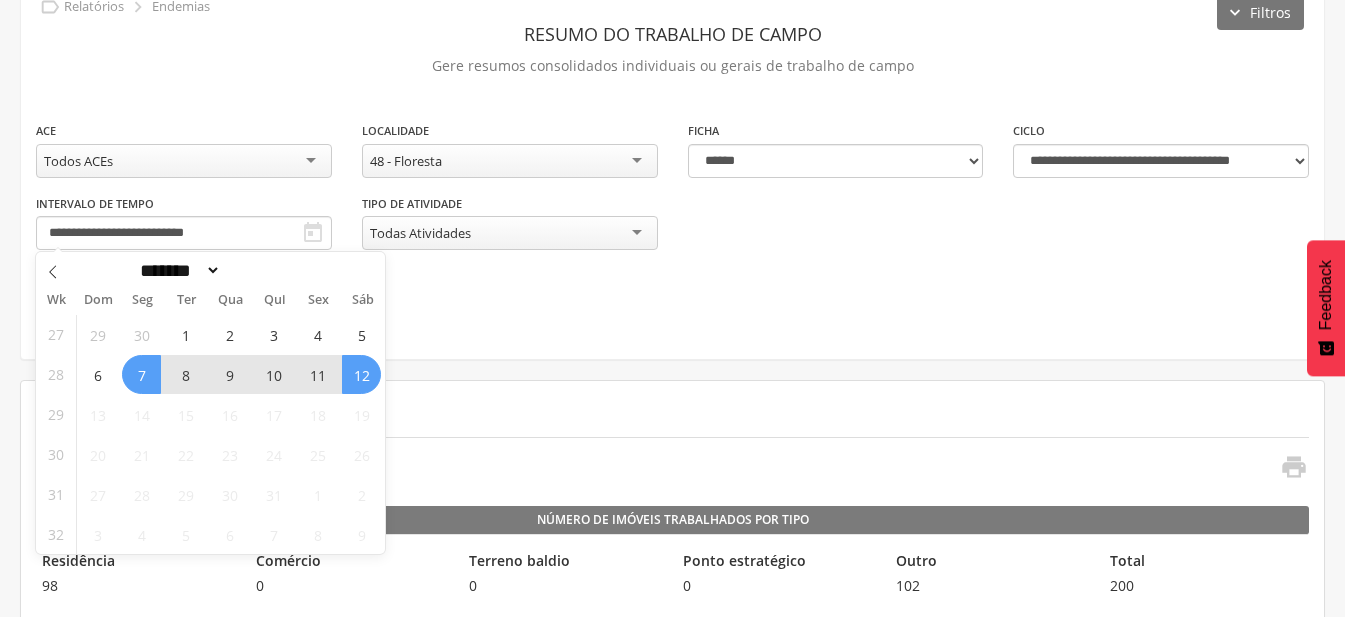 click on "Residência" at bounding box center [138, 562] 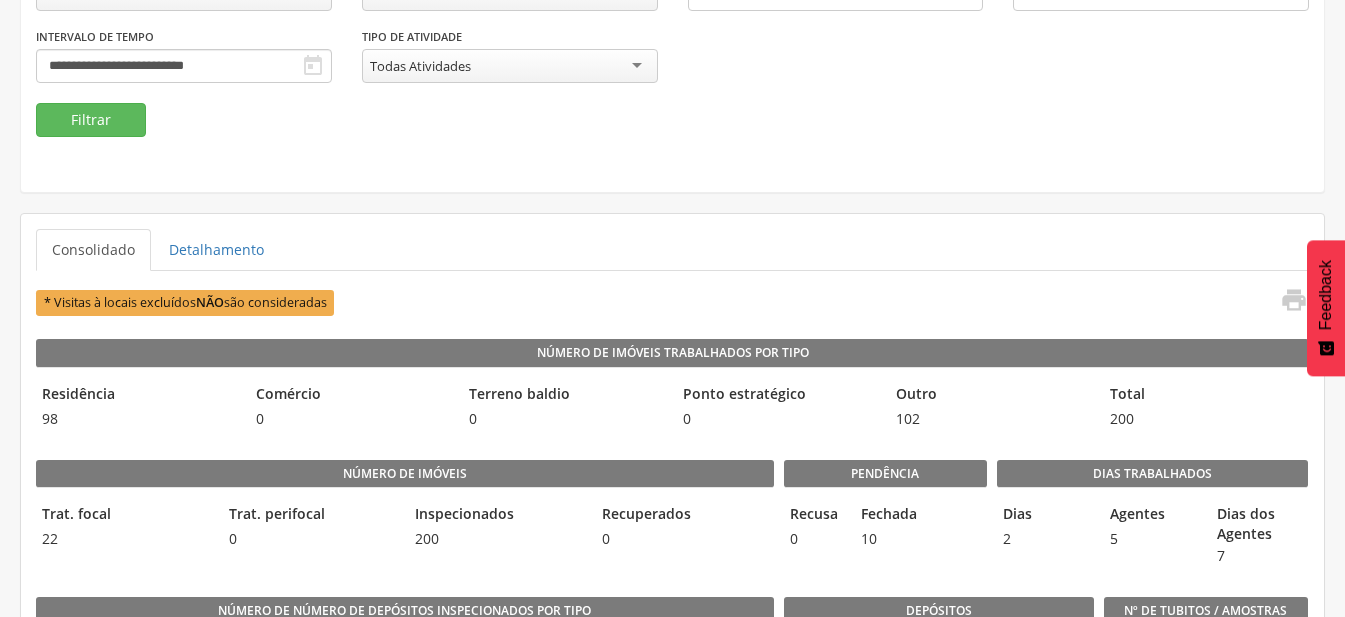 scroll, scrollTop: 0, scrollLeft: 0, axis: both 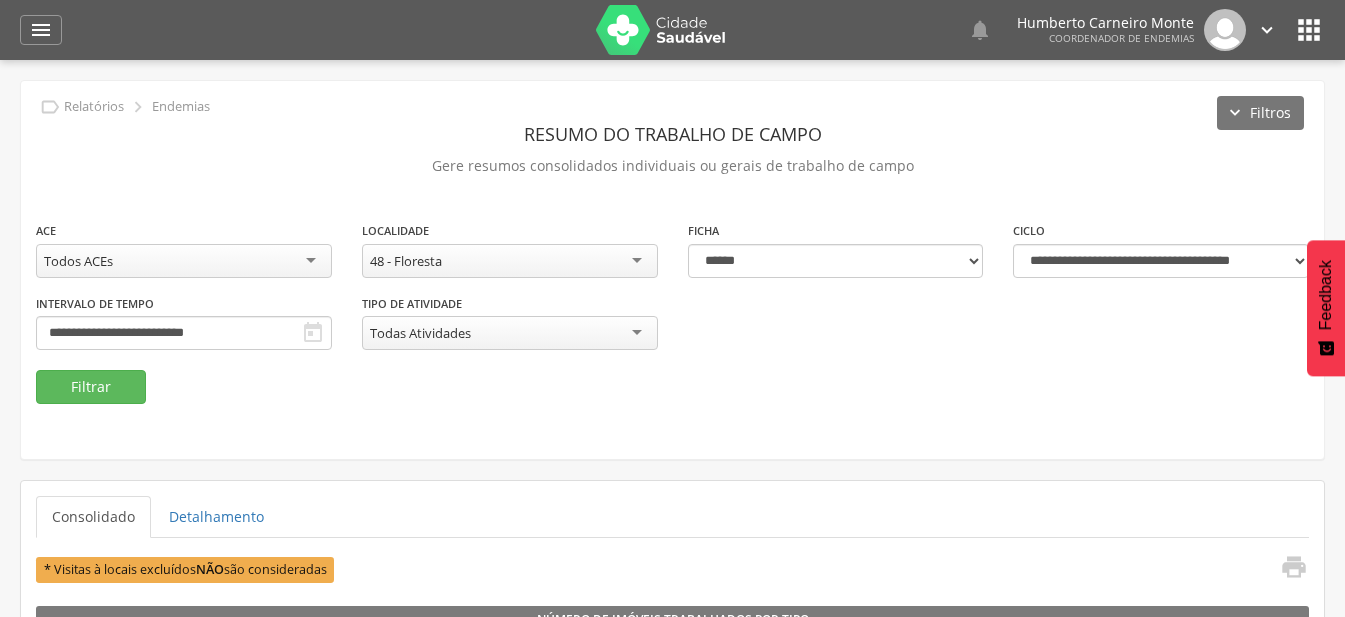 click on "48 - Floresta" at bounding box center [406, 261] 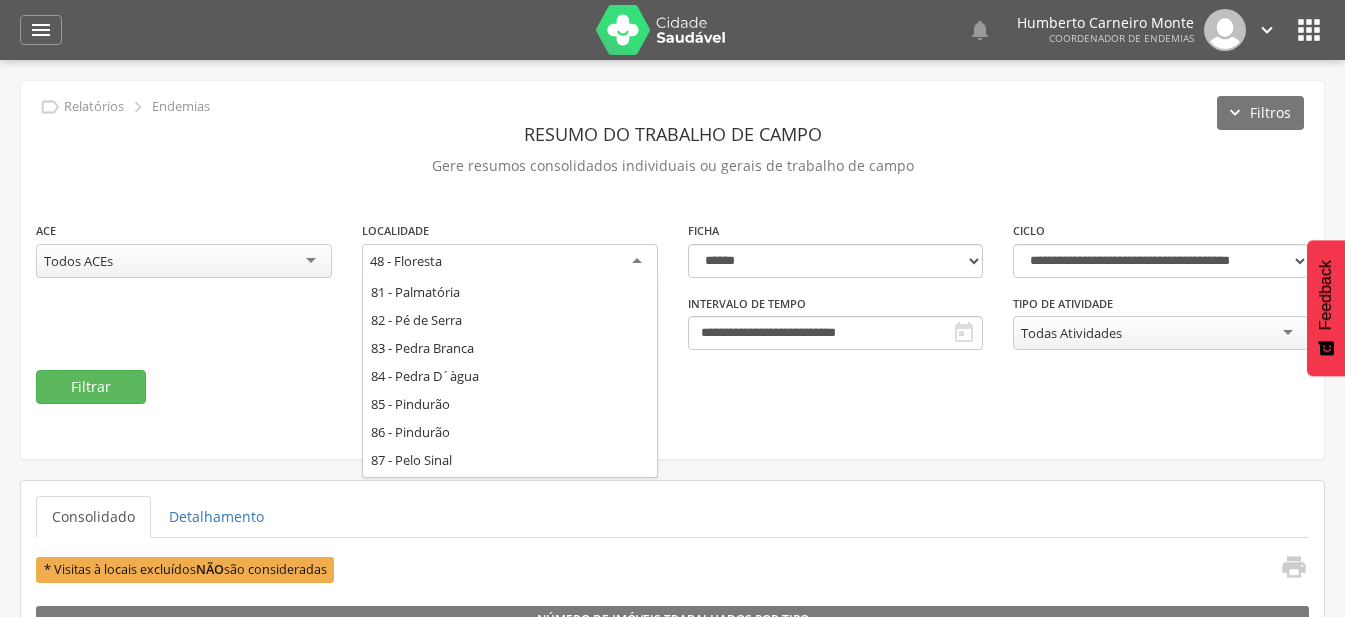 scroll, scrollTop: 2012, scrollLeft: 0, axis: vertical 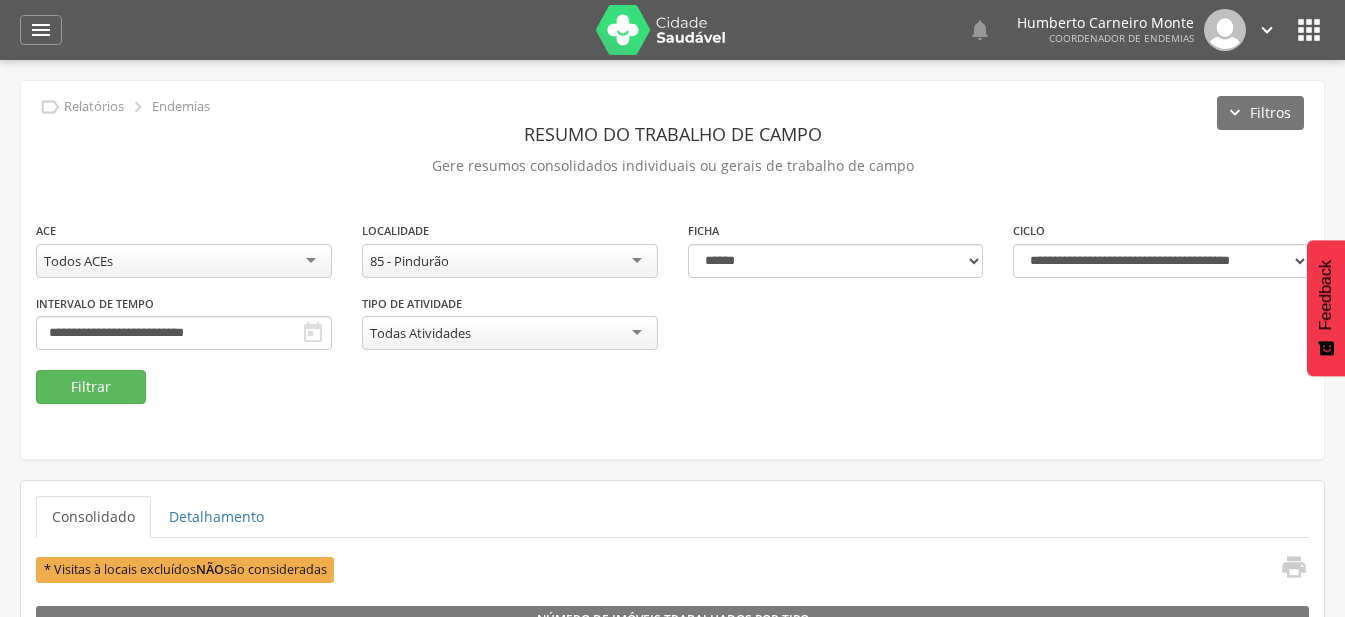 click on "**********" at bounding box center (672, 295) 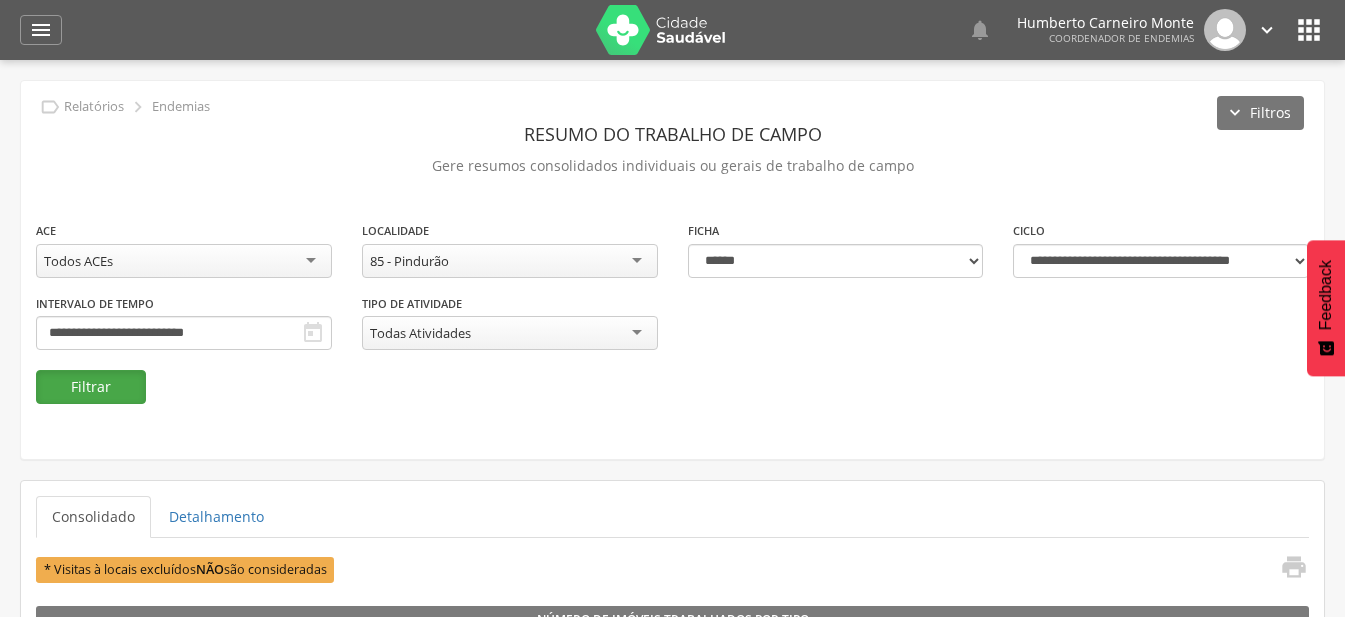 click on "Filtrar" at bounding box center [91, 387] 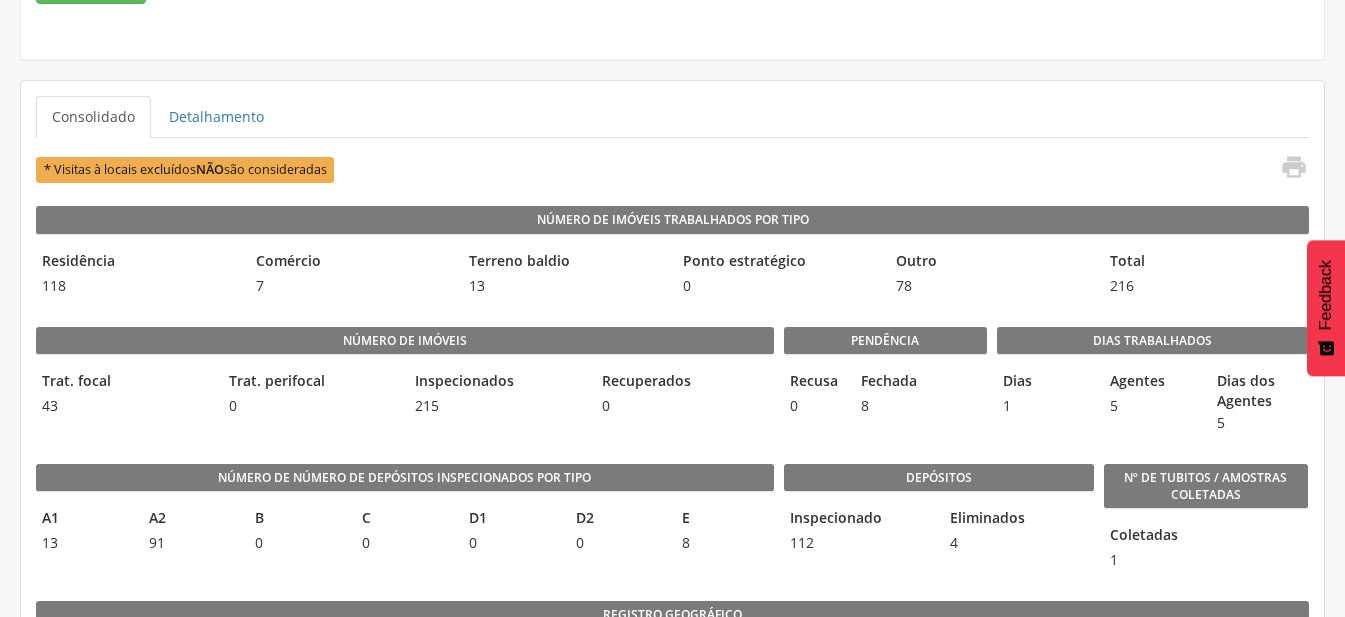 scroll, scrollTop: 0, scrollLeft: 0, axis: both 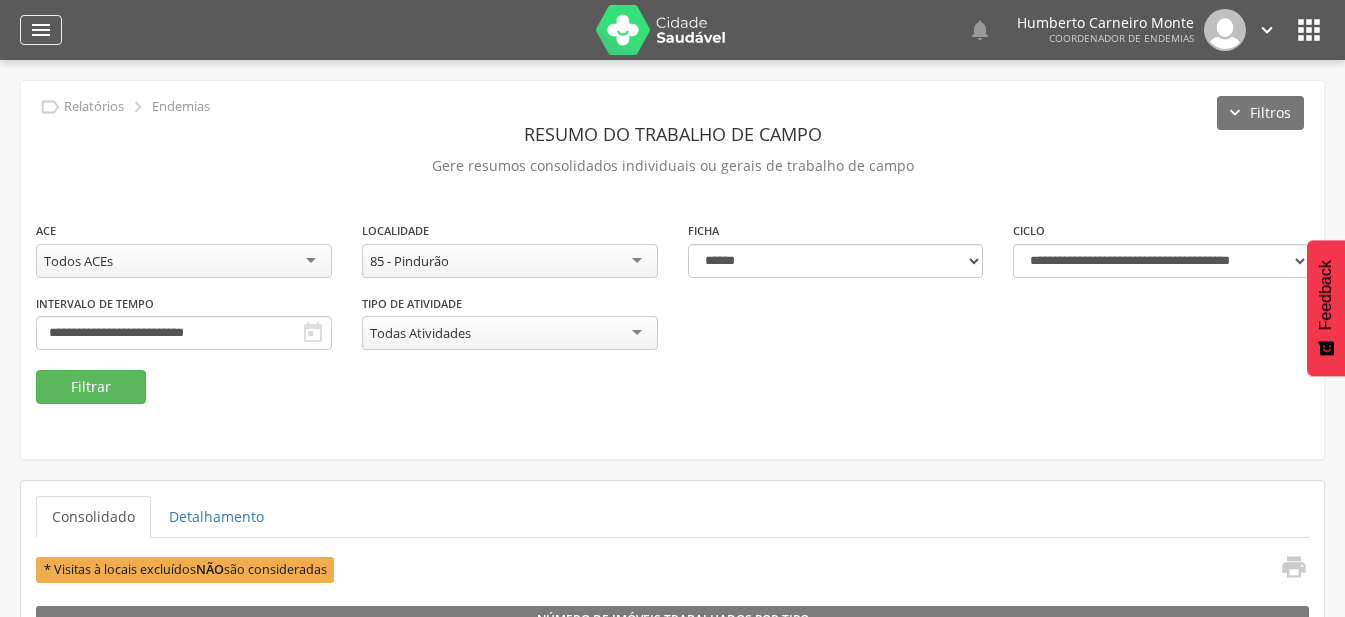 click on "" at bounding box center (41, 30) 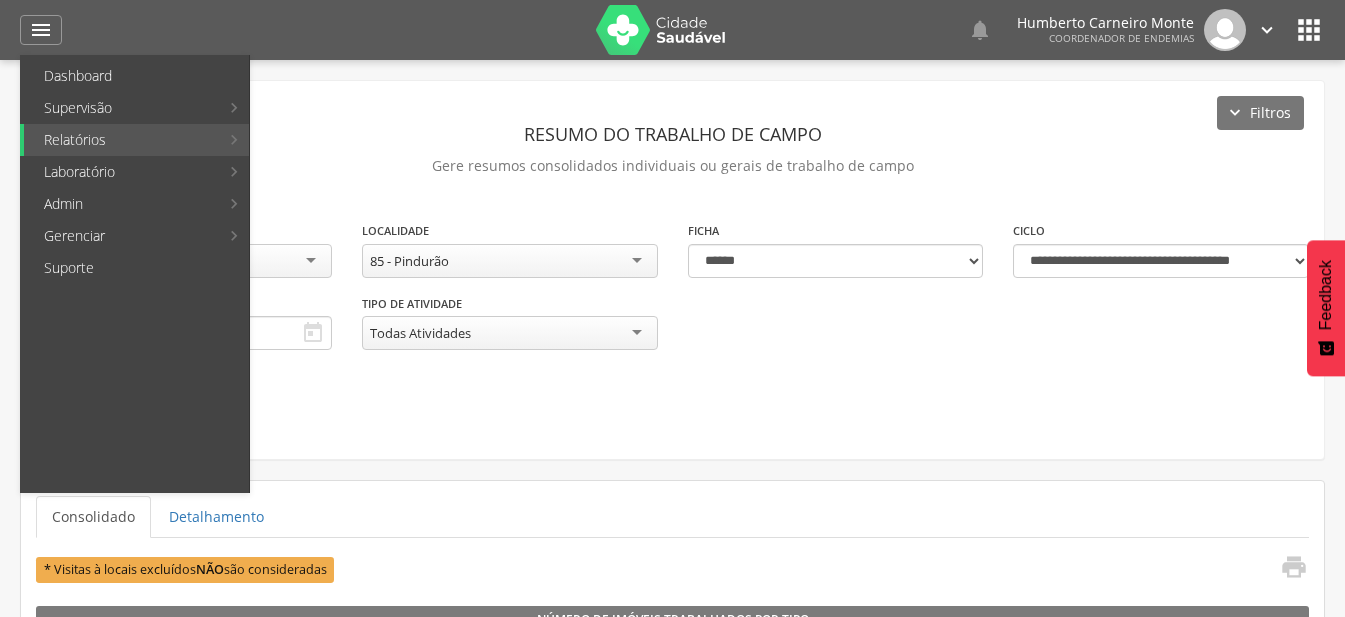 click on "**********" at bounding box center (672, 295) 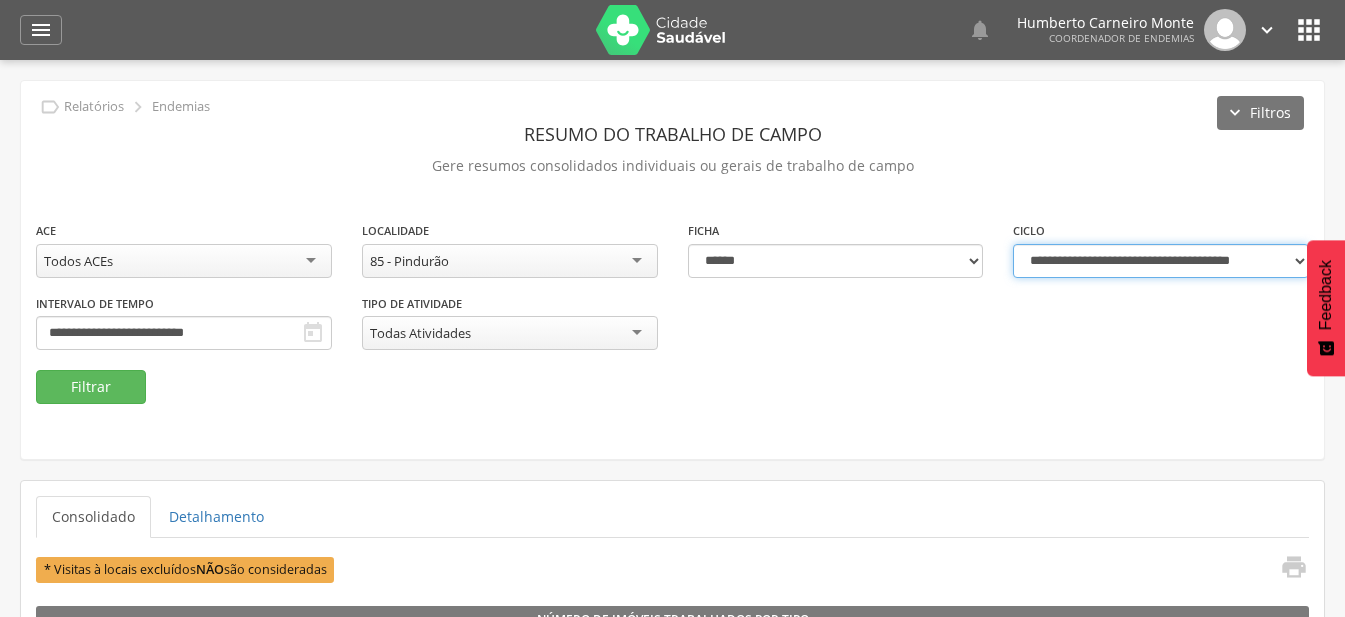 click on "**********" at bounding box center (1161, 261) 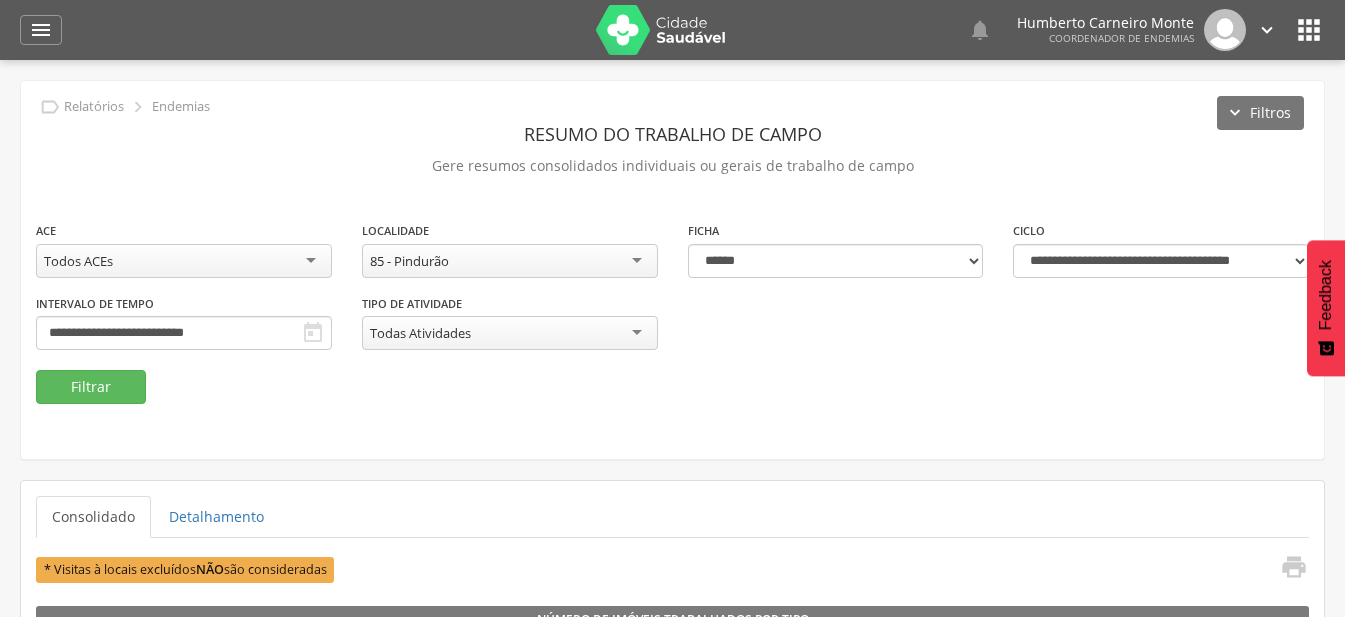 click on "**********" at bounding box center [672, 270] 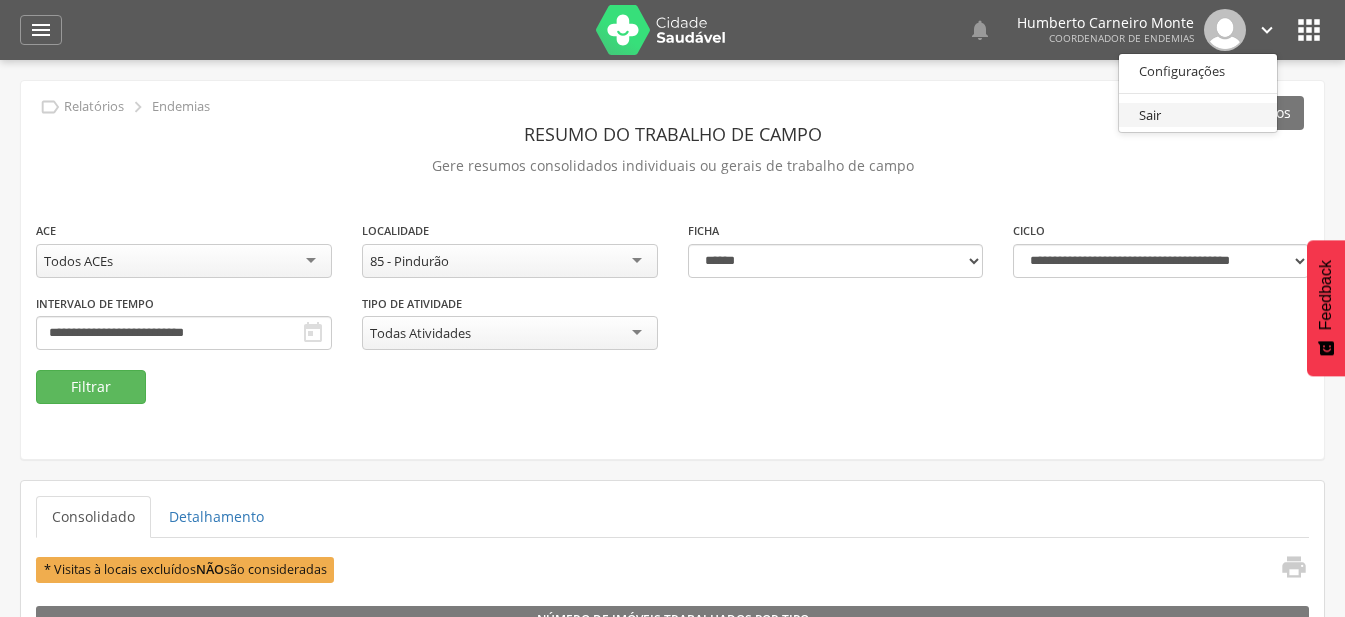 click on "Sair" at bounding box center (1198, 115) 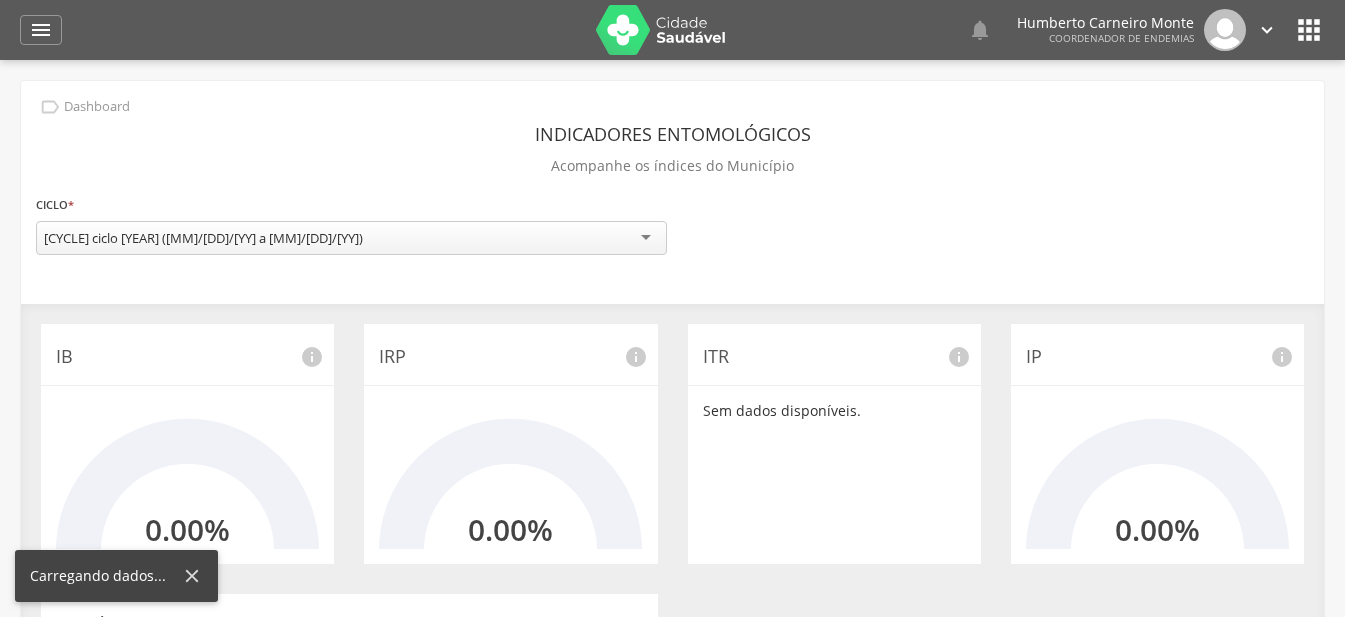 scroll, scrollTop: 0, scrollLeft: 0, axis: both 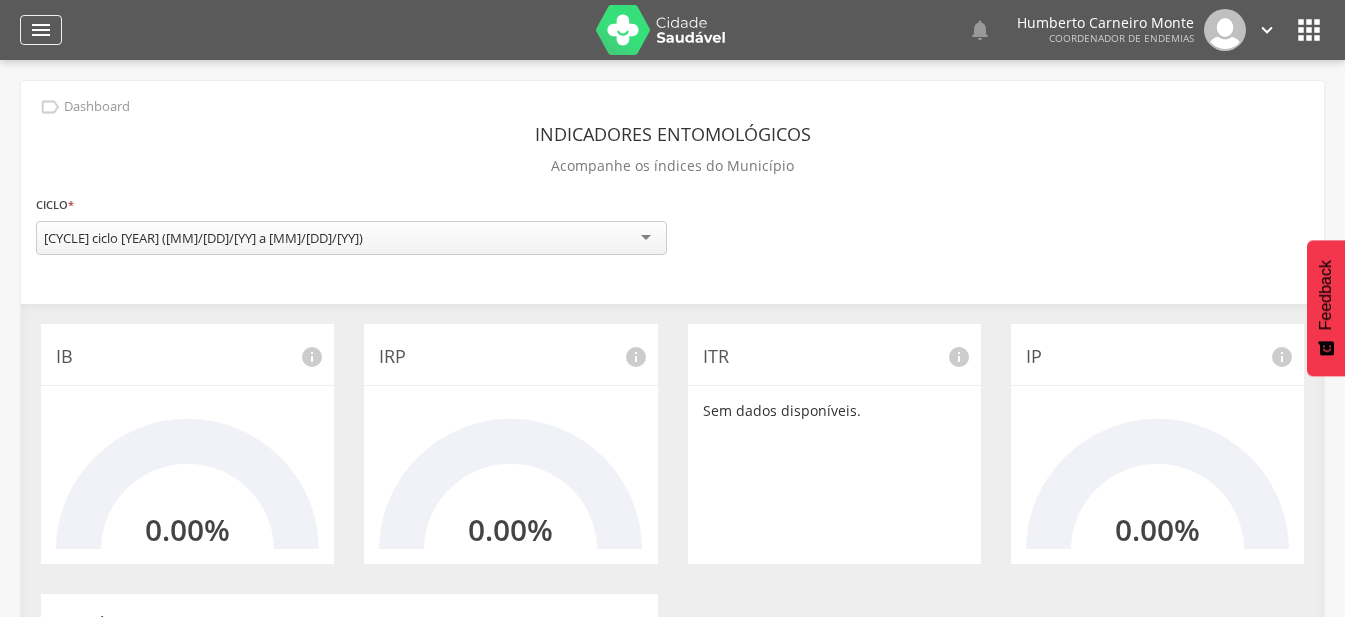 click on "" at bounding box center [41, 30] 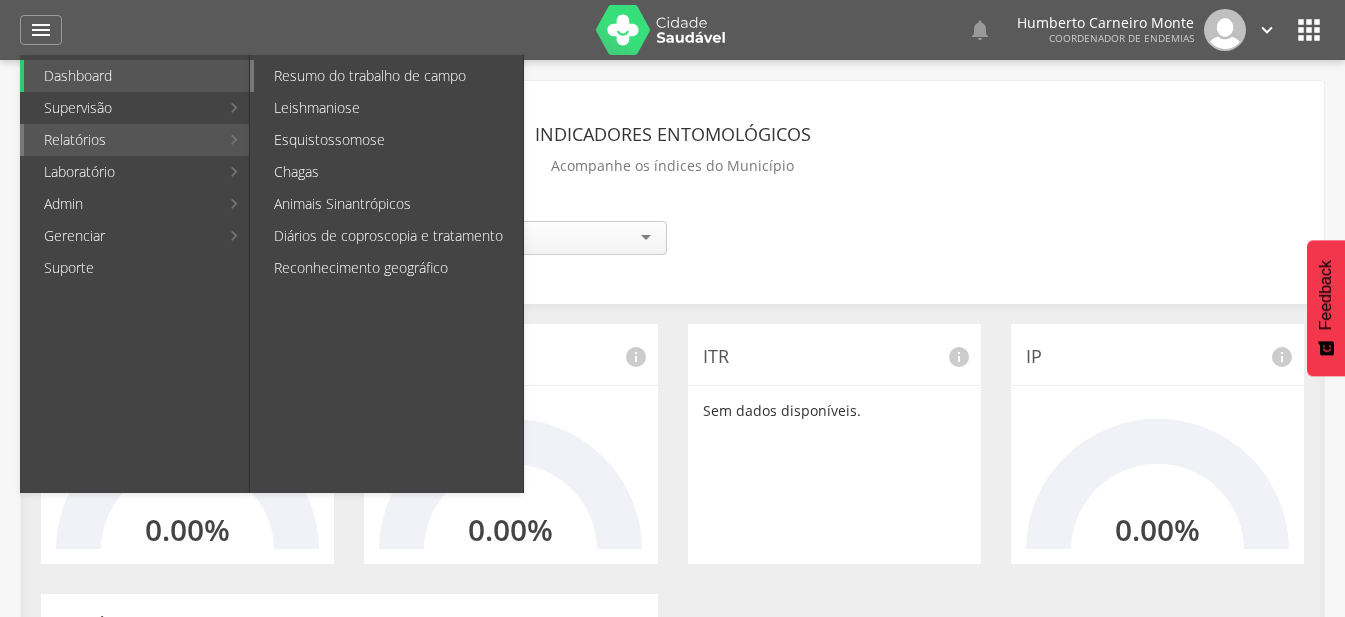 click on "Resumo do trabalho de campo" at bounding box center (388, 76) 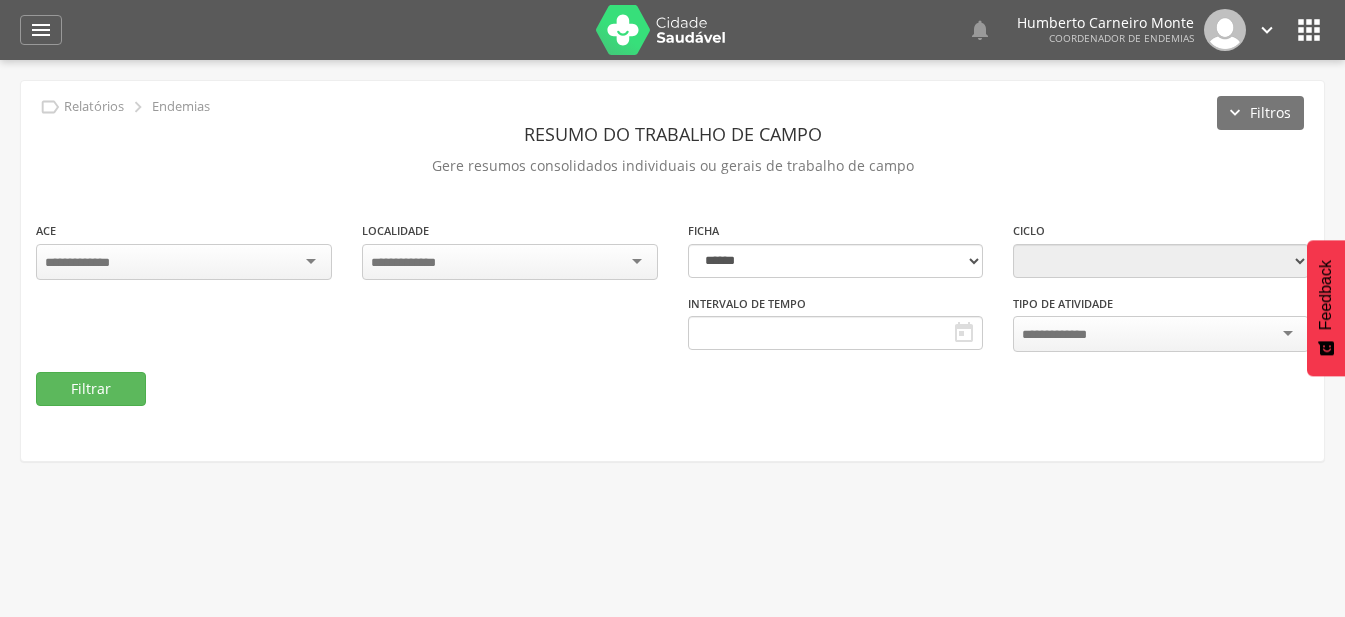 type on "**********" 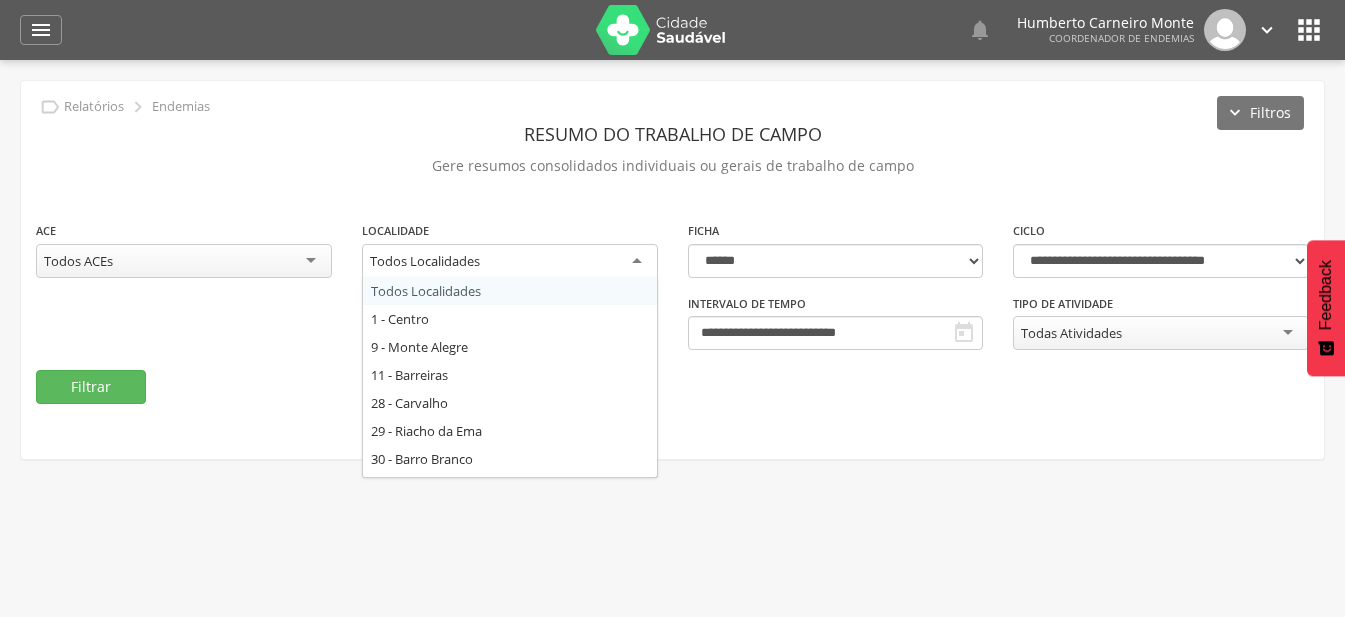 click on "Todos Localidades" at bounding box center (425, 261) 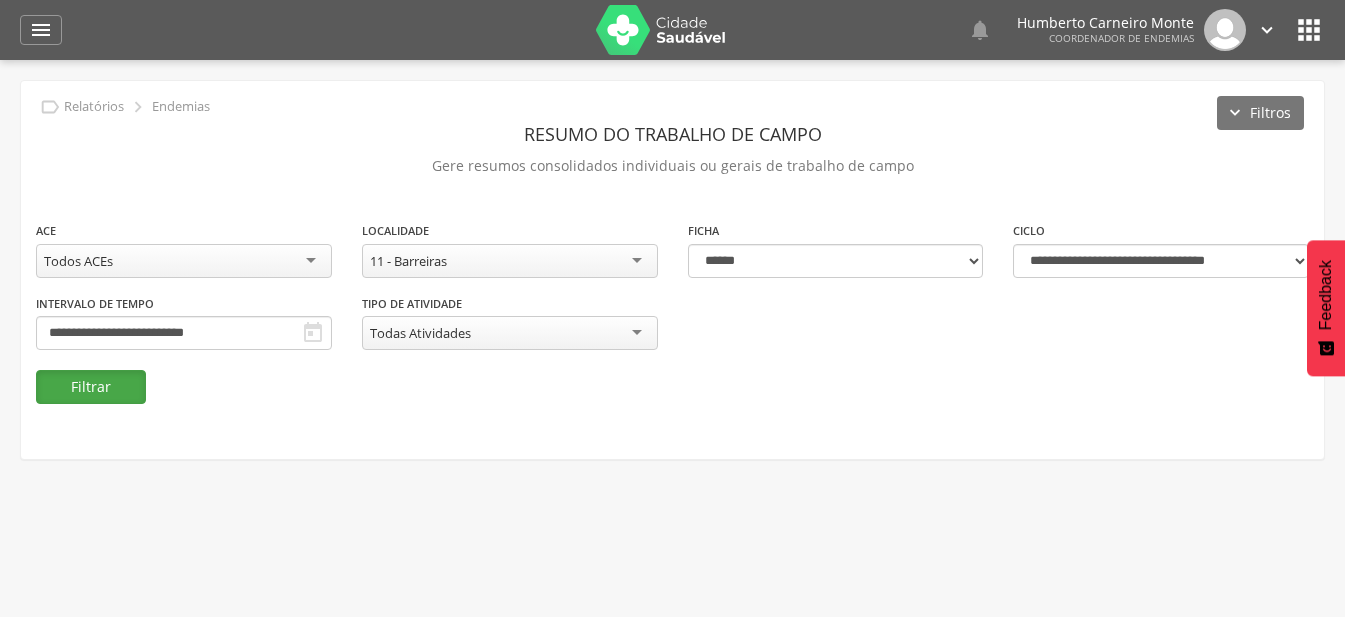 click on "Filtrar" at bounding box center (91, 387) 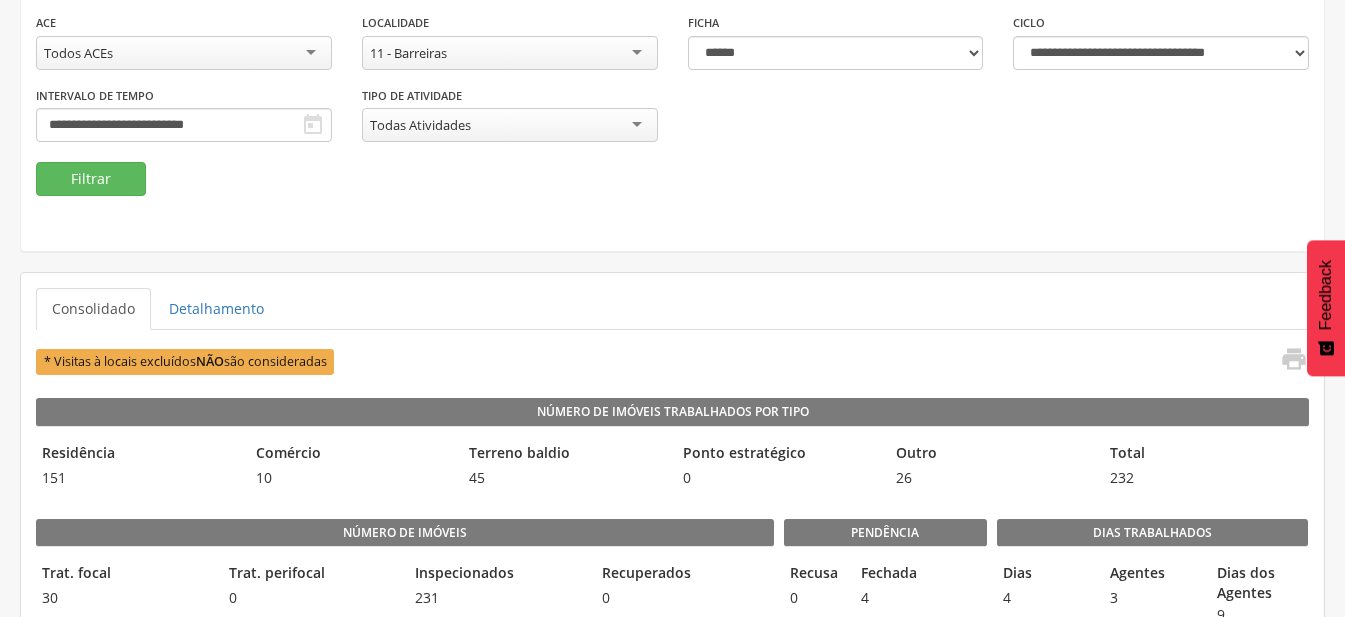 scroll, scrollTop: 0, scrollLeft: 0, axis: both 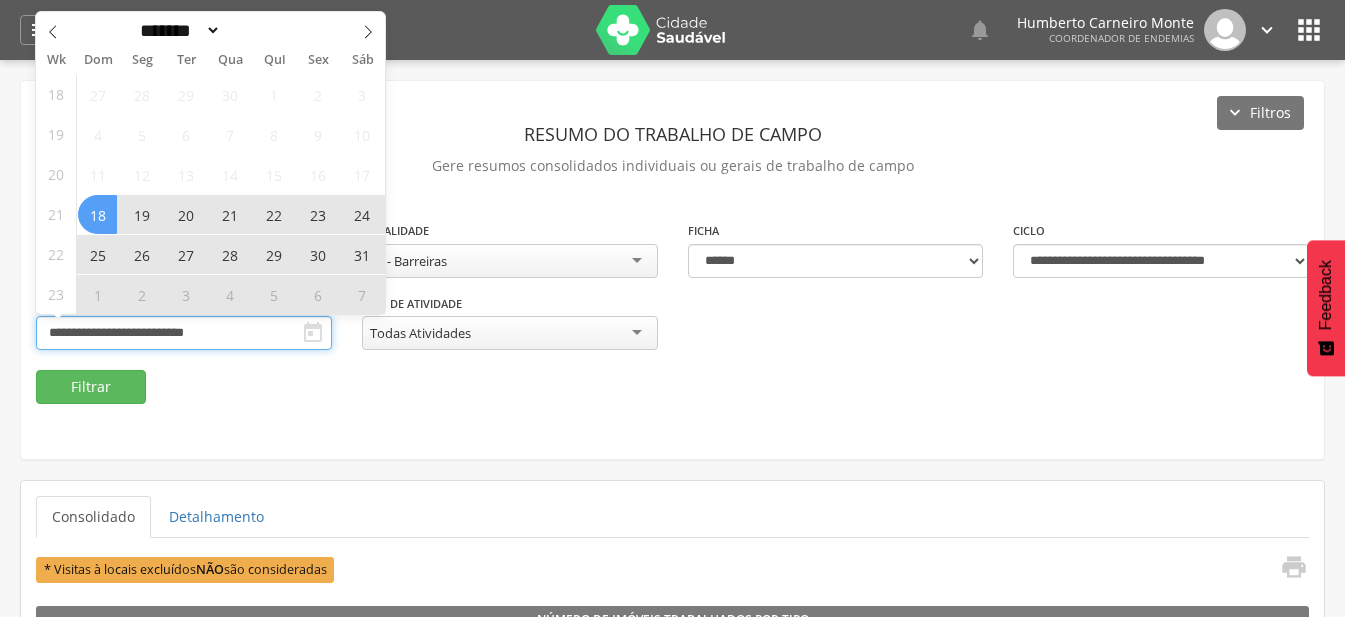 click on "**********" at bounding box center (184, 333) 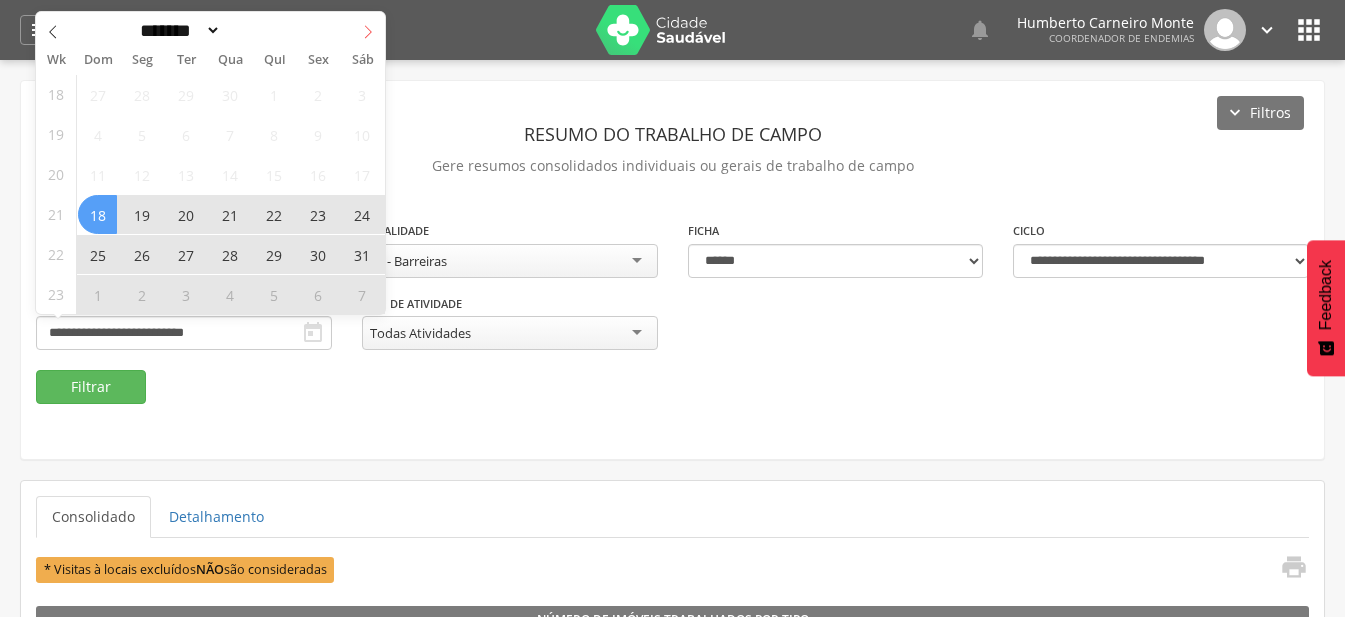 click 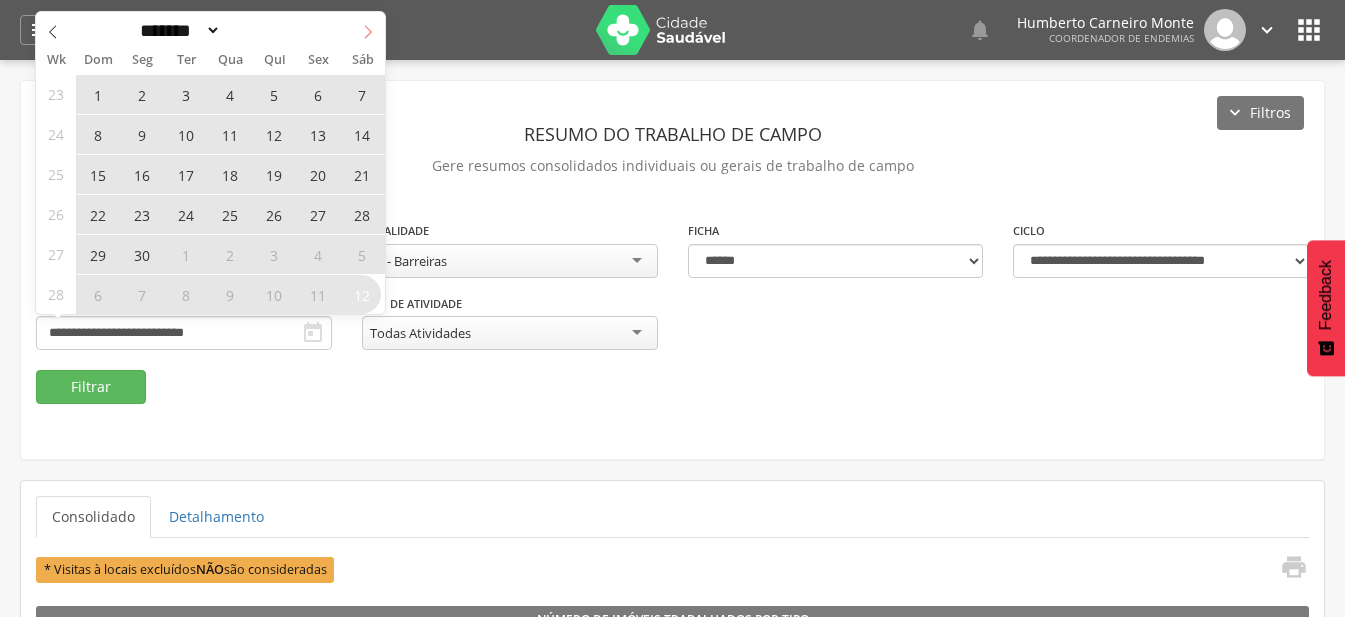 click 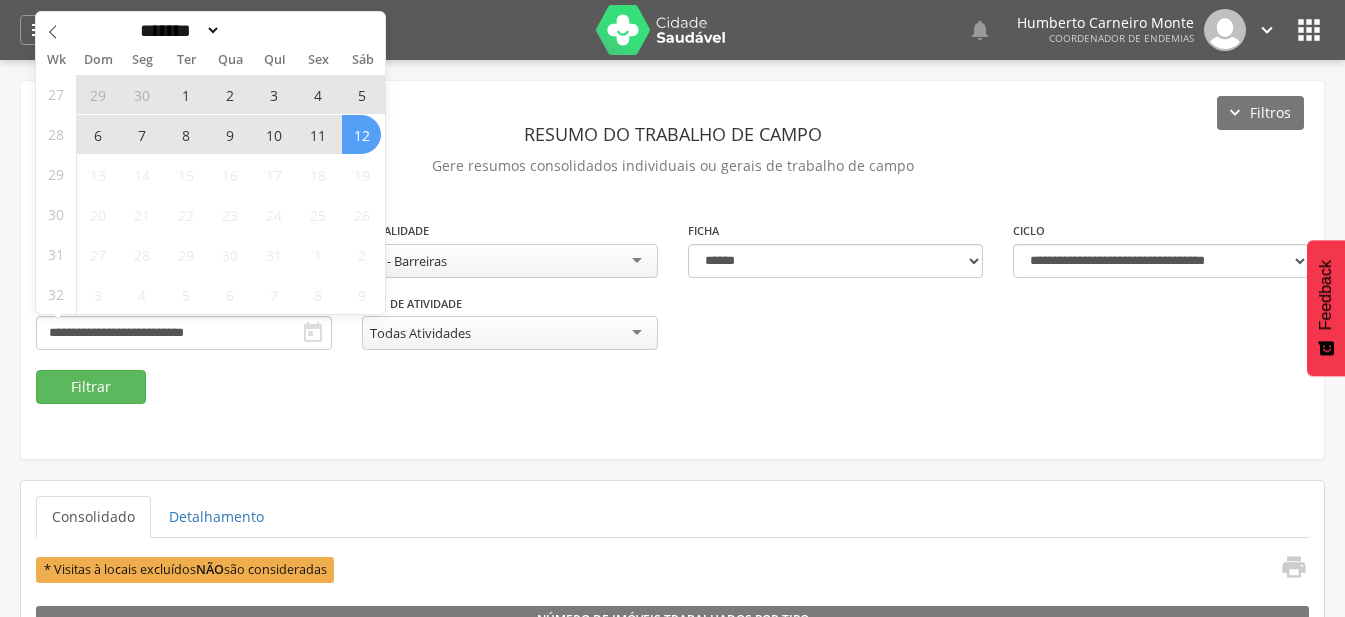 click on "6" at bounding box center [97, 134] 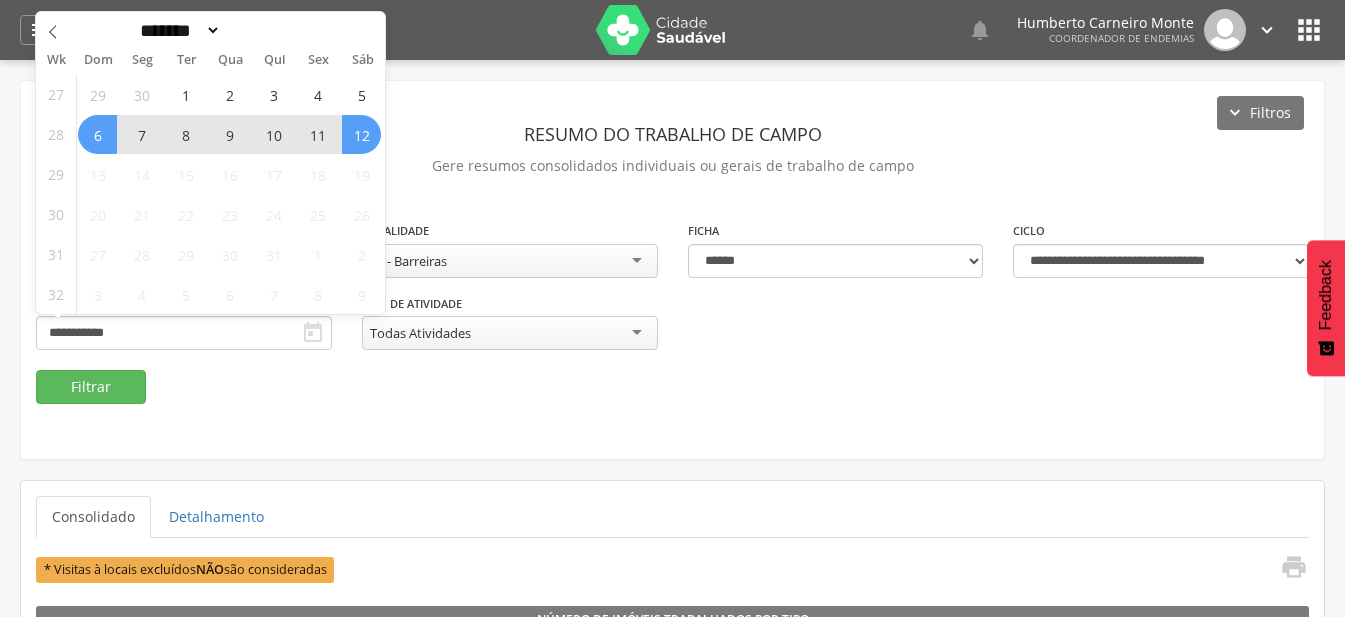 click on "12" at bounding box center (361, 134) 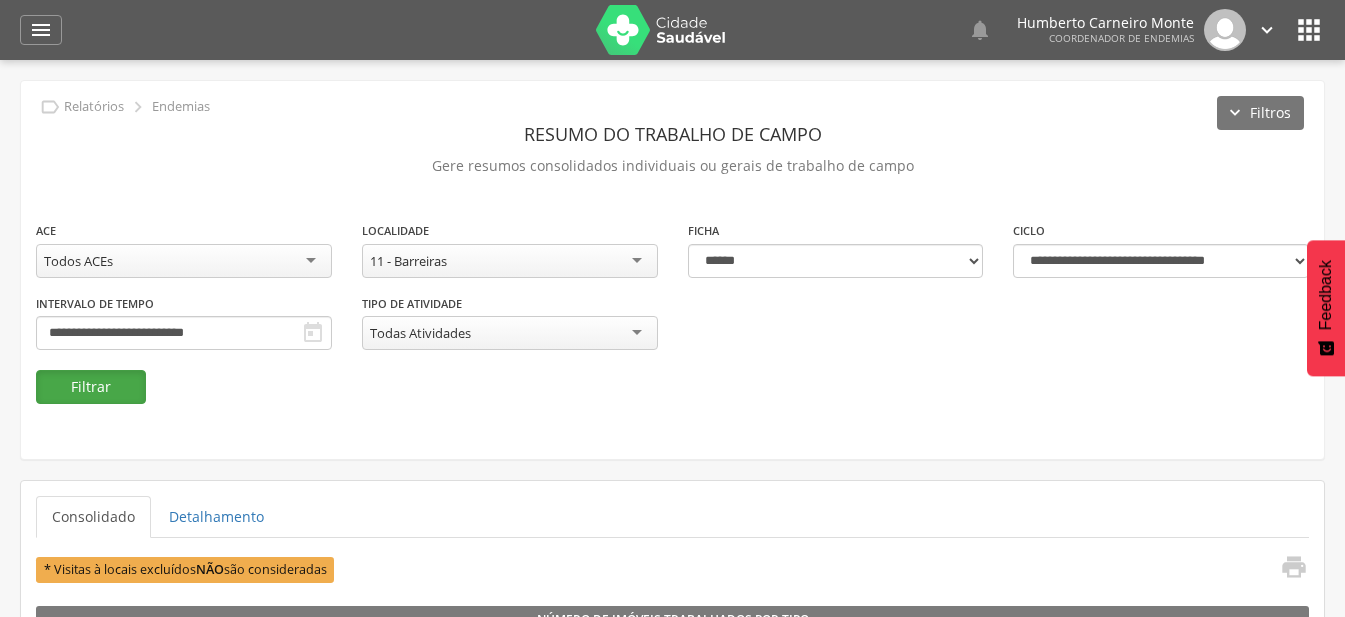 click on "Filtrar" at bounding box center (91, 387) 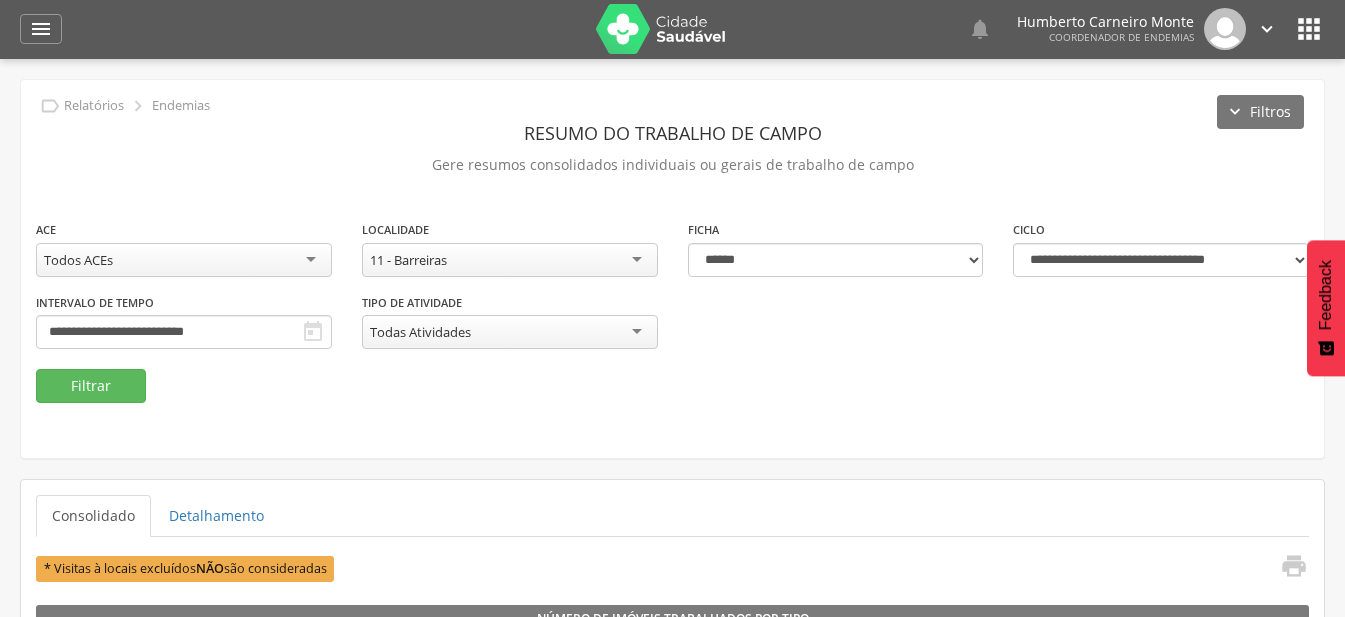 scroll, scrollTop: 0, scrollLeft: 0, axis: both 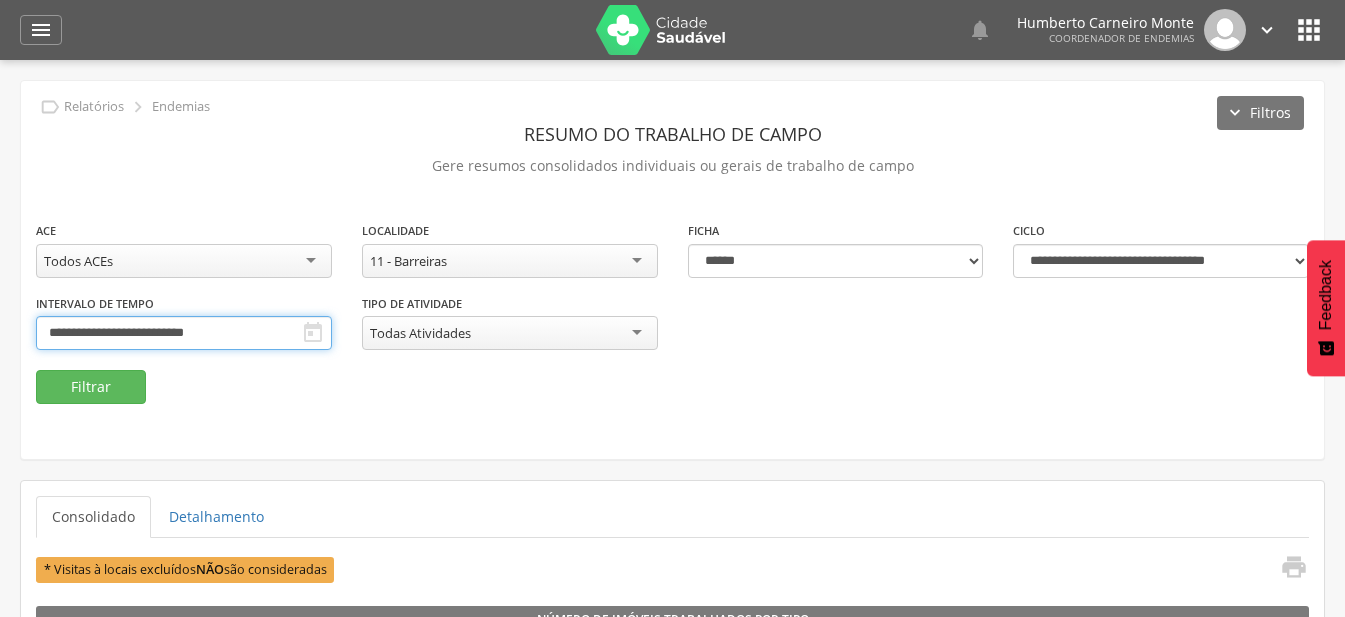 click on "**********" at bounding box center [184, 333] 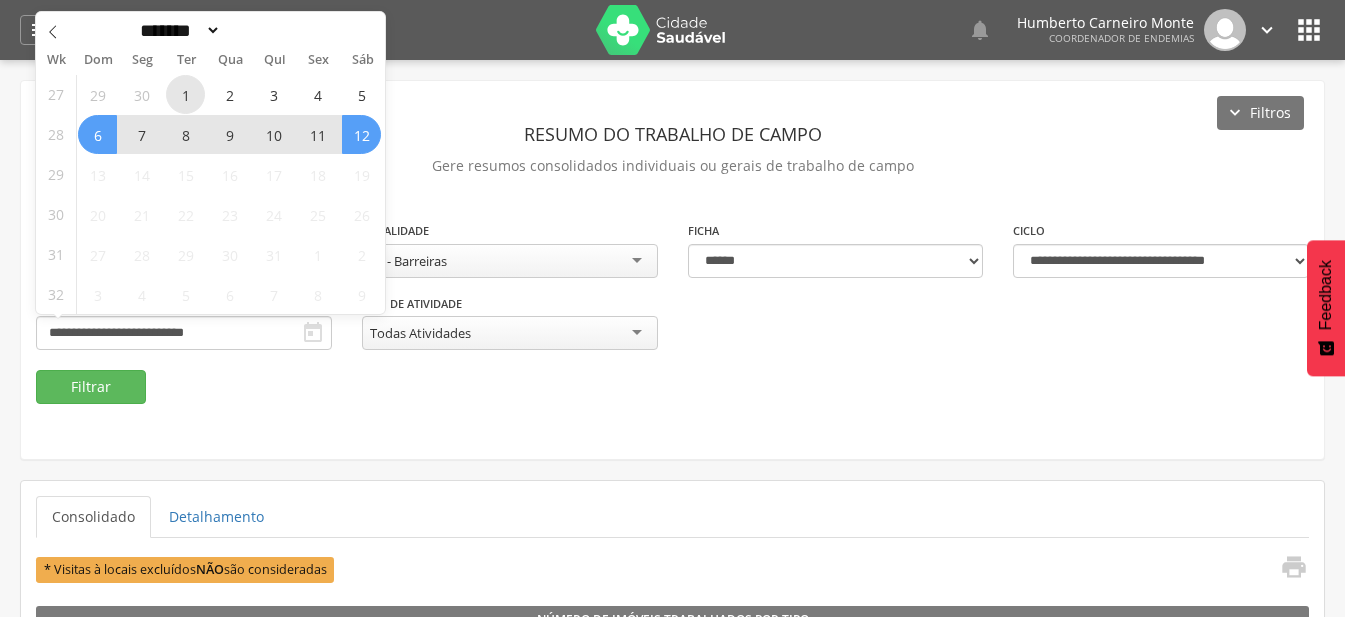 click on "1" at bounding box center (185, 94) 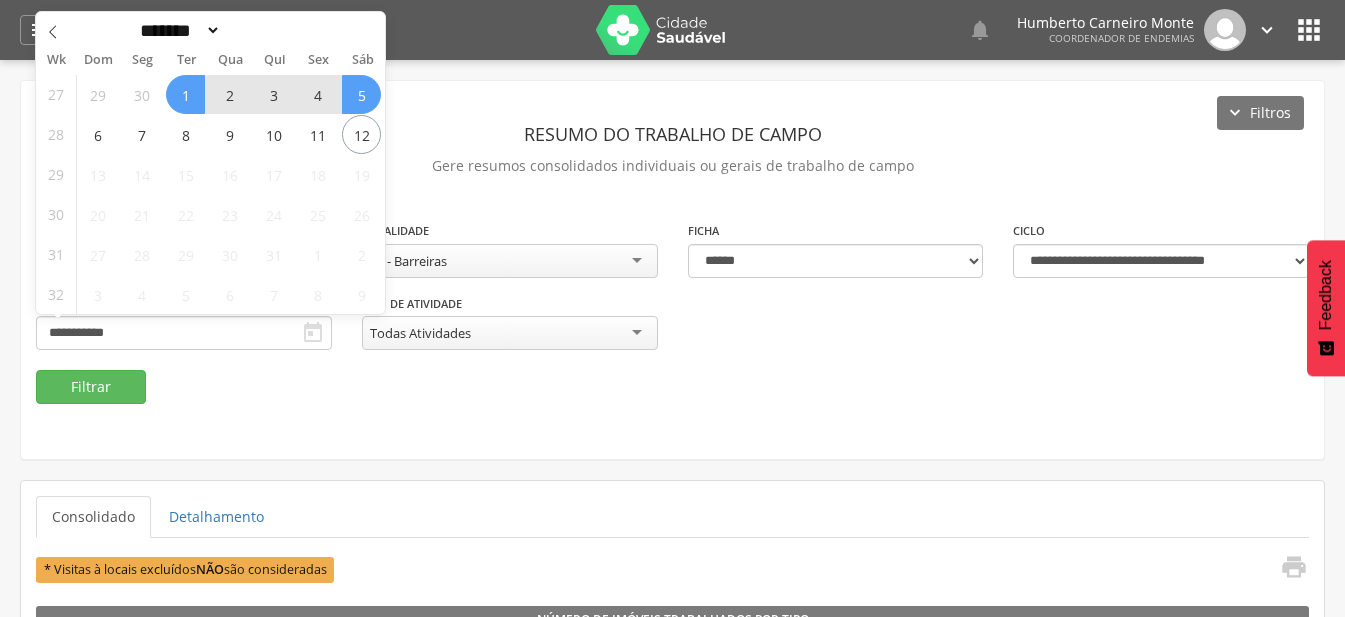 click on "5" at bounding box center (361, 94) 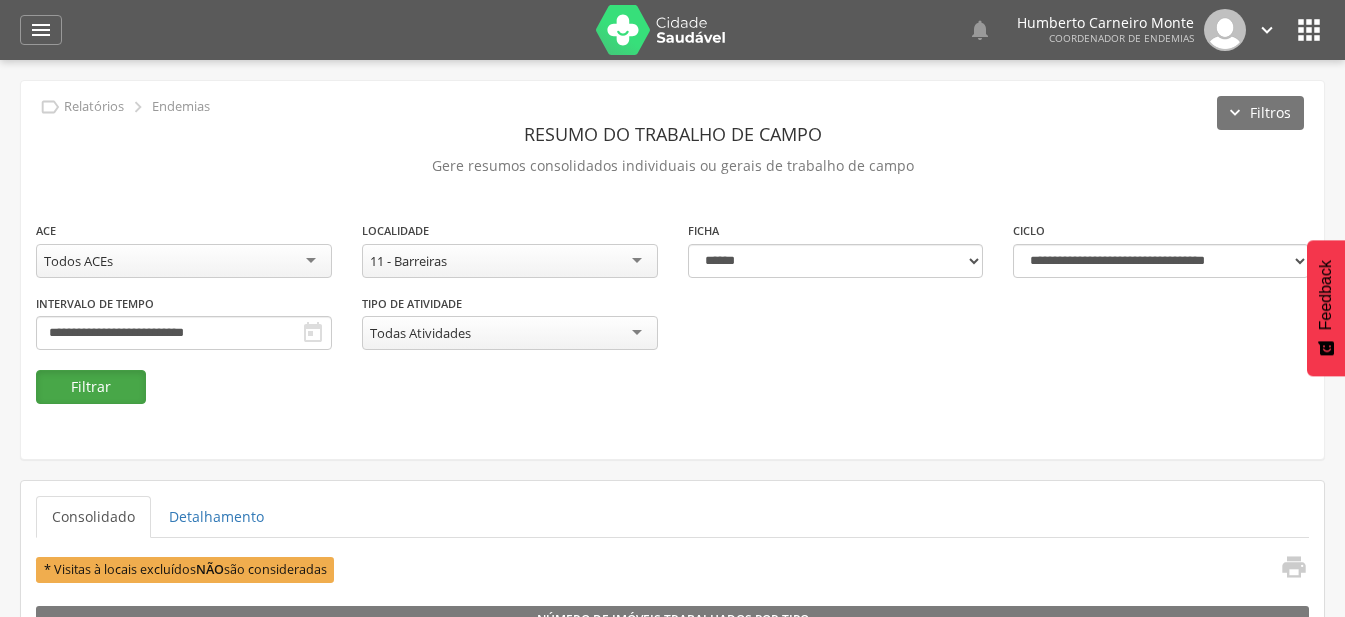 click on "Filtrar" at bounding box center (91, 387) 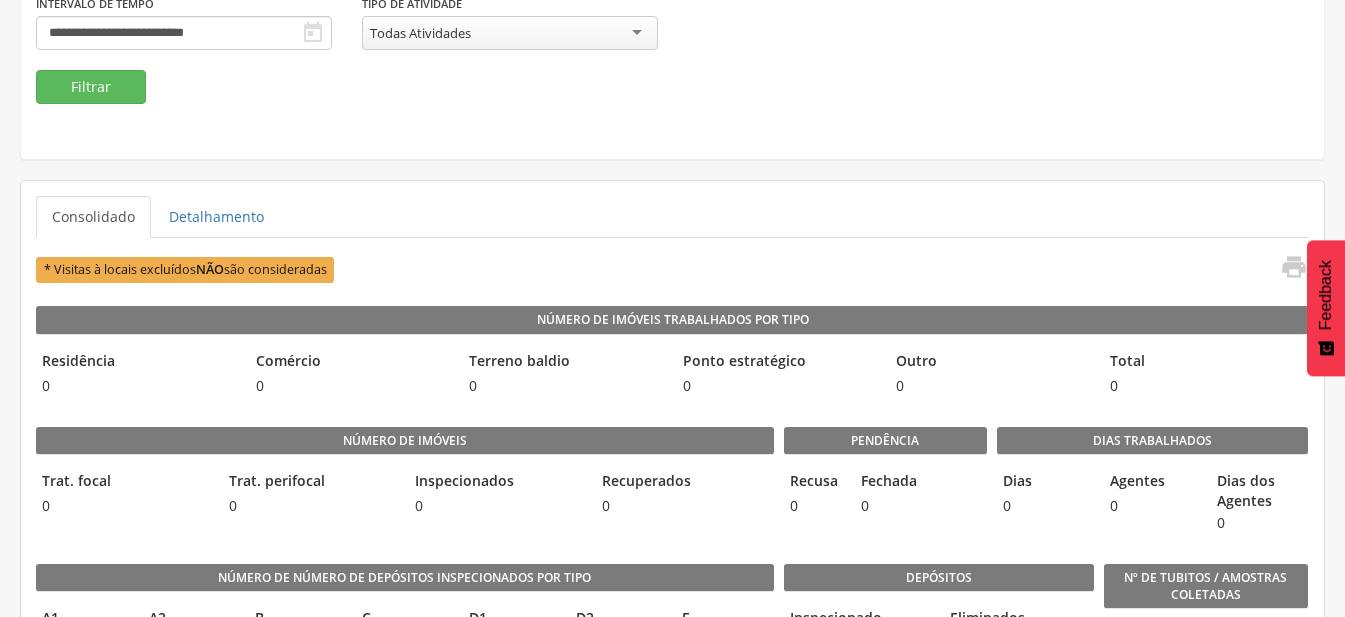 scroll, scrollTop: 0, scrollLeft: 0, axis: both 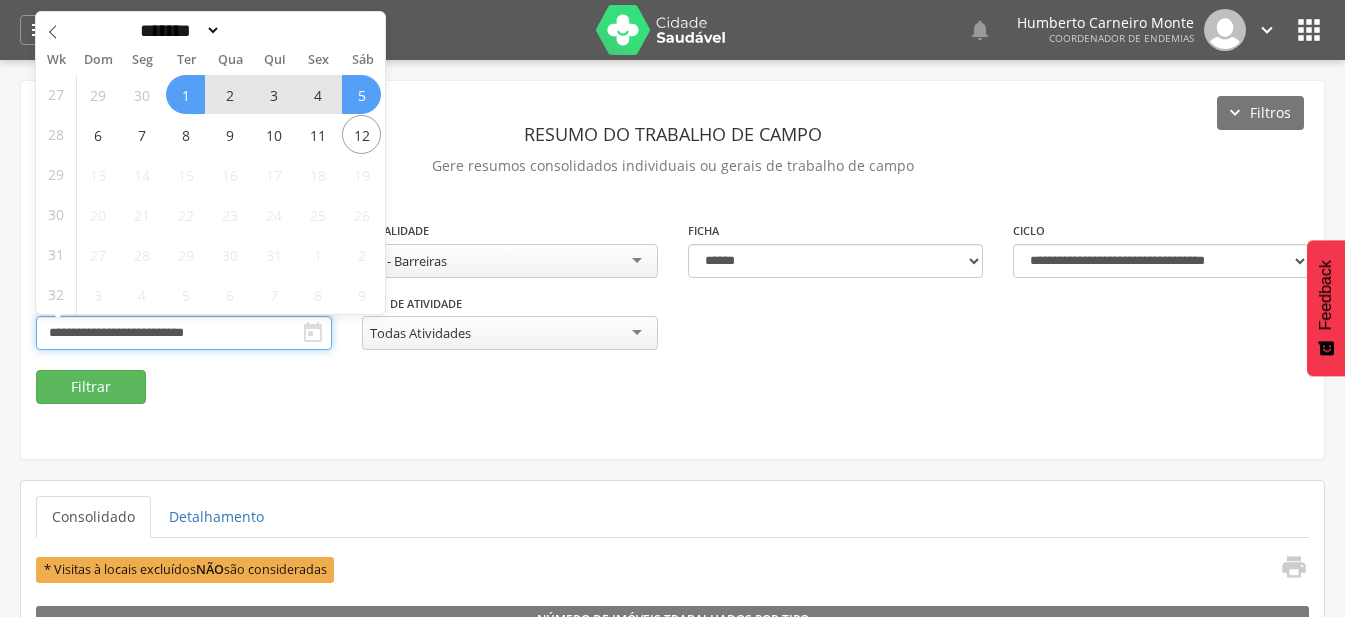 click on "**********" at bounding box center (184, 333) 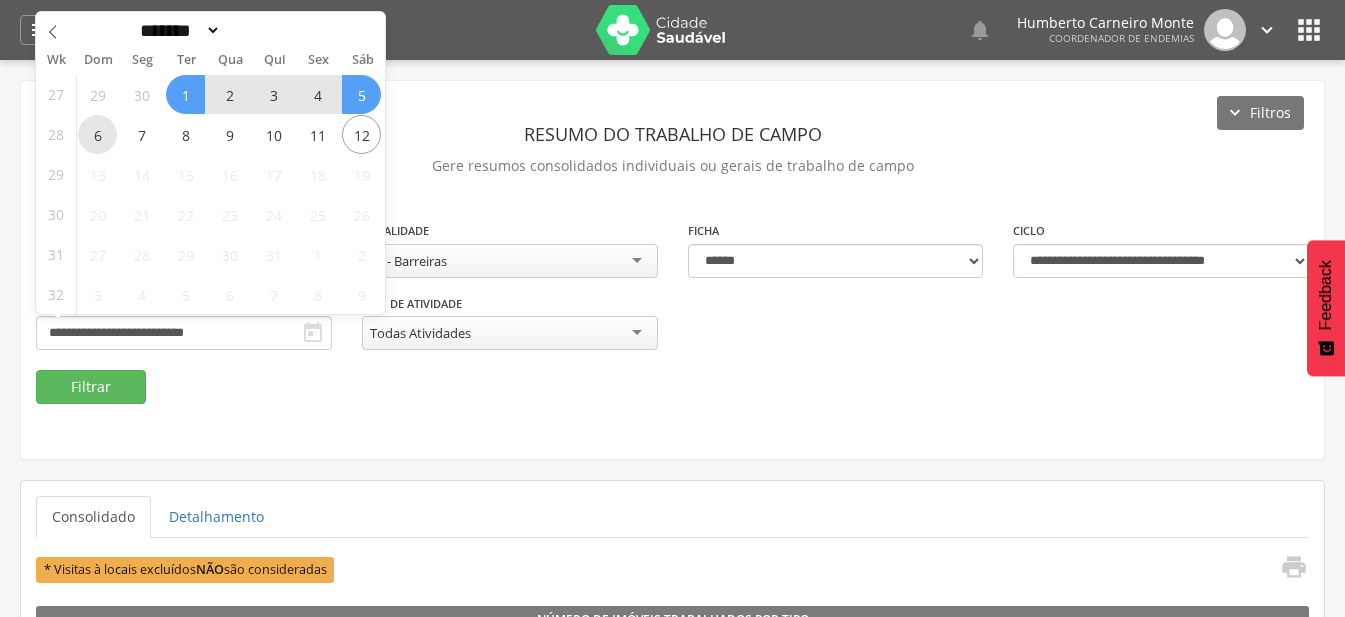 click on "6" at bounding box center [97, 134] 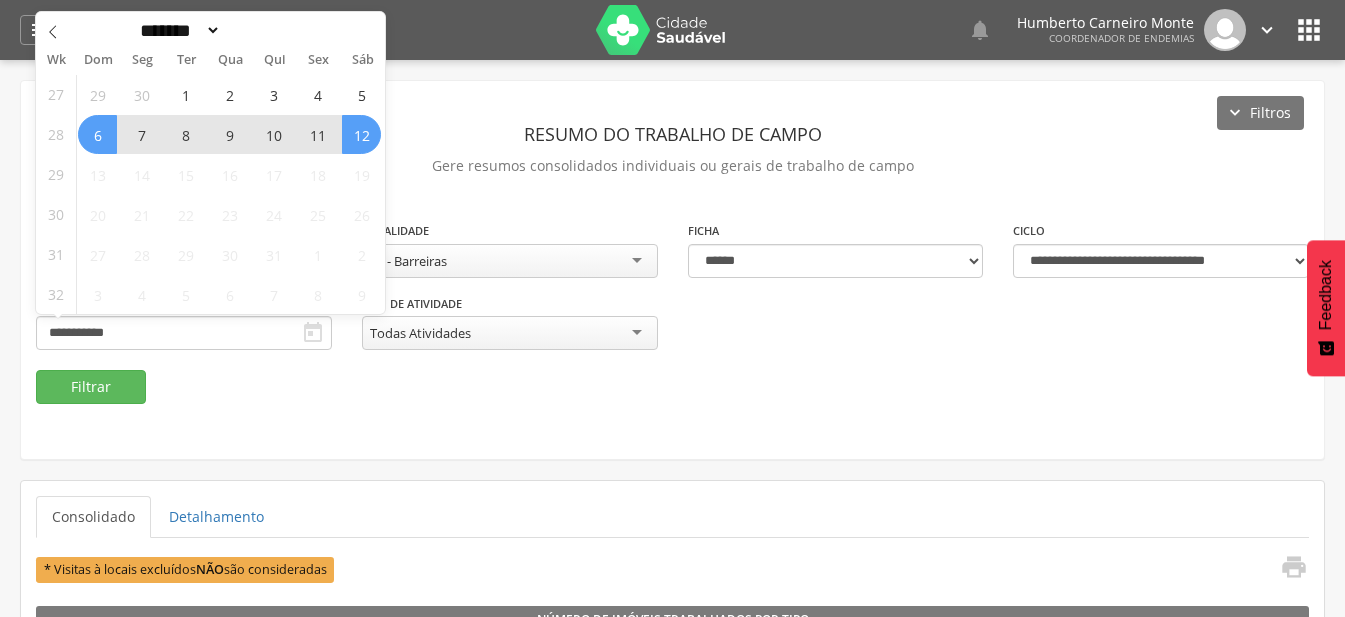 click on "12" at bounding box center [361, 134] 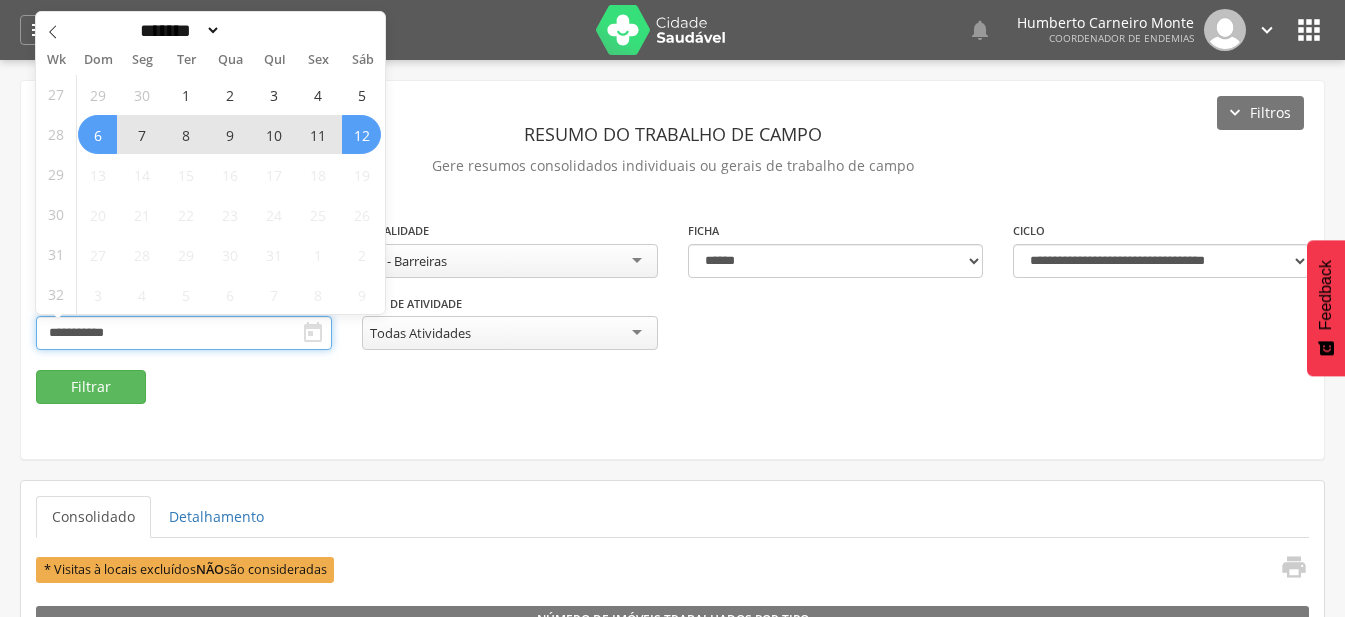 type on "**********" 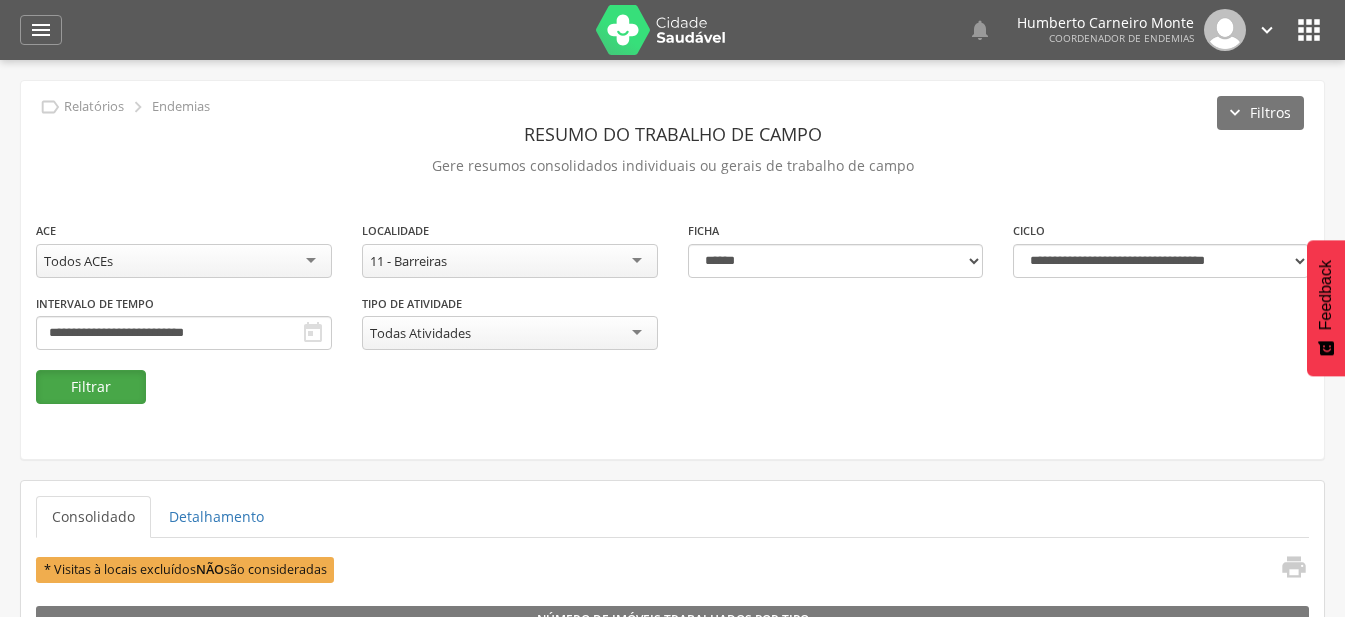 click on "Filtrar" at bounding box center (91, 387) 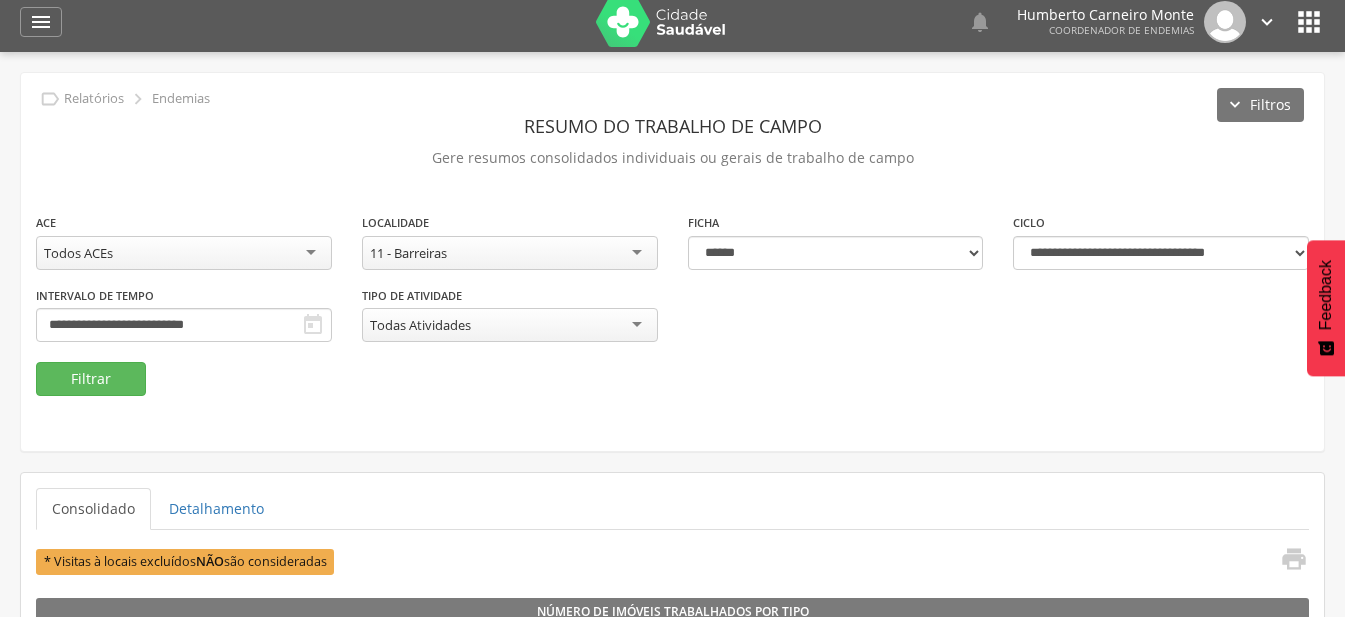 scroll, scrollTop: 0, scrollLeft: 0, axis: both 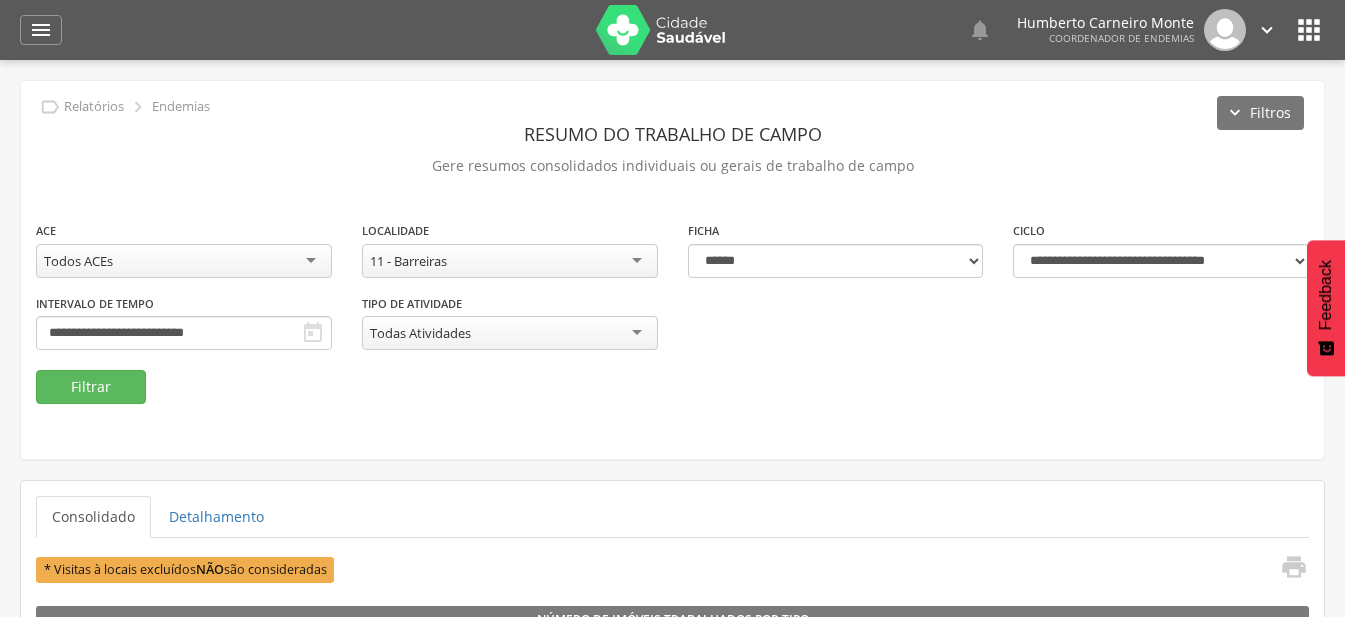 click on "" at bounding box center [1267, 30] 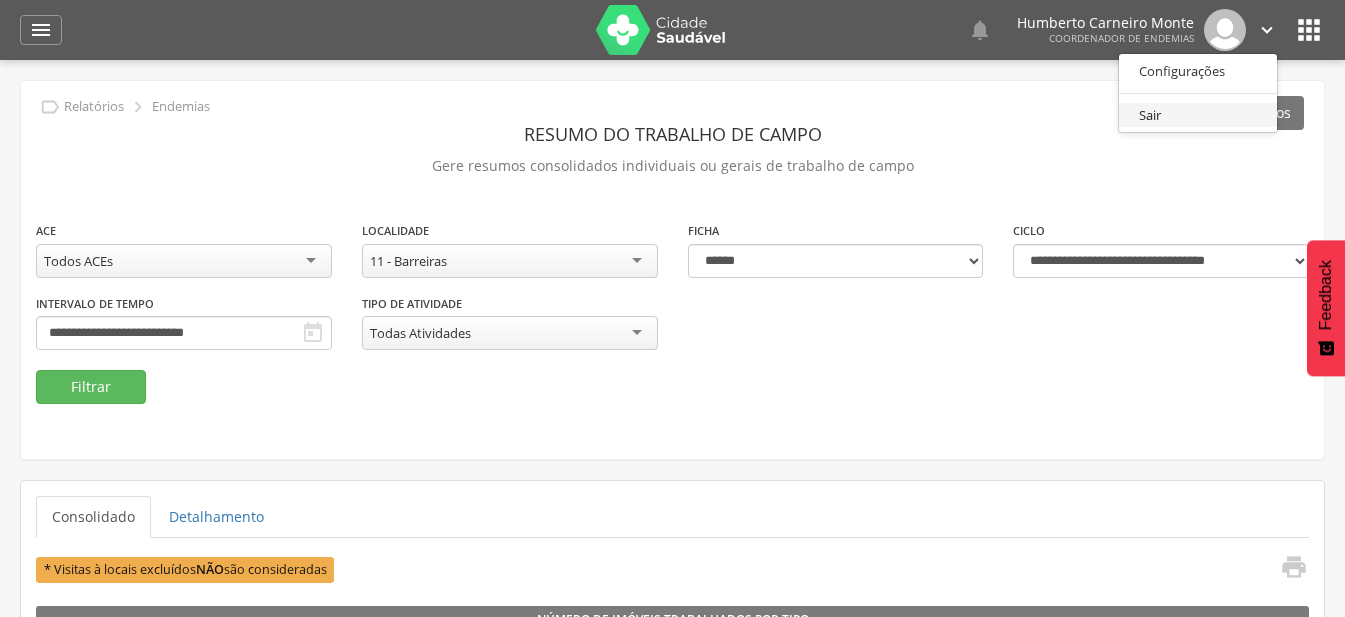 click on "Sair" at bounding box center [1198, 115] 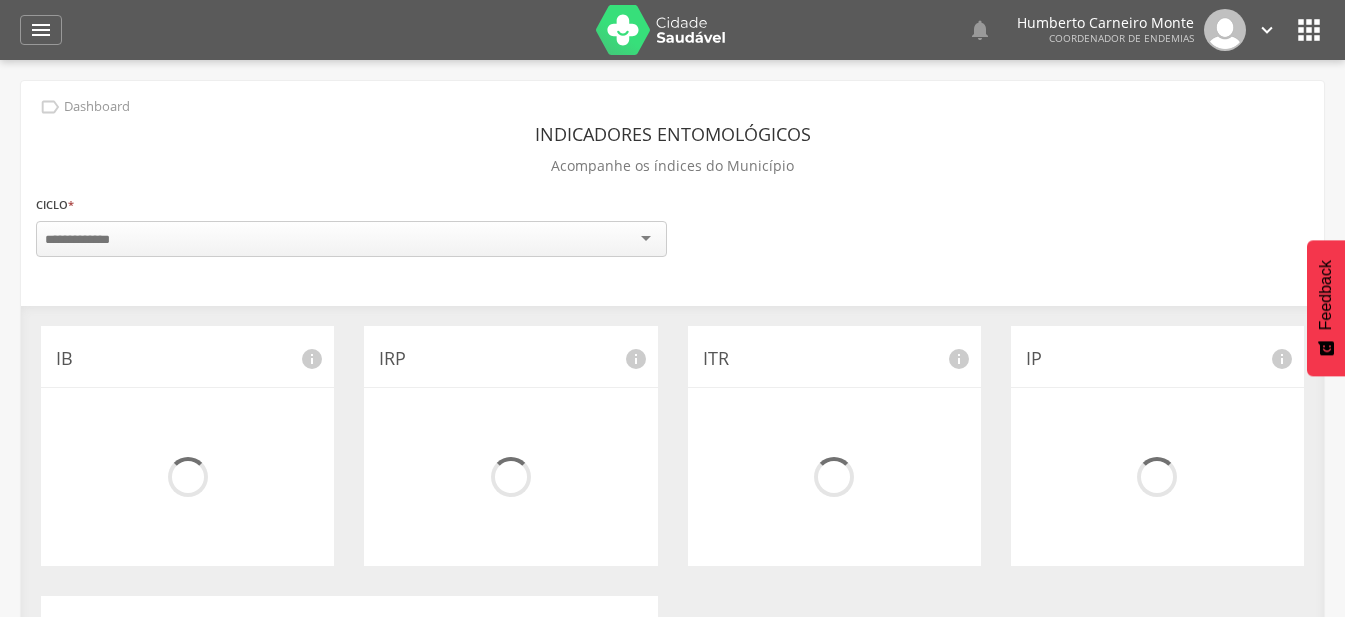 scroll, scrollTop: 0, scrollLeft: 0, axis: both 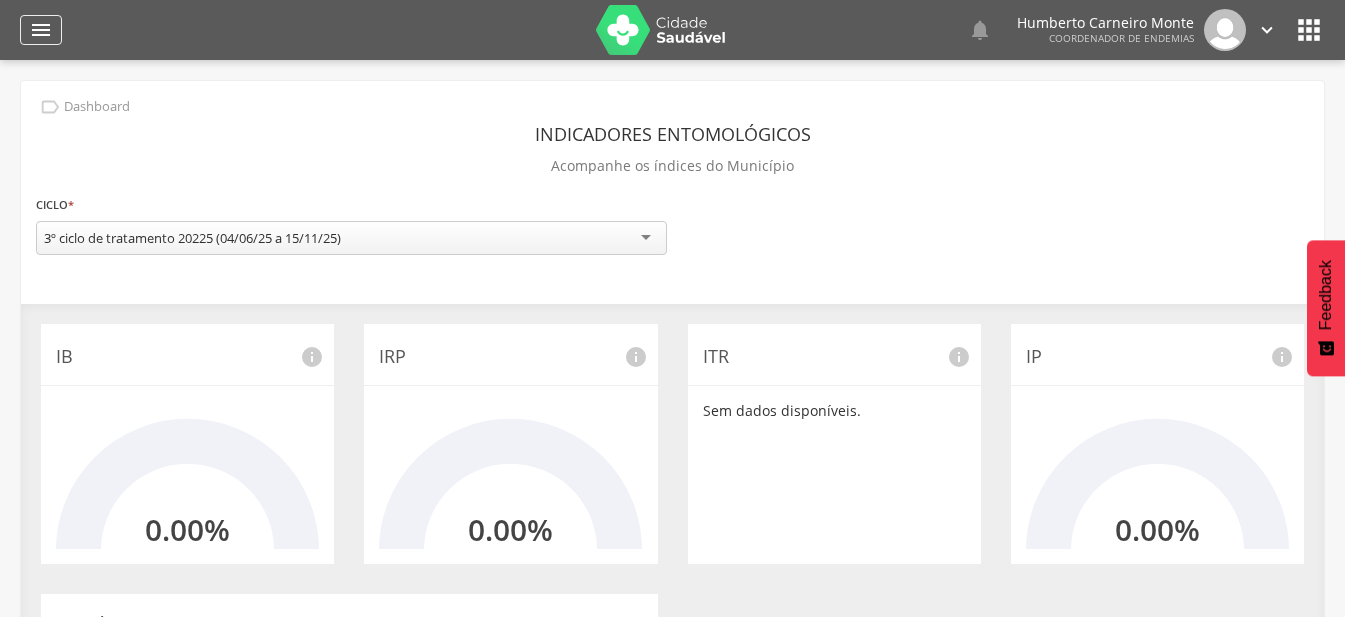 click on "" at bounding box center (41, 30) 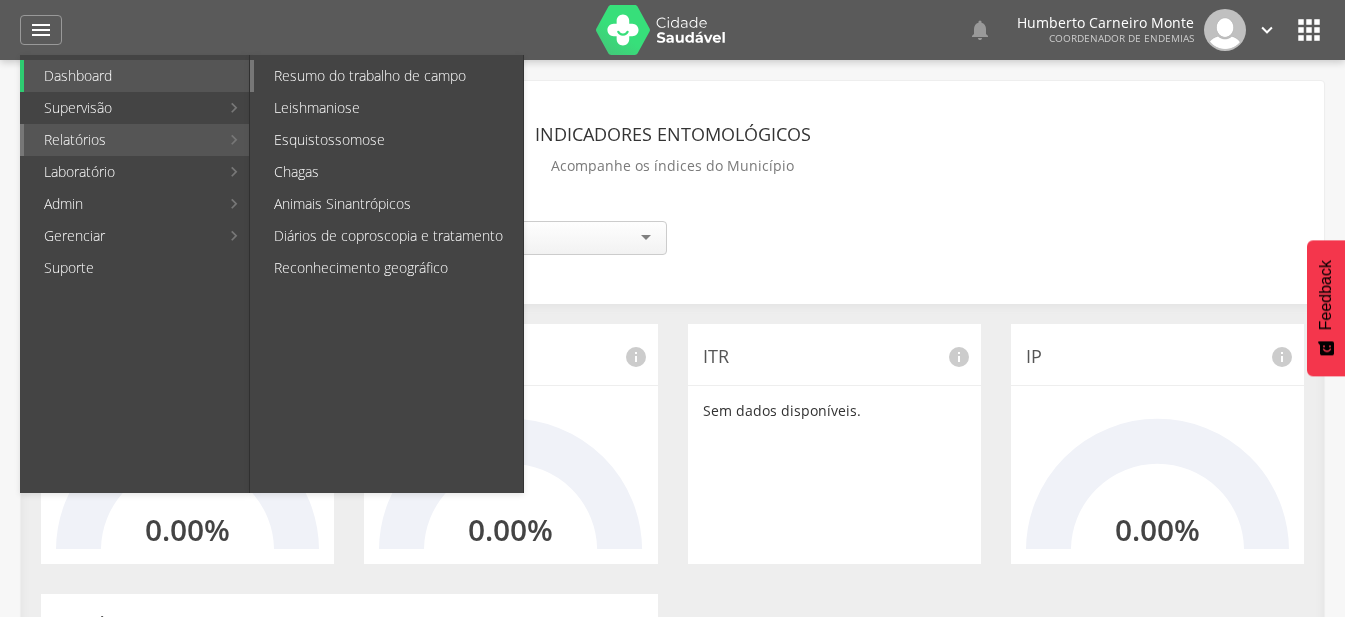 click on "Resumo do trabalho de campo" at bounding box center (388, 76) 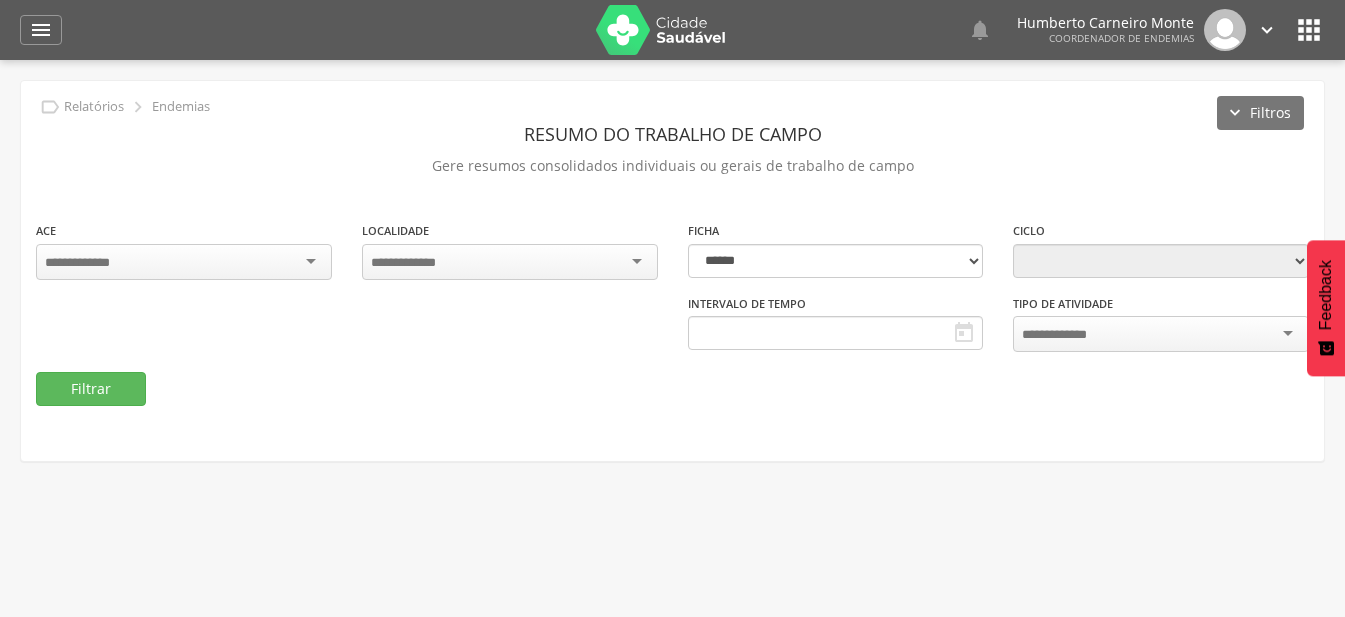 type on "**********" 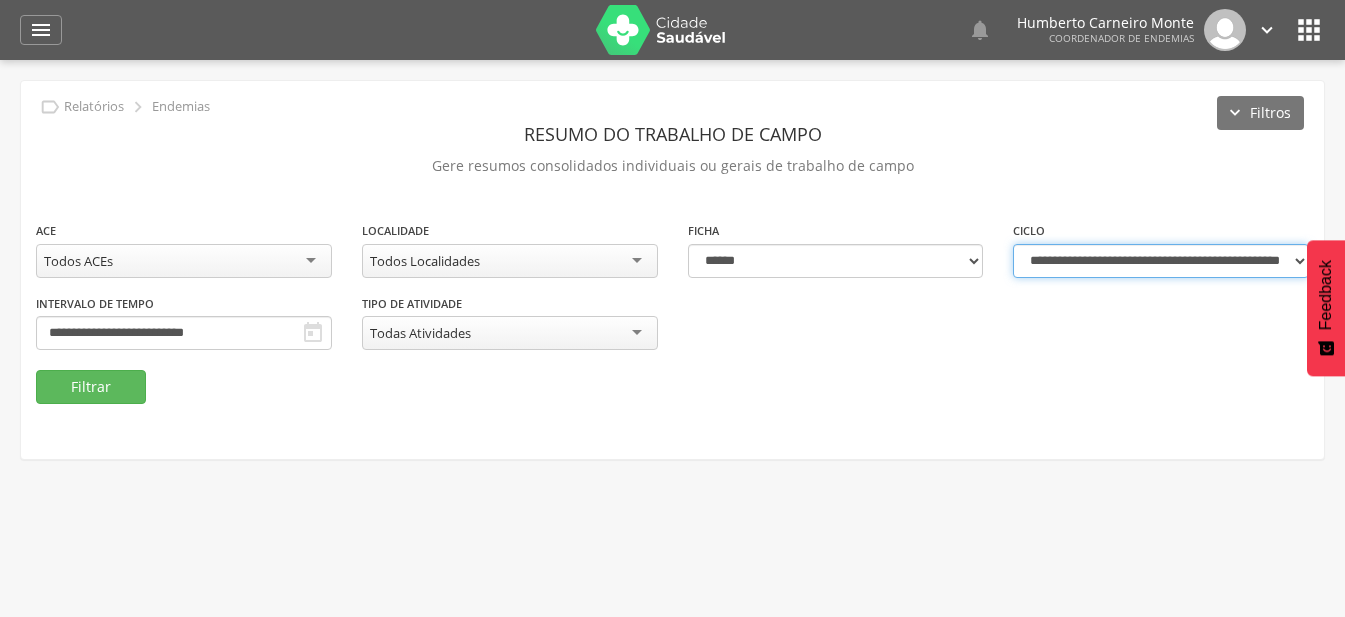 click on "**********" at bounding box center (1161, 261) 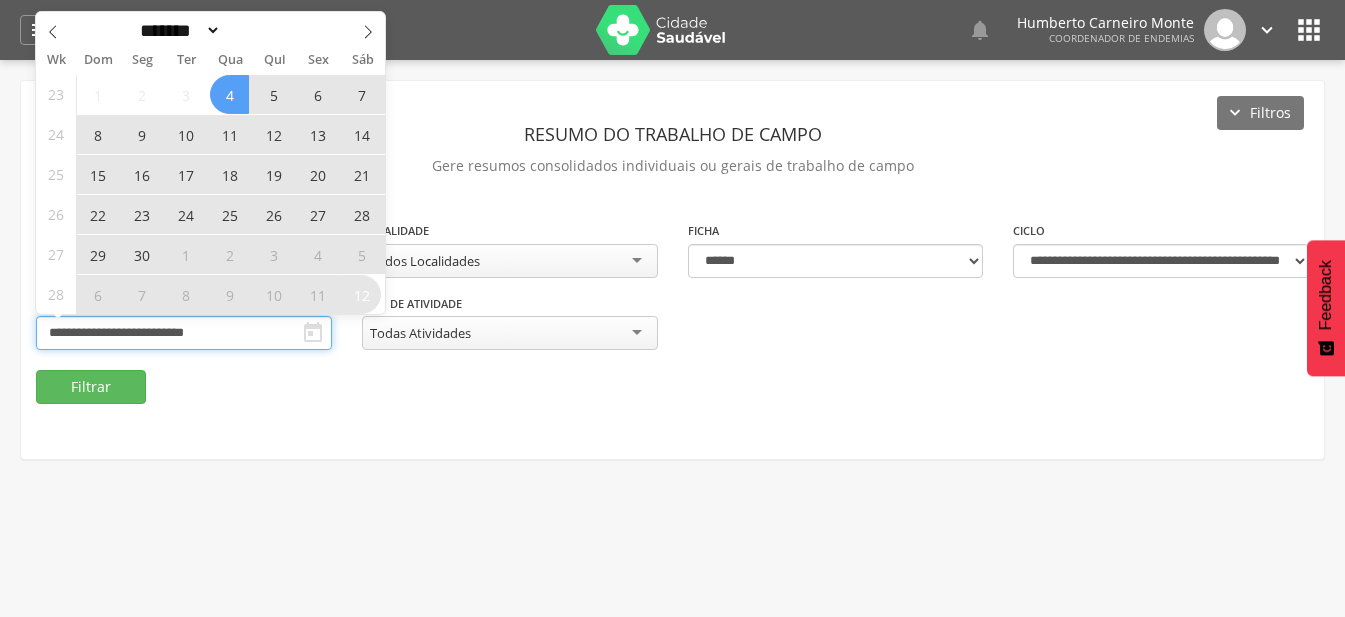 click on "**********" at bounding box center [184, 333] 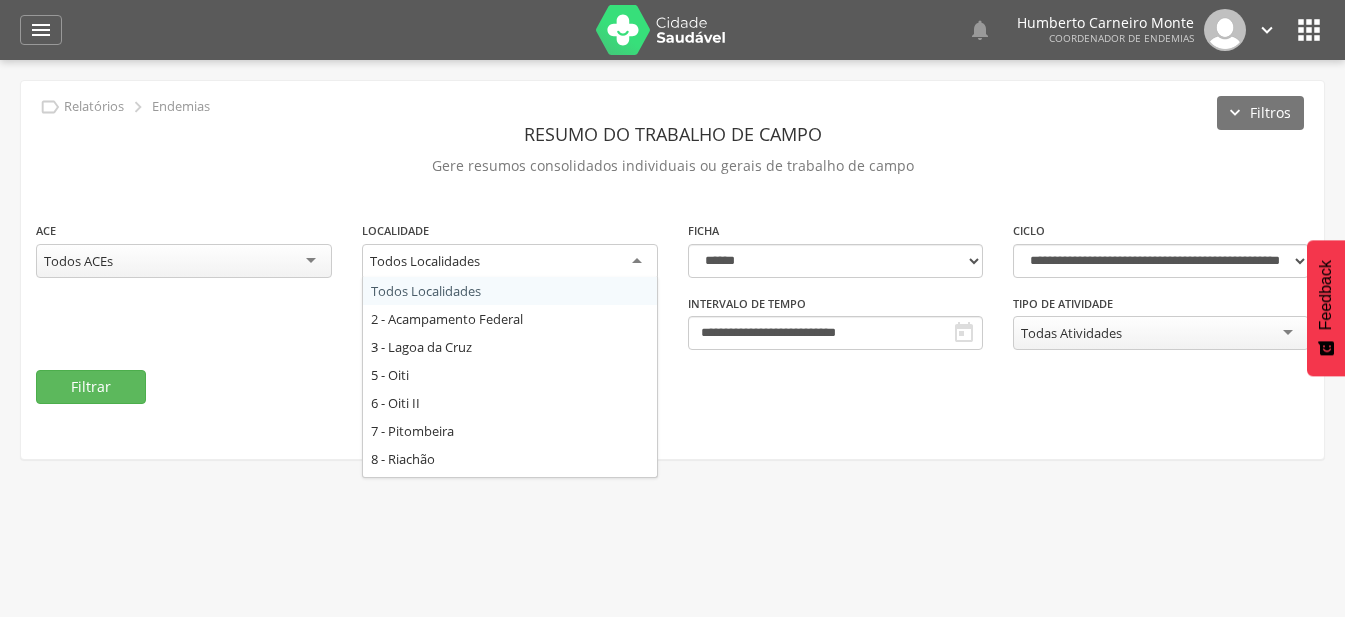 click on "Todos Localidades" at bounding box center [510, 262] 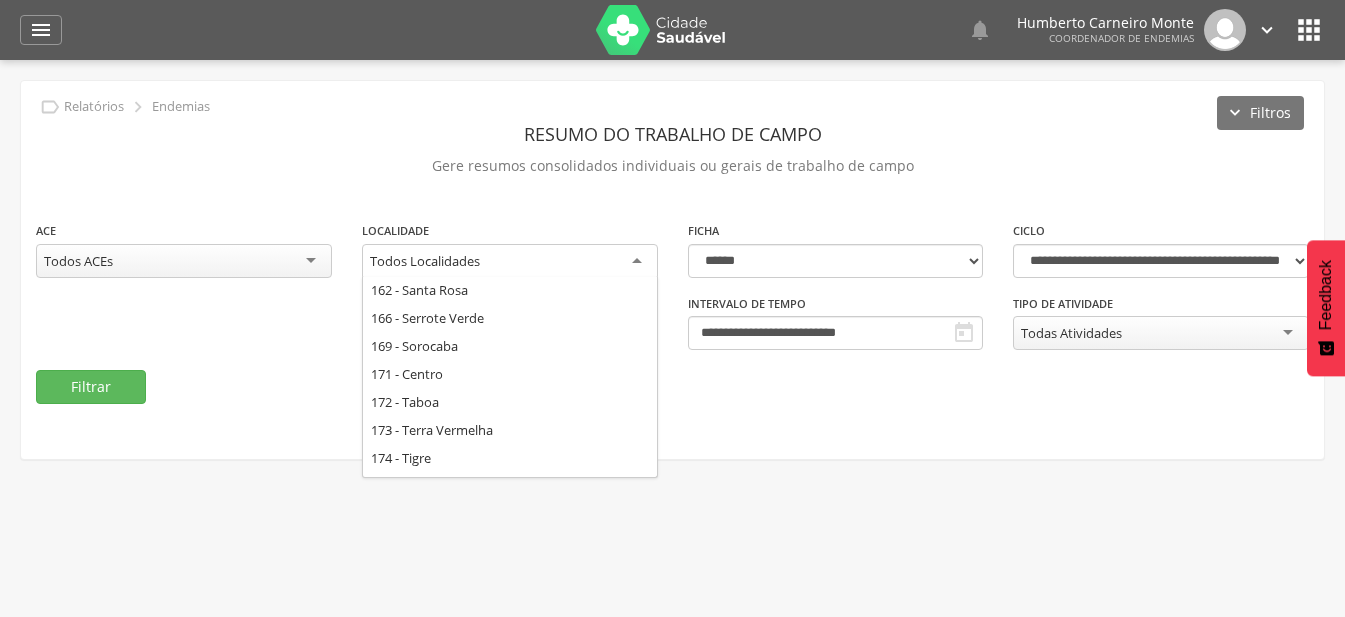 scroll, scrollTop: 3332, scrollLeft: 0, axis: vertical 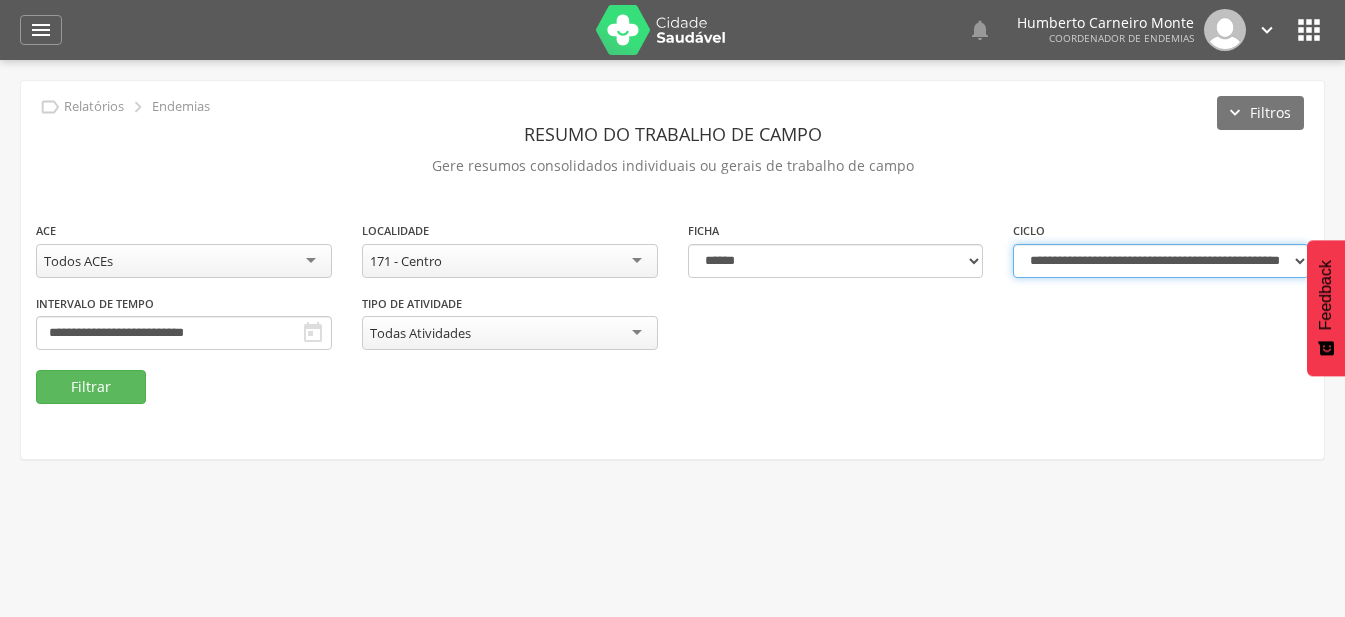 click on "**********" at bounding box center [1161, 261] 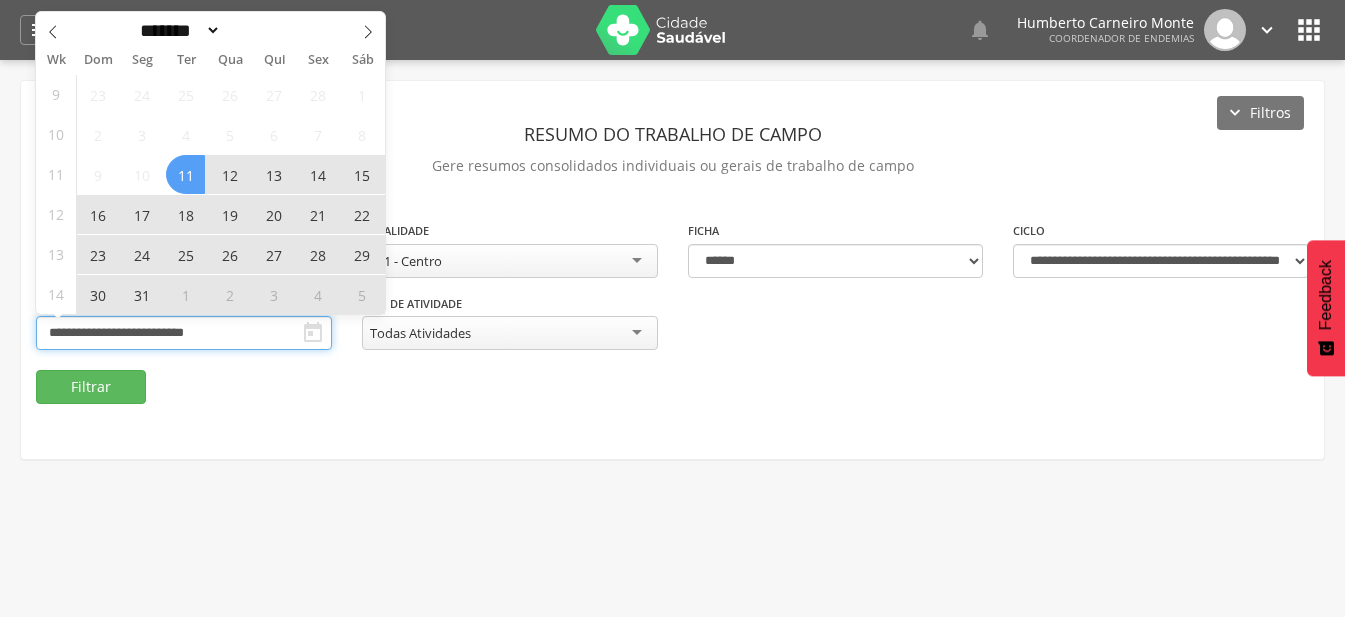 click on "**********" at bounding box center (184, 333) 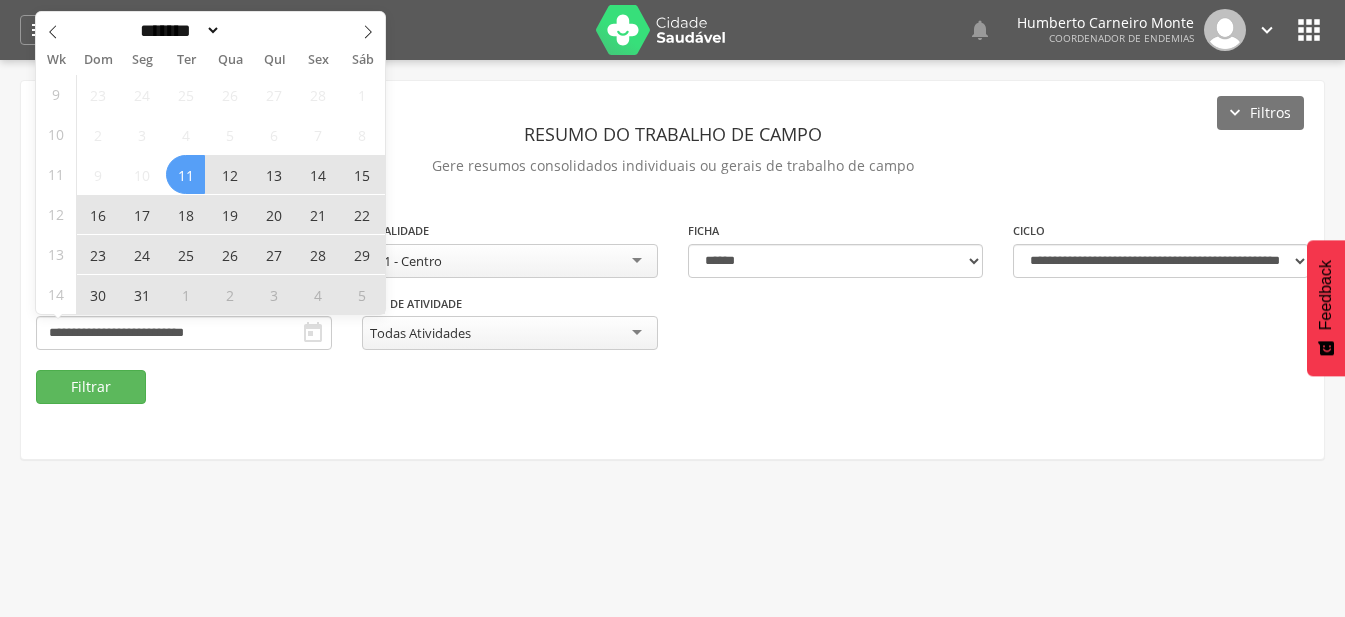 click on "11" at bounding box center [185, 174] 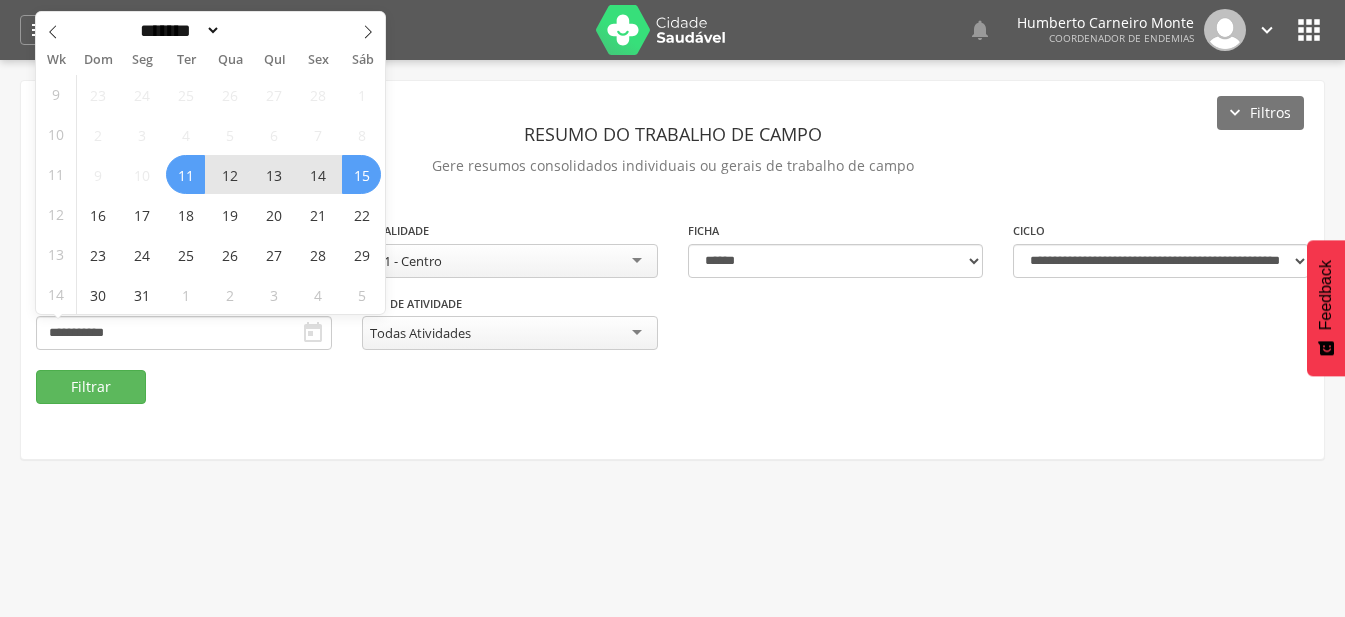 click on "15" at bounding box center [361, 174] 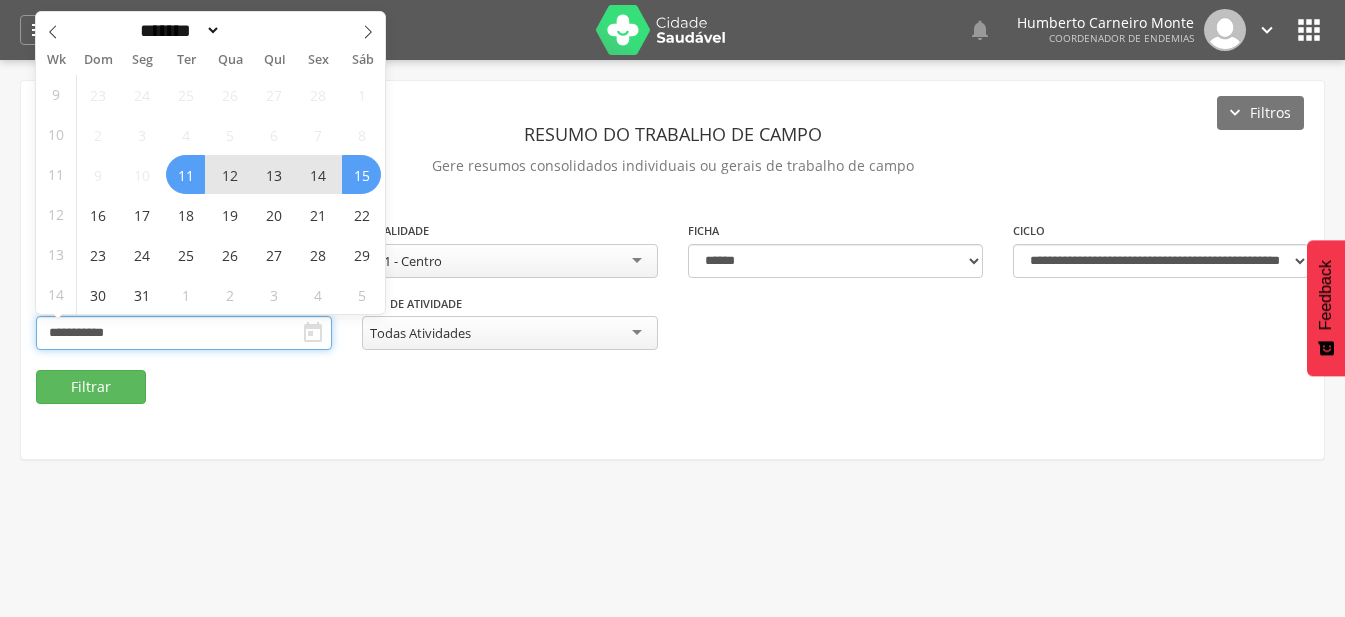 type on "**********" 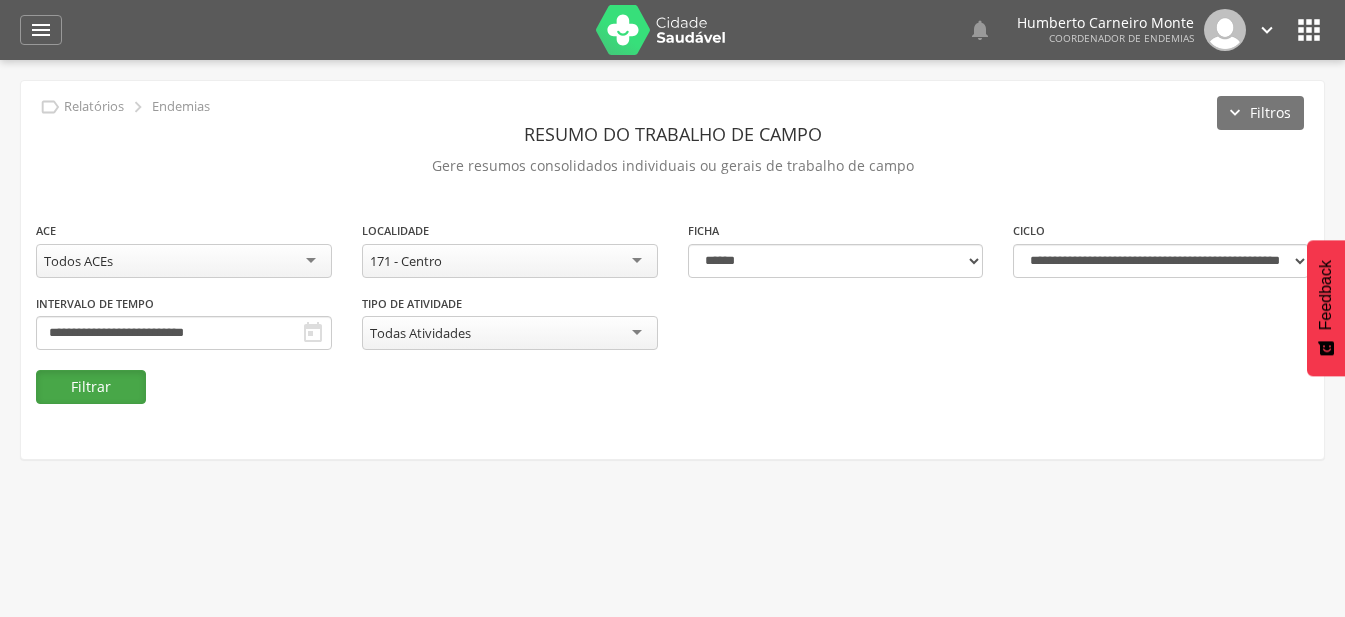click on "Filtrar" at bounding box center [91, 387] 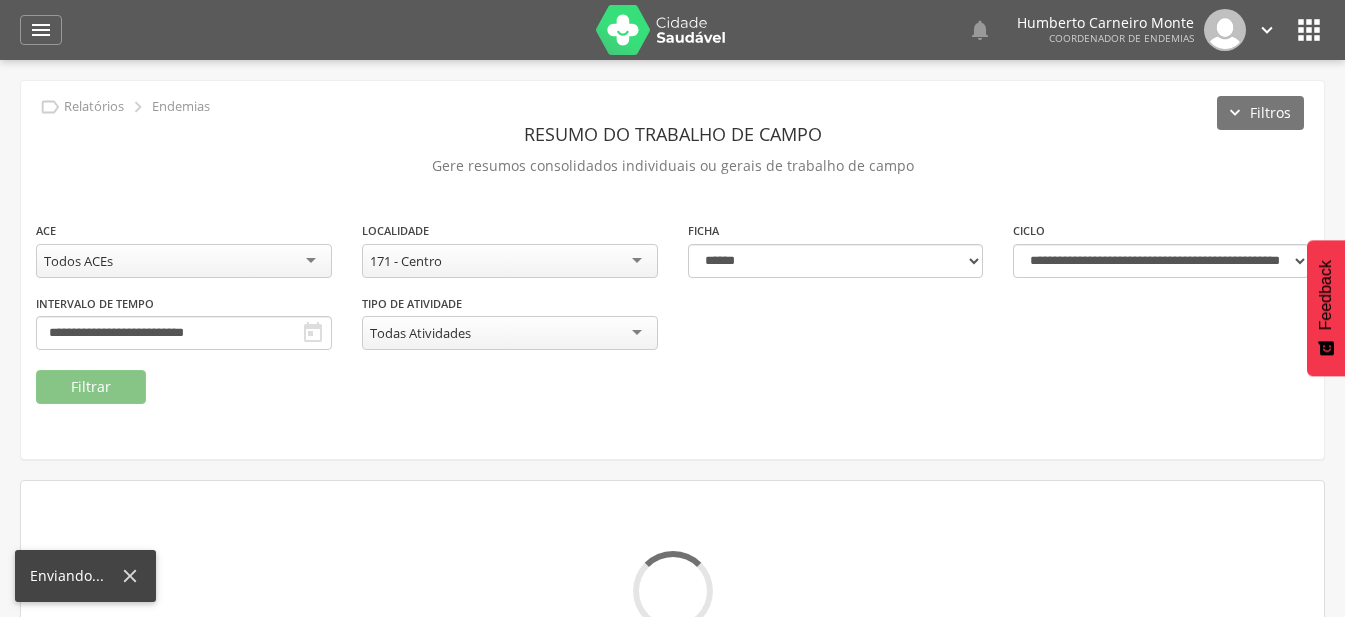 click on "Todos ACEs" at bounding box center [184, 261] 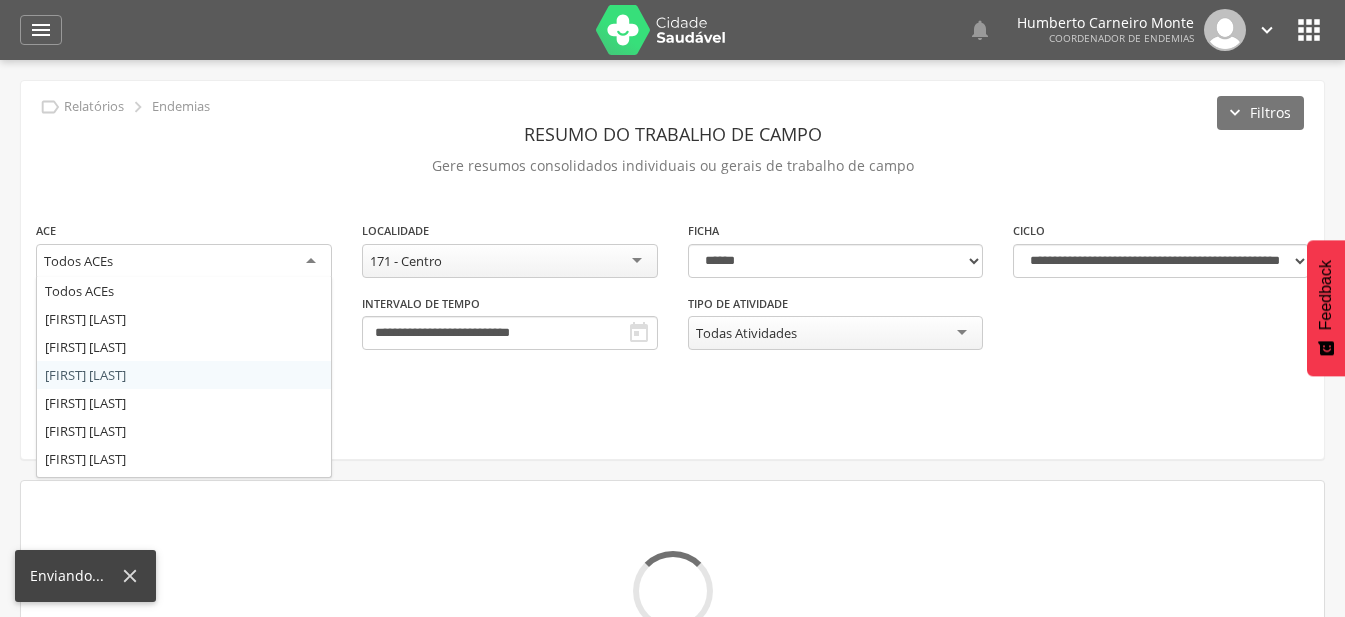 drag, startPoint x: 480, startPoint y: 391, endPoint x: 400, endPoint y: 386, distance: 80.1561 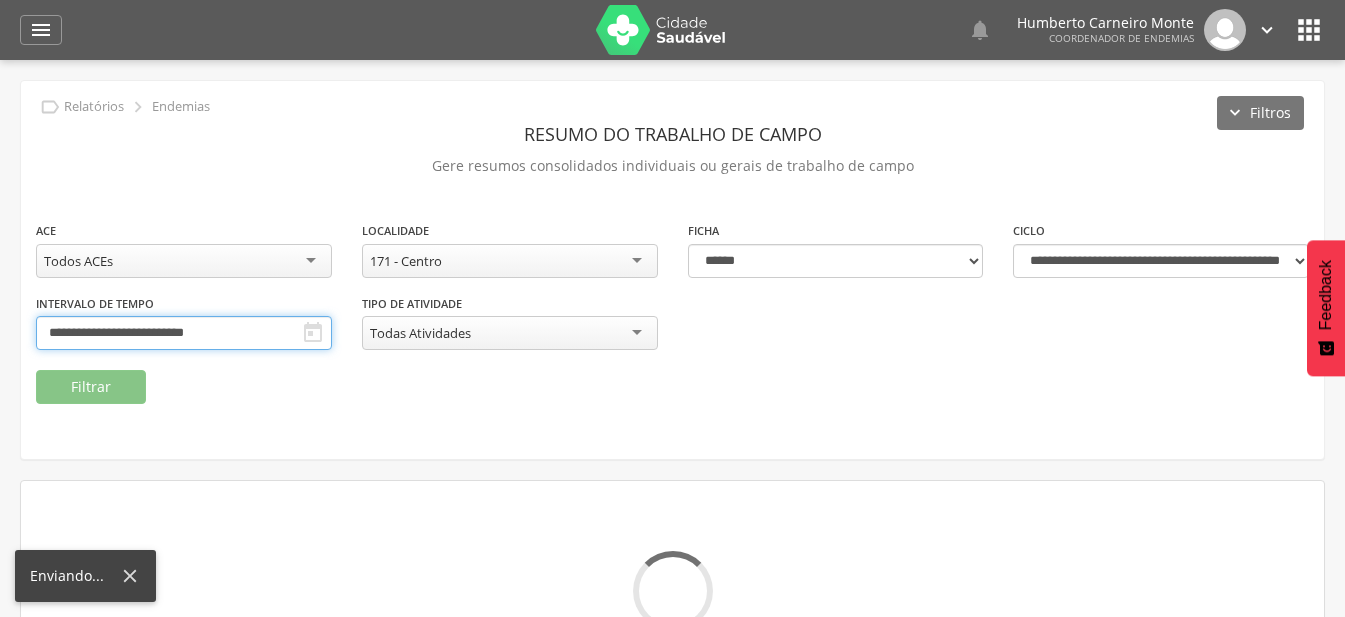 click on "**********" at bounding box center (184, 333) 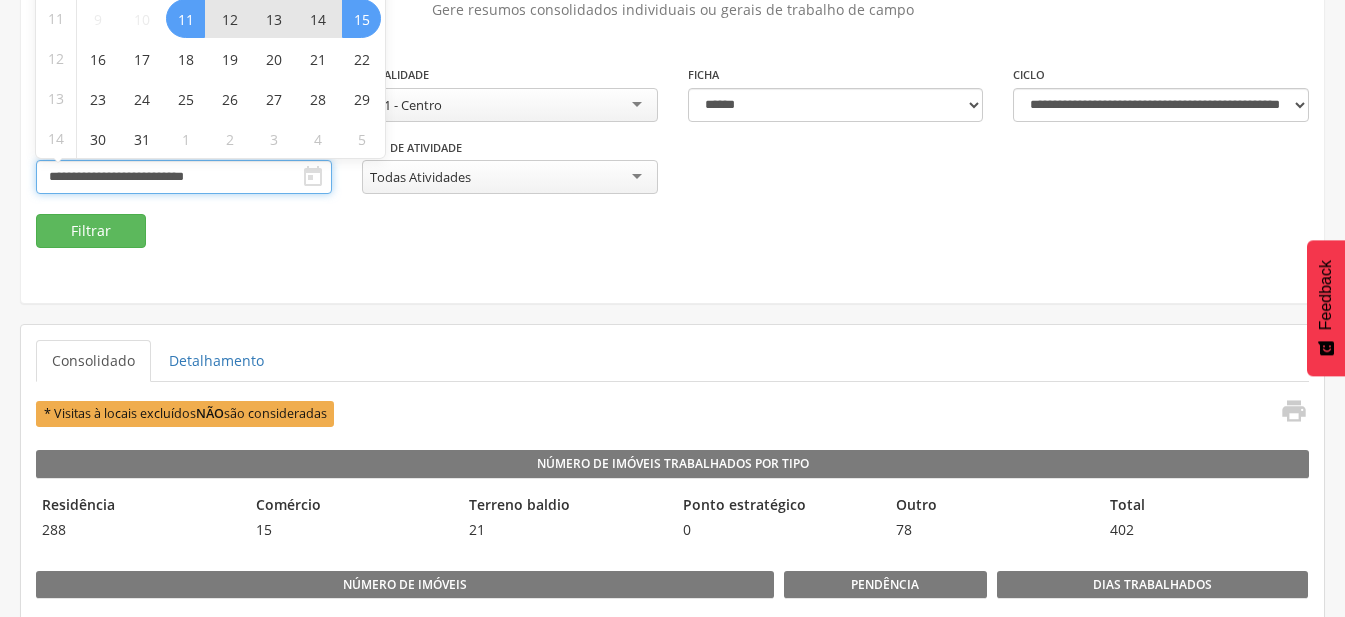 scroll, scrollTop: 200, scrollLeft: 0, axis: vertical 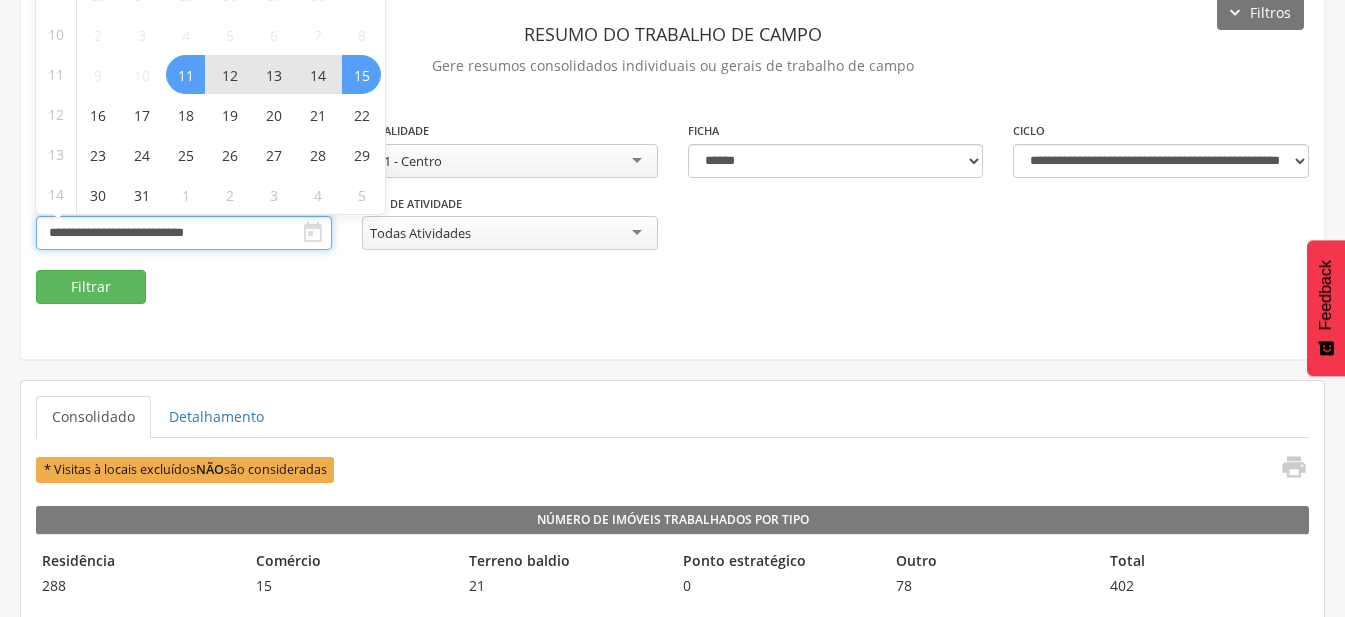 click on "**********" at bounding box center (184, 233) 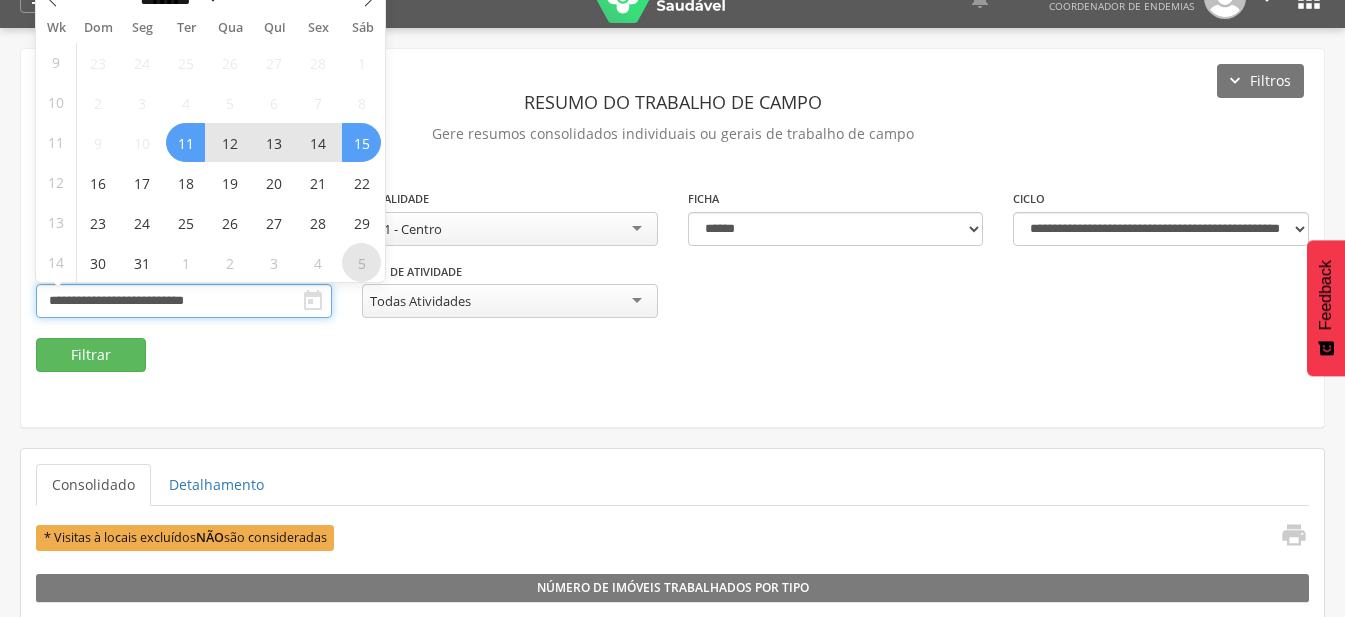 scroll, scrollTop: 0, scrollLeft: 0, axis: both 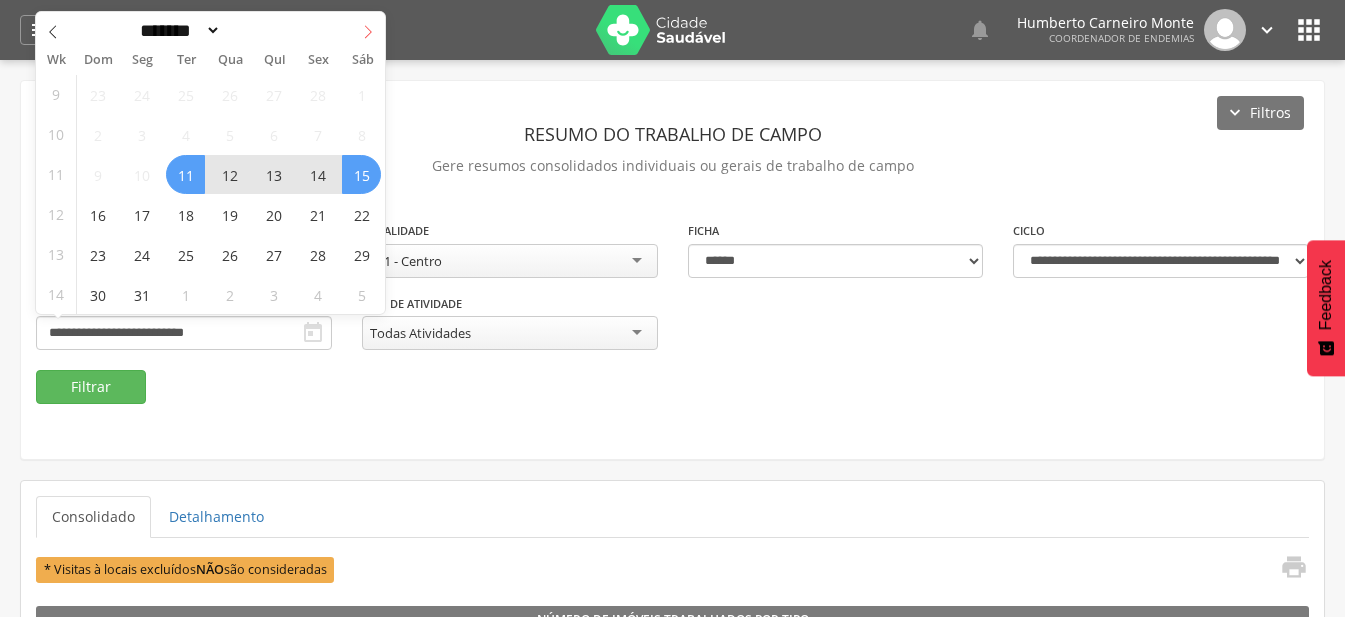 click 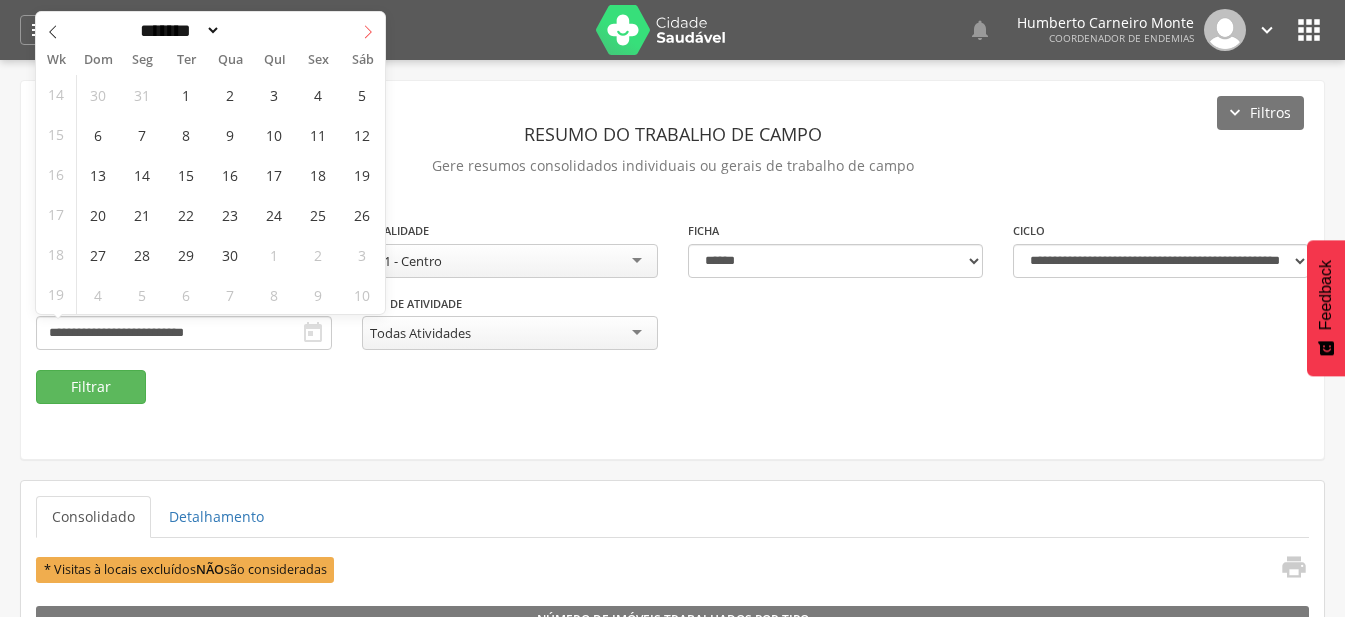 click 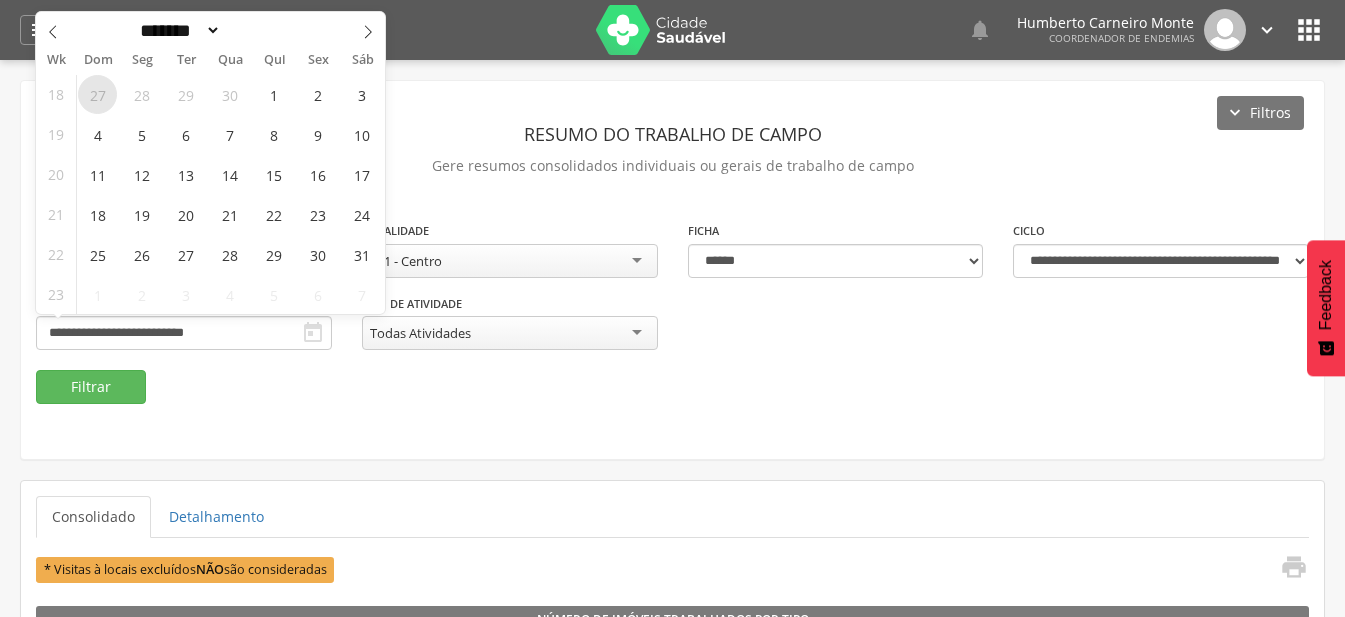 click on "27" at bounding box center (97, 94) 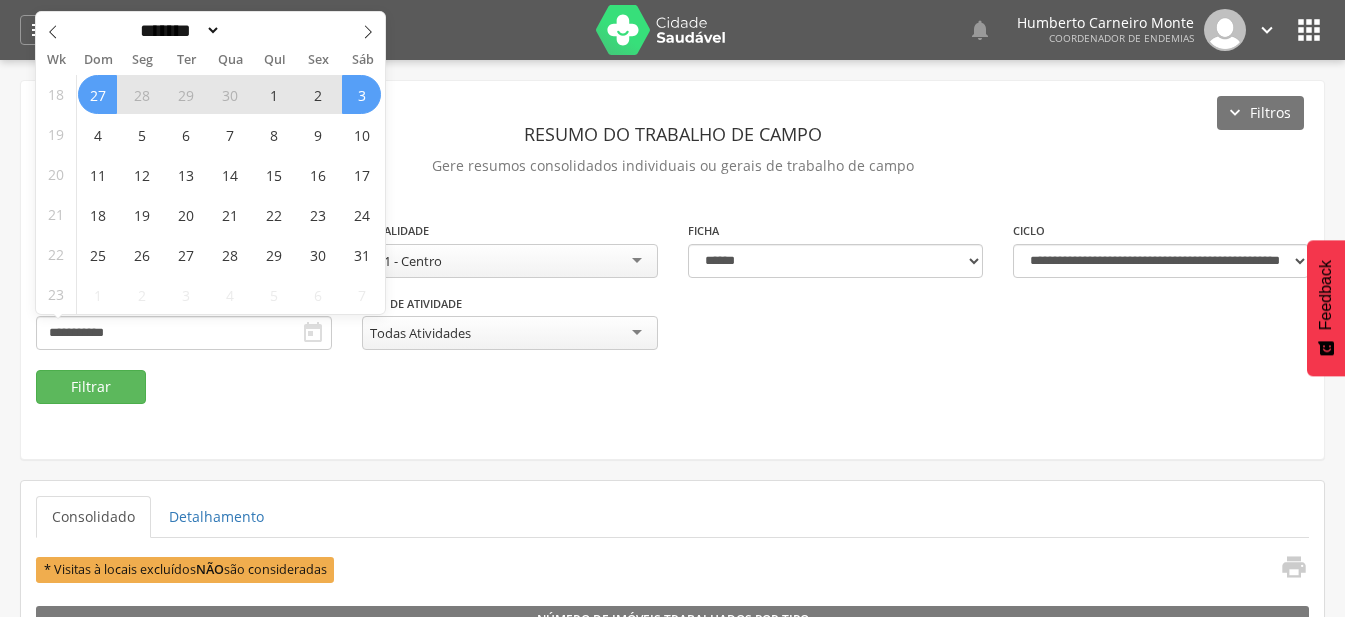 click on "3" at bounding box center [361, 94] 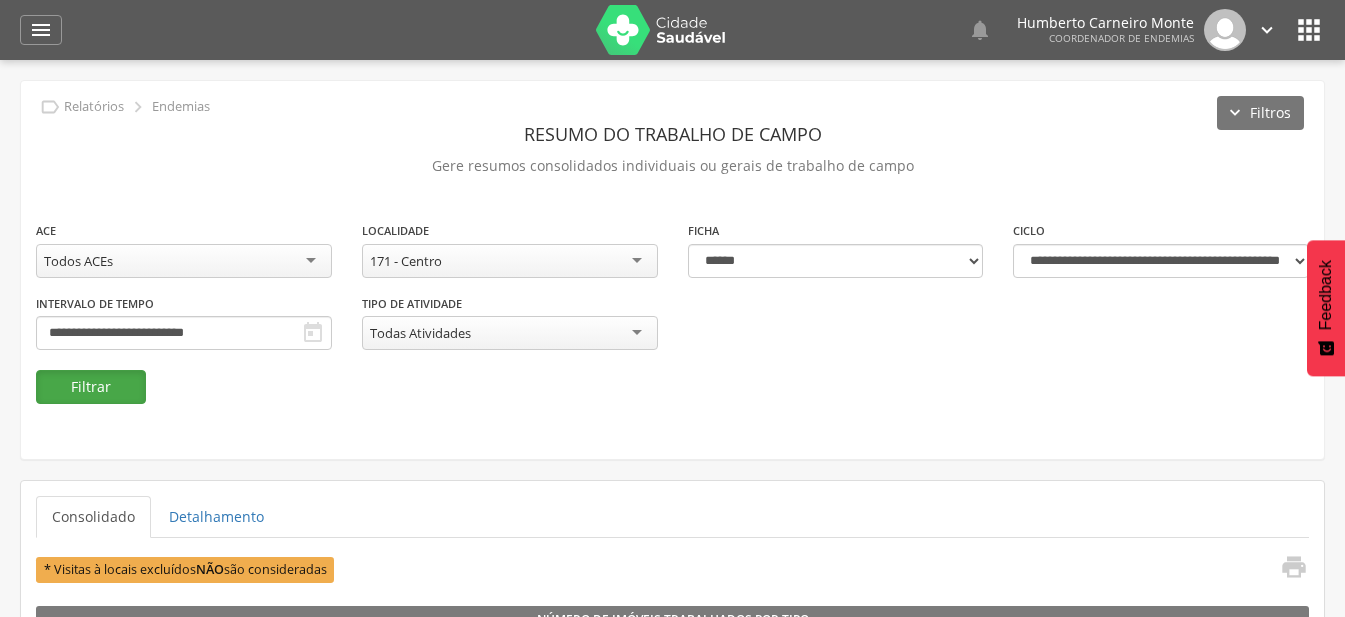 click on "Filtrar" at bounding box center (91, 387) 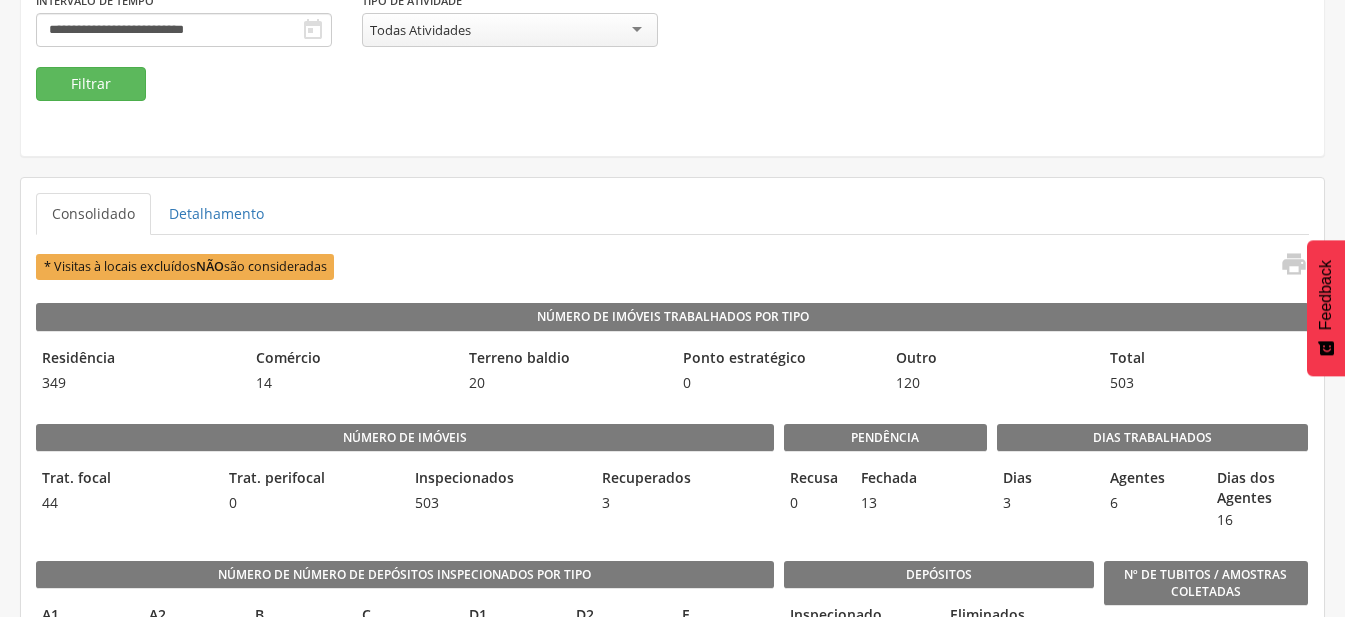 scroll, scrollTop: 100, scrollLeft: 0, axis: vertical 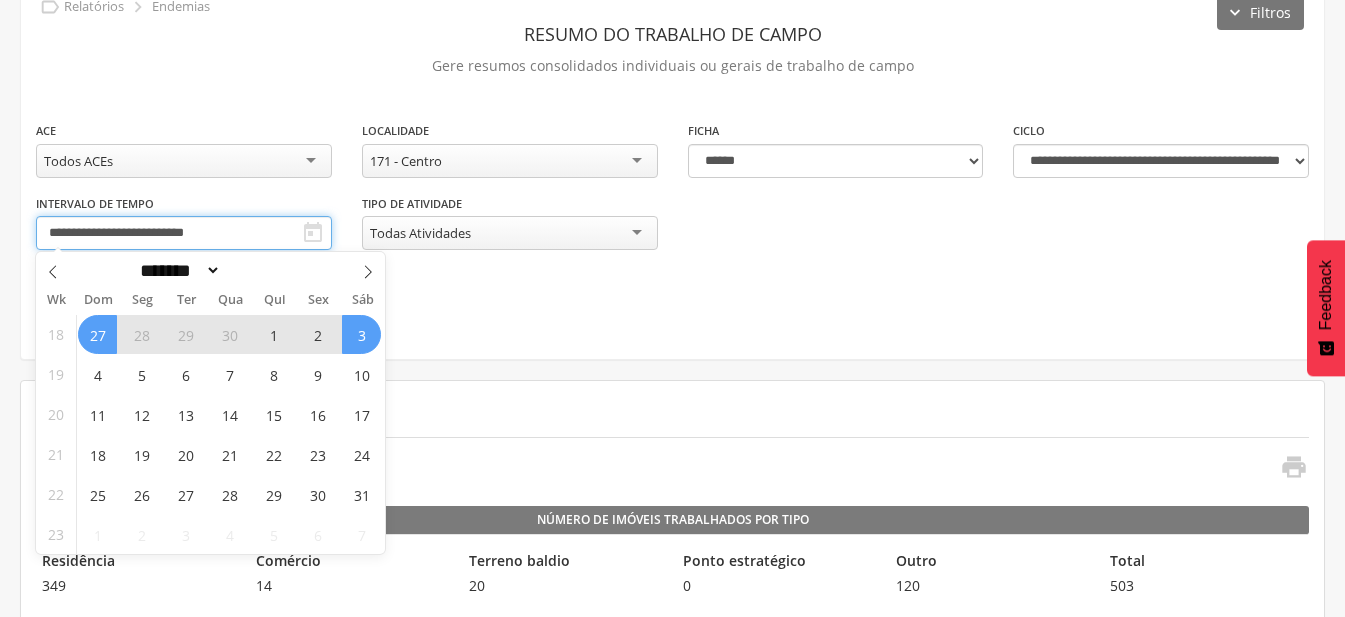 click on "**********" at bounding box center [184, 233] 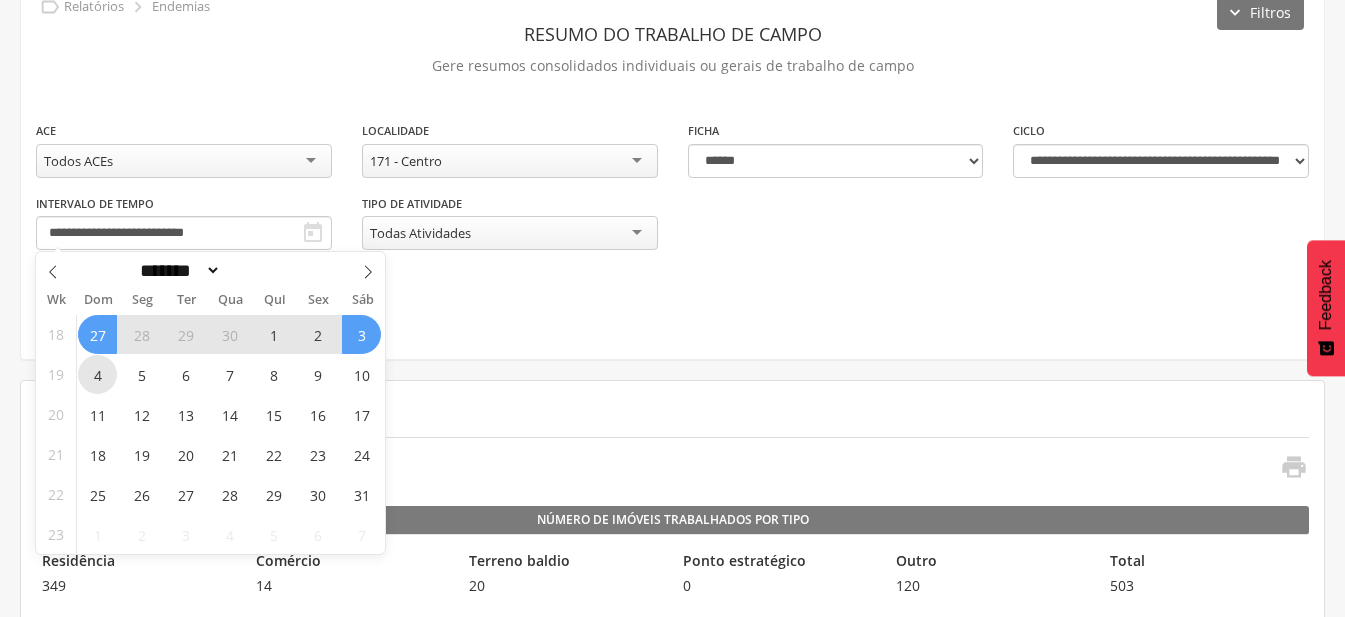 click on "4" at bounding box center [97, 374] 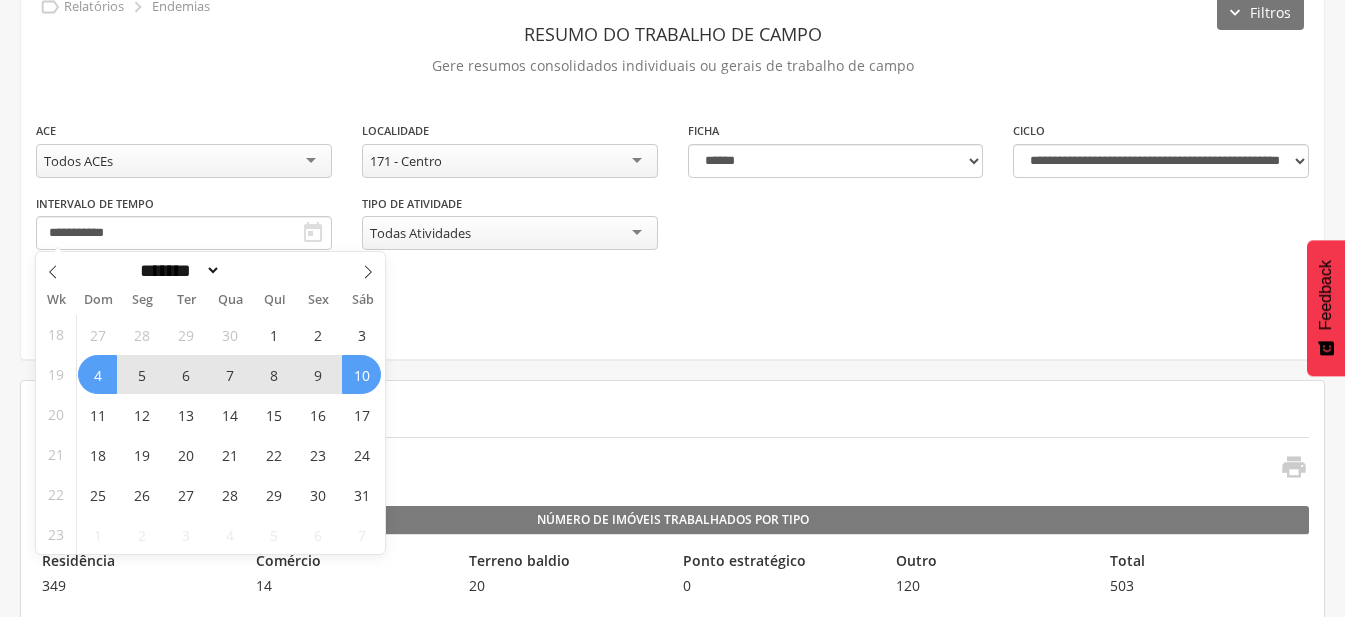 click on "10" at bounding box center [361, 374] 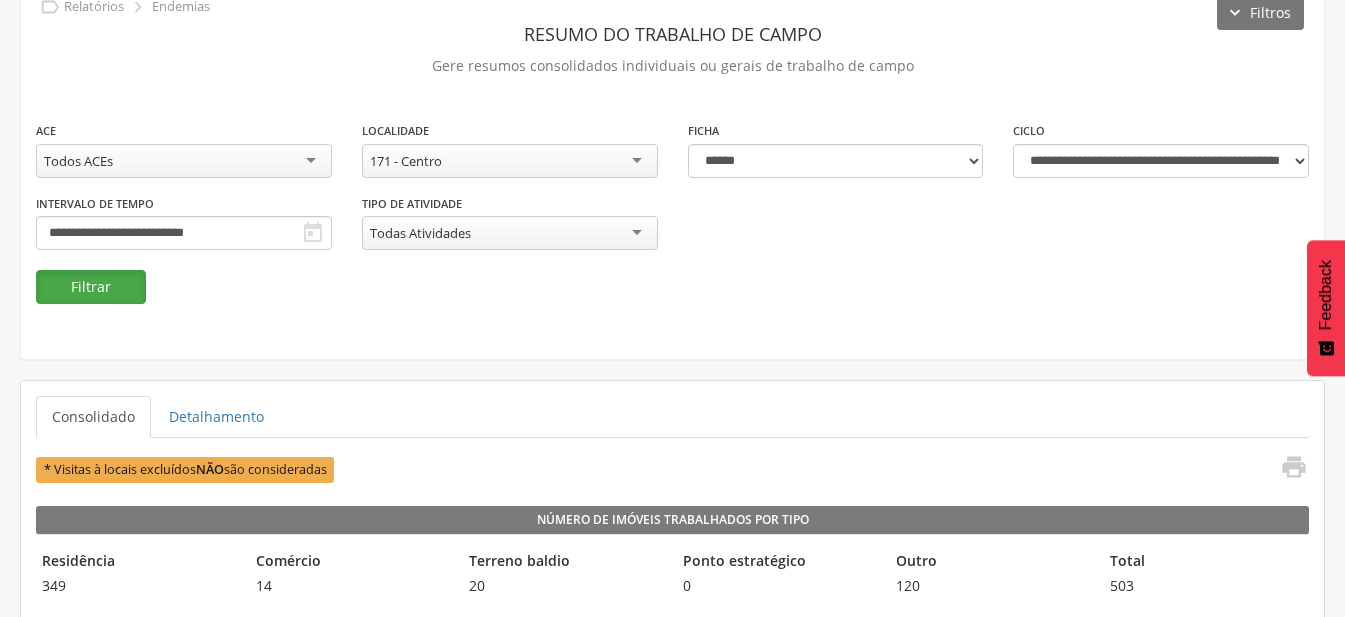 click on "Filtrar" at bounding box center (91, 287) 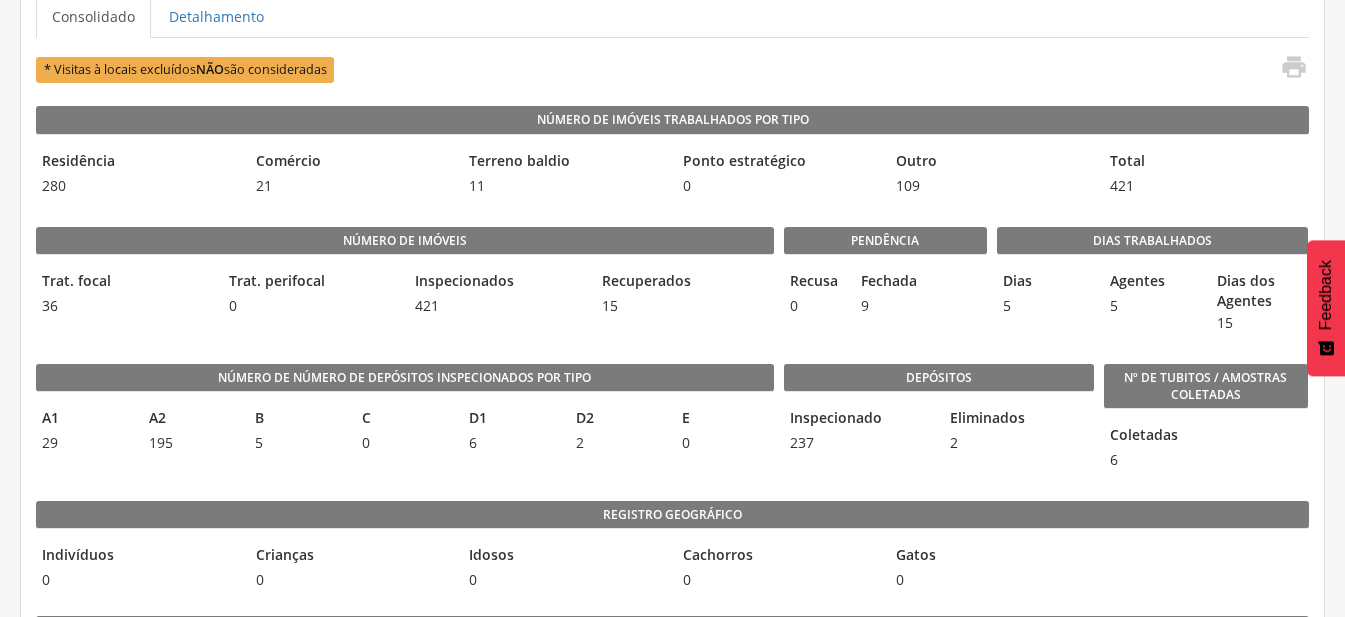 scroll, scrollTop: 100, scrollLeft: 0, axis: vertical 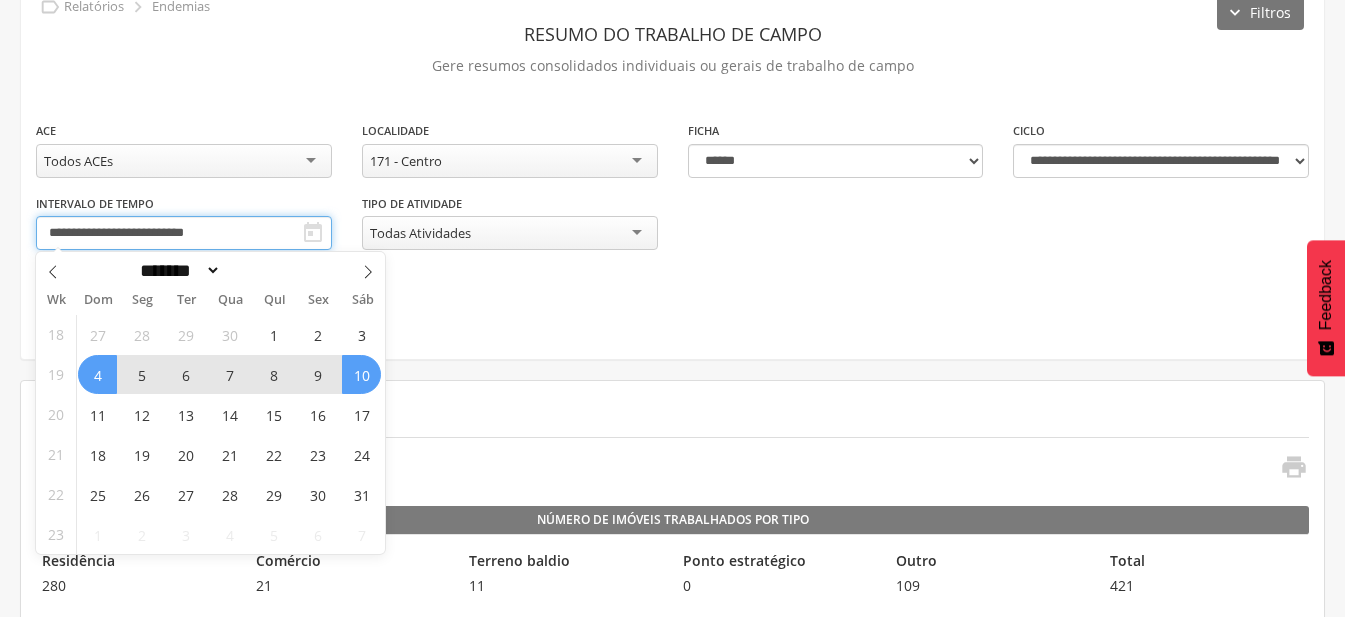 click on "**********" at bounding box center (184, 233) 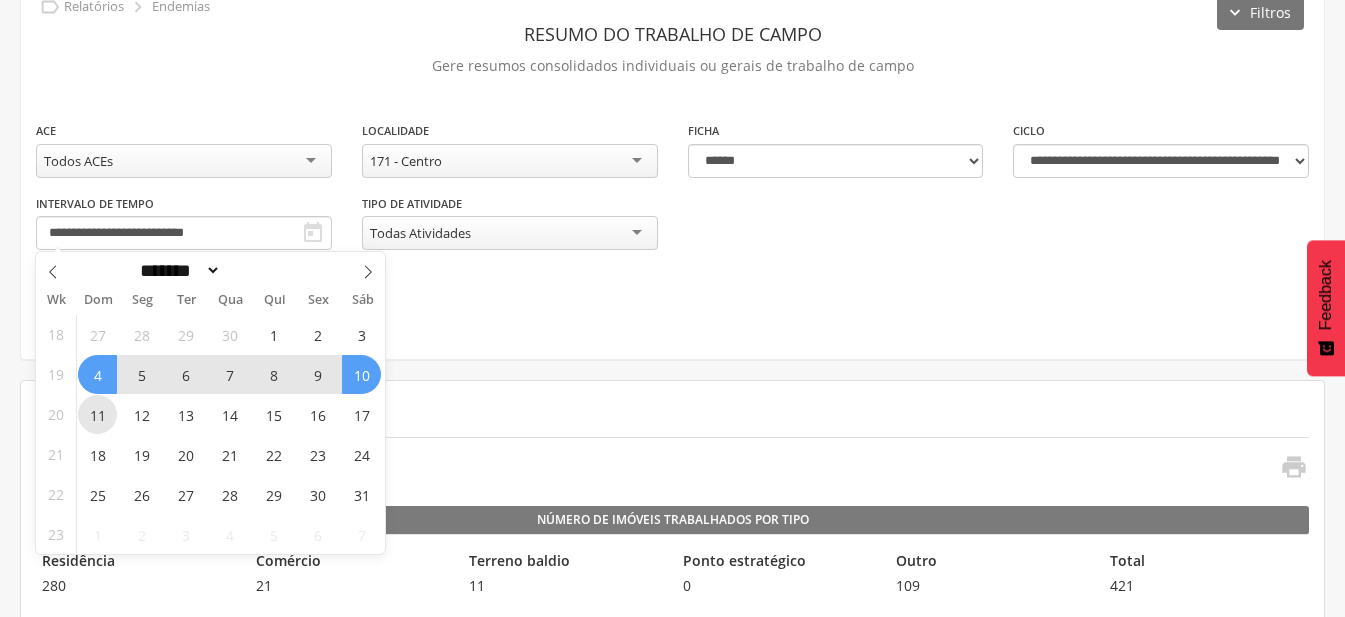 click on "11" at bounding box center [97, 414] 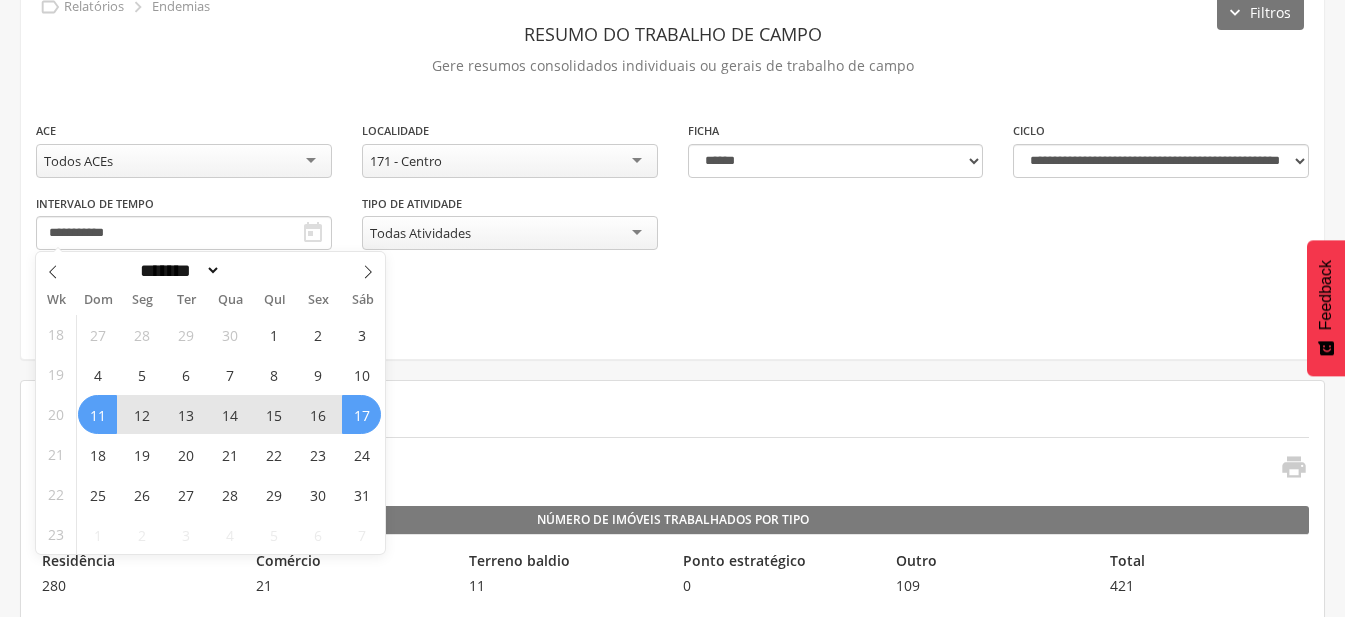 click on "17" at bounding box center [361, 414] 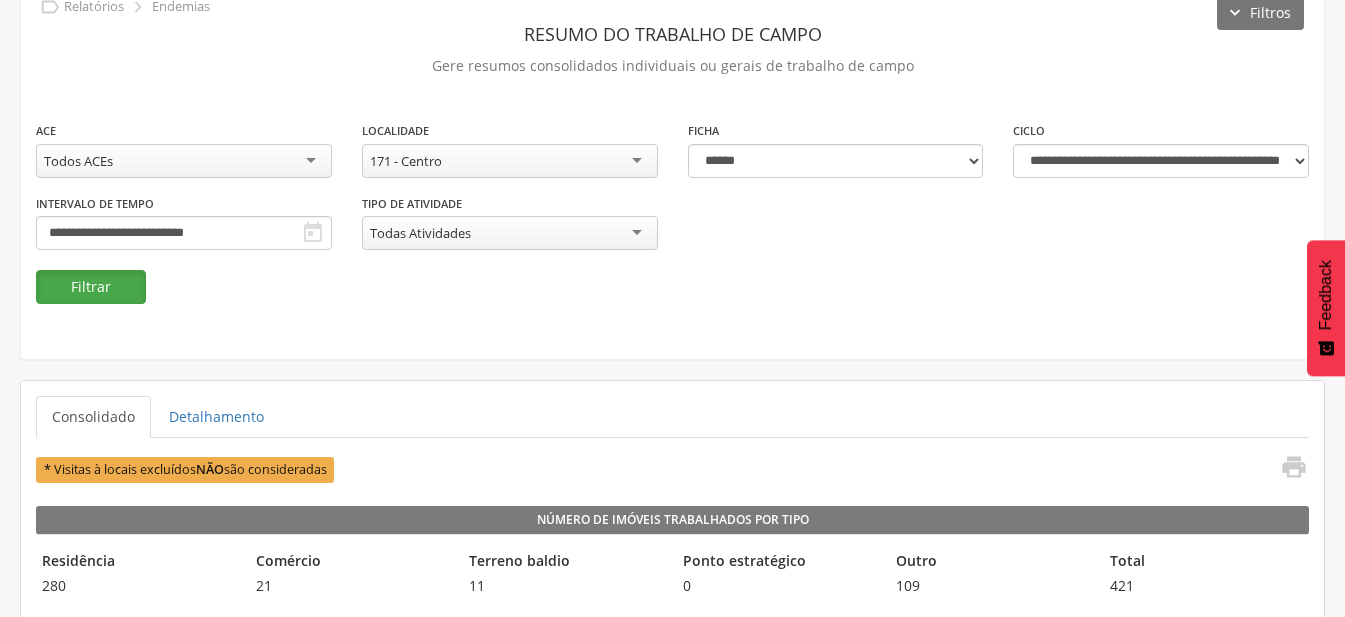 click on "Filtrar" at bounding box center [91, 287] 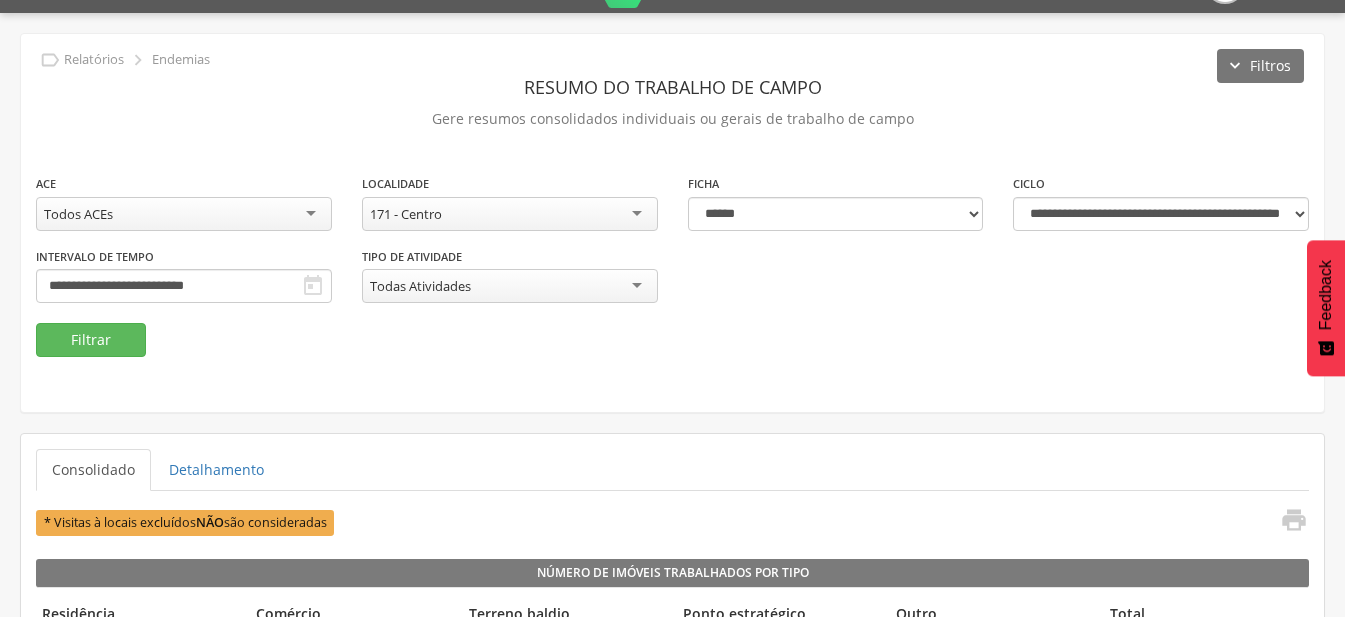 scroll, scrollTop: 0, scrollLeft: 0, axis: both 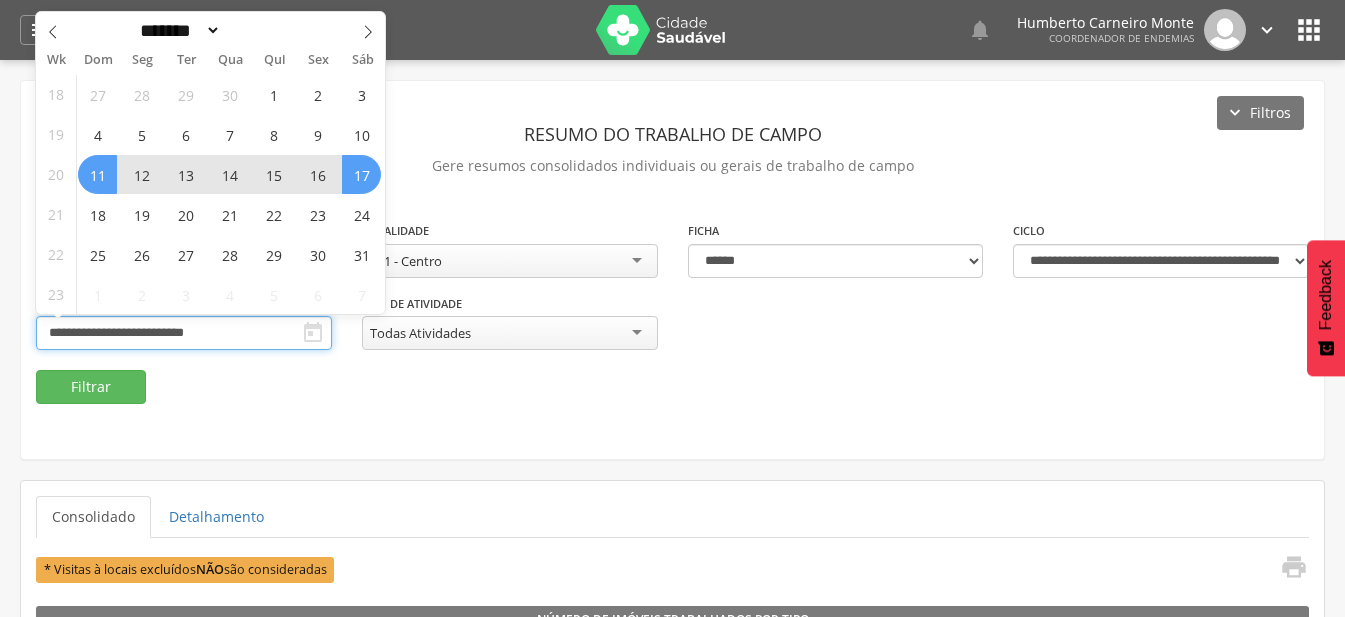 click on "**********" at bounding box center (184, 333) 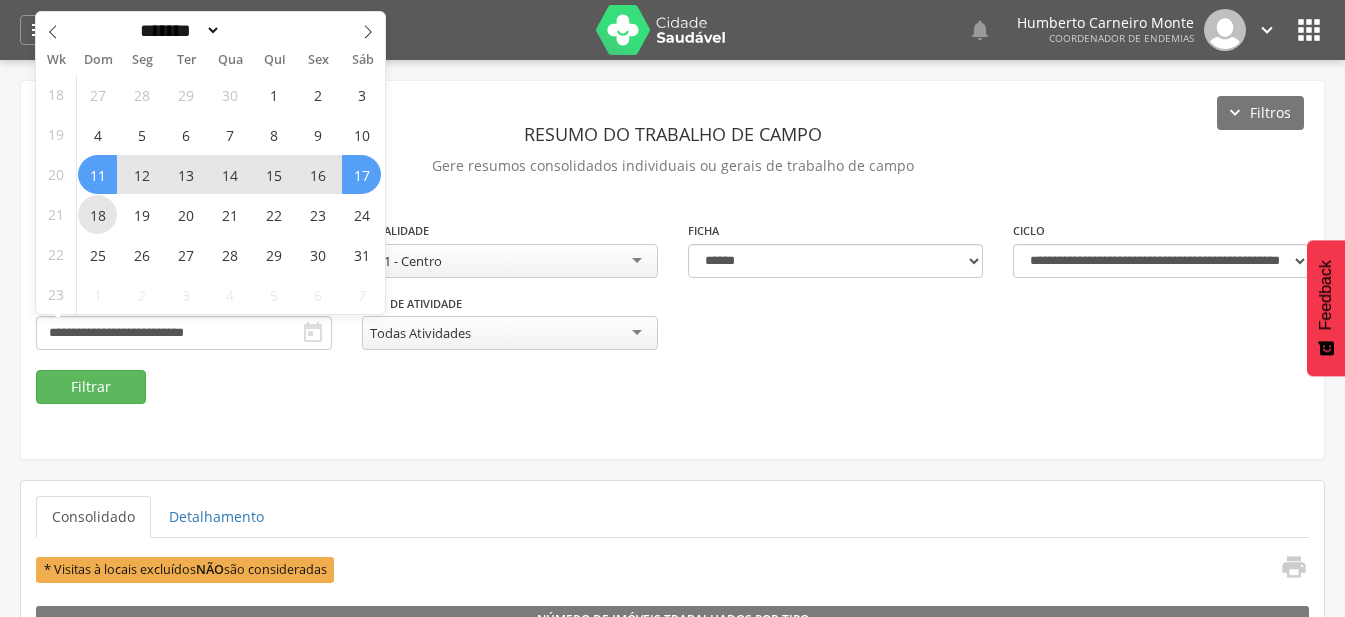 click on "18" at bounding box center [97, 214] 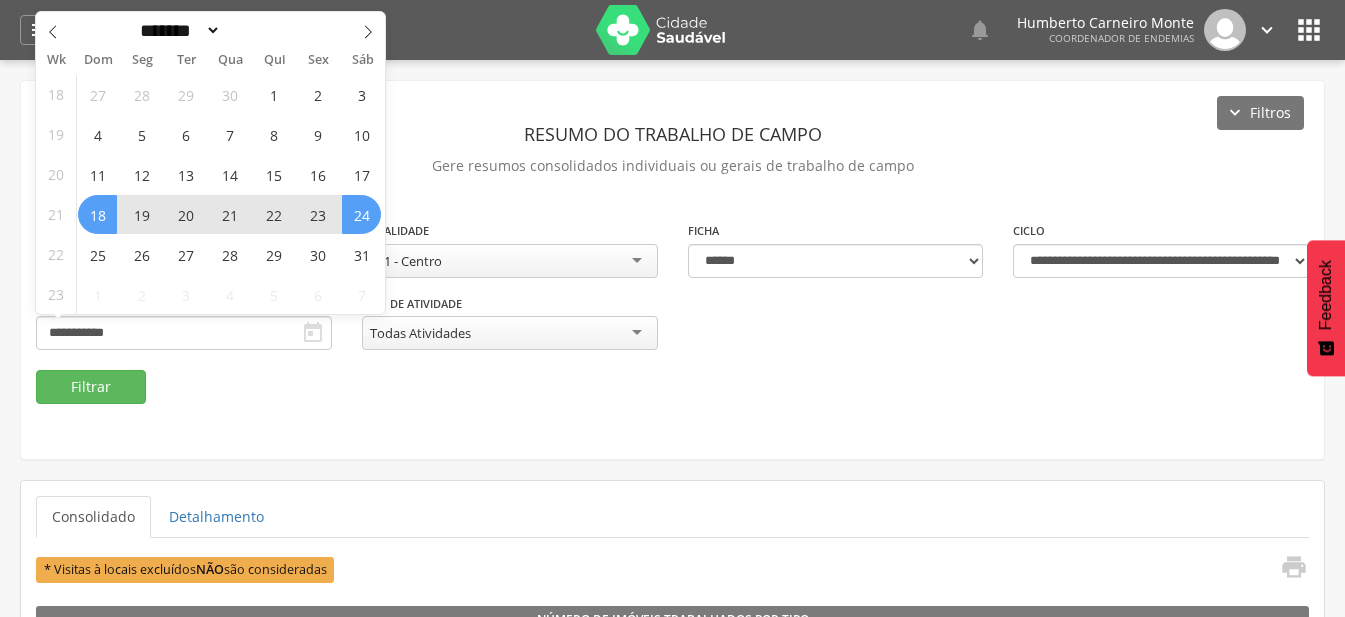 click on "24" at bounding box center [361, 214] 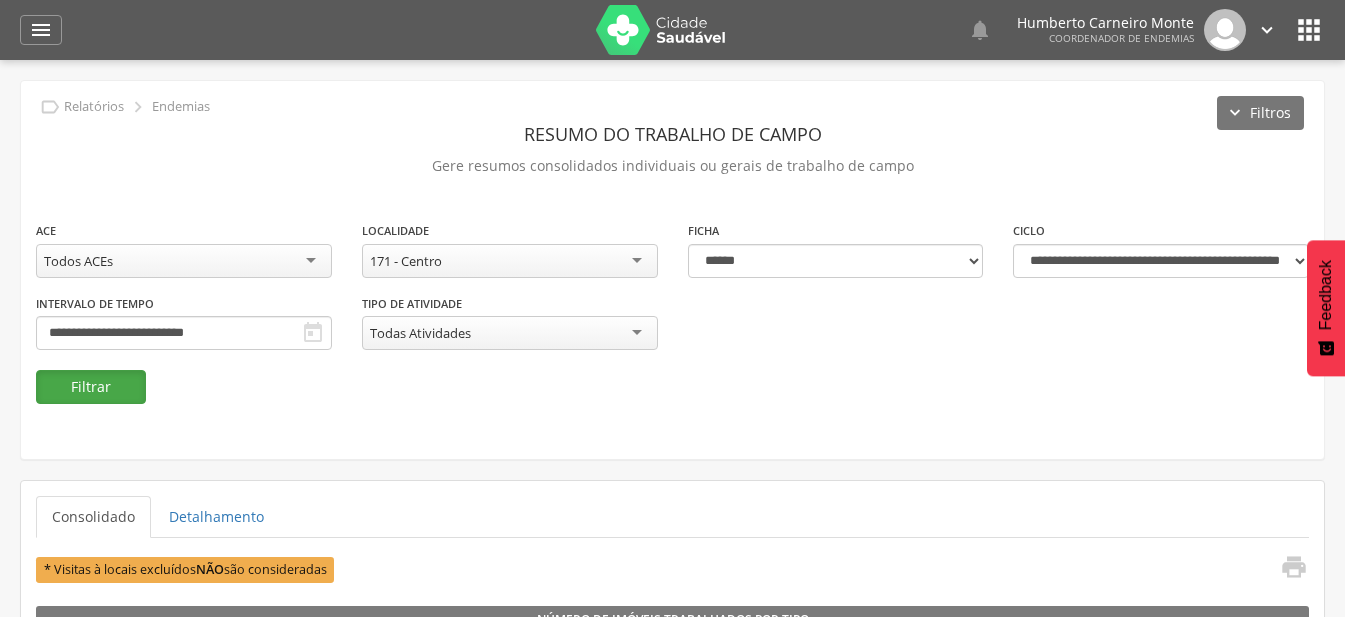 click on "Filtrar" at bounding box center (91, 387) 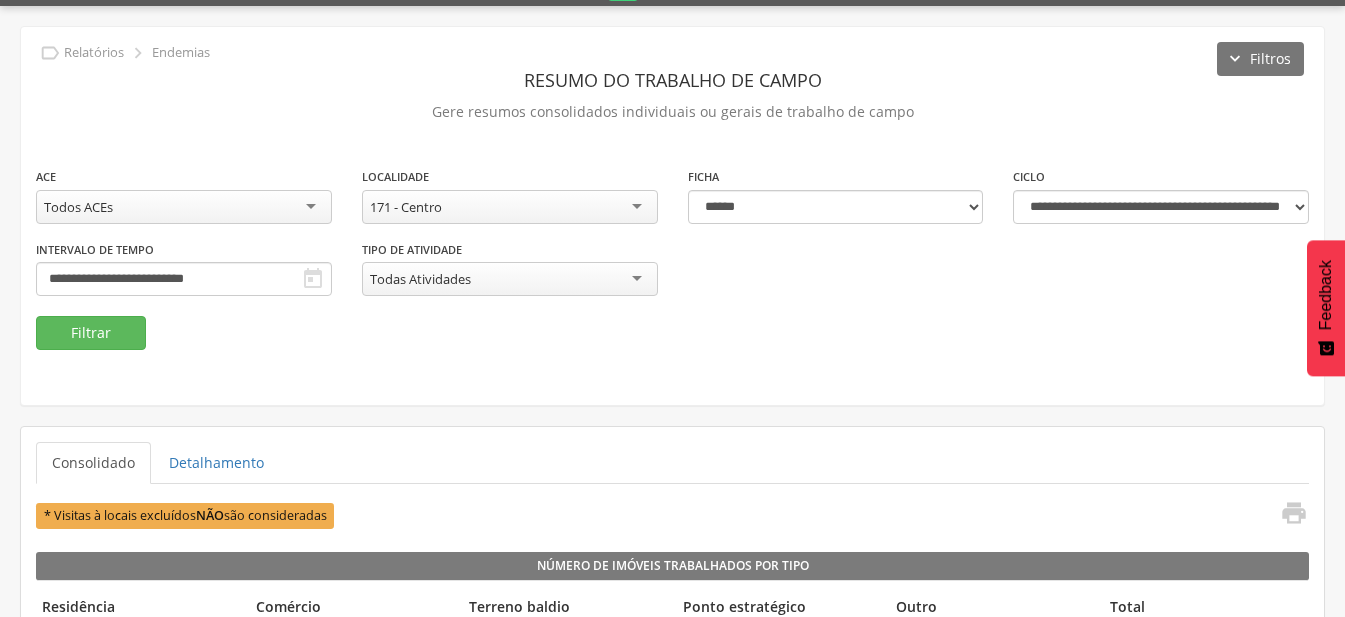 scroll, scrollTop: 0, scrollLeft: 0, axis: both 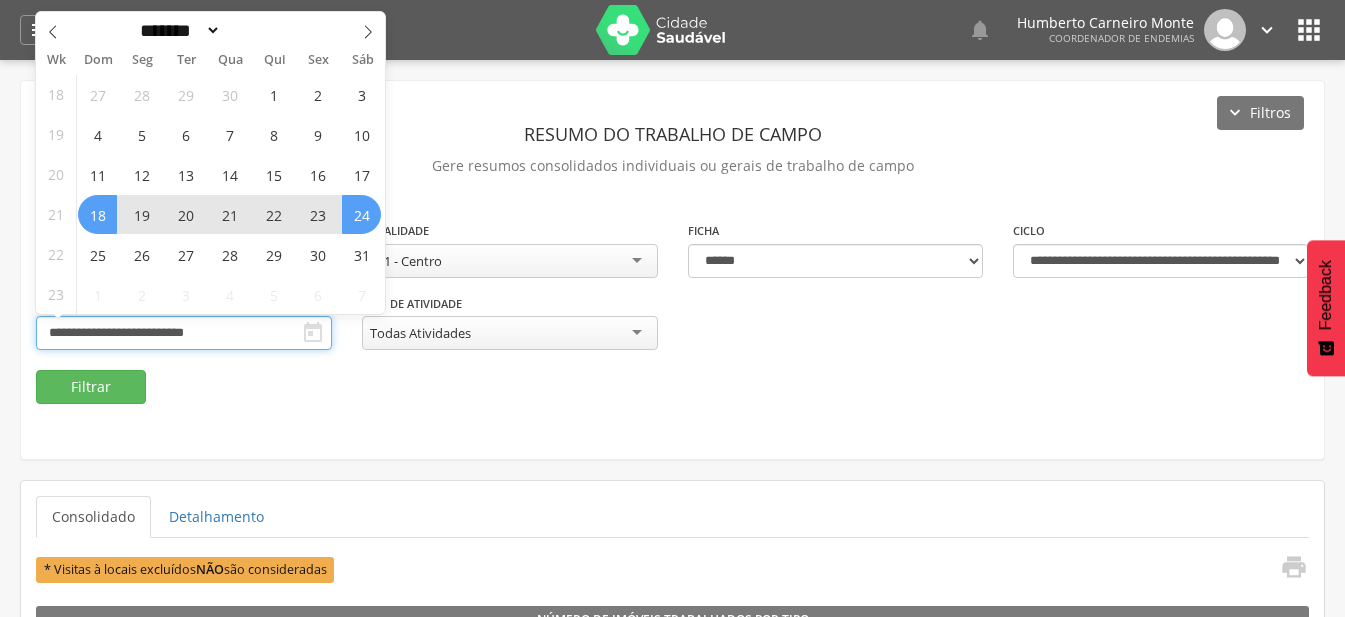 click on "**********" at bounding box center [184, 333] 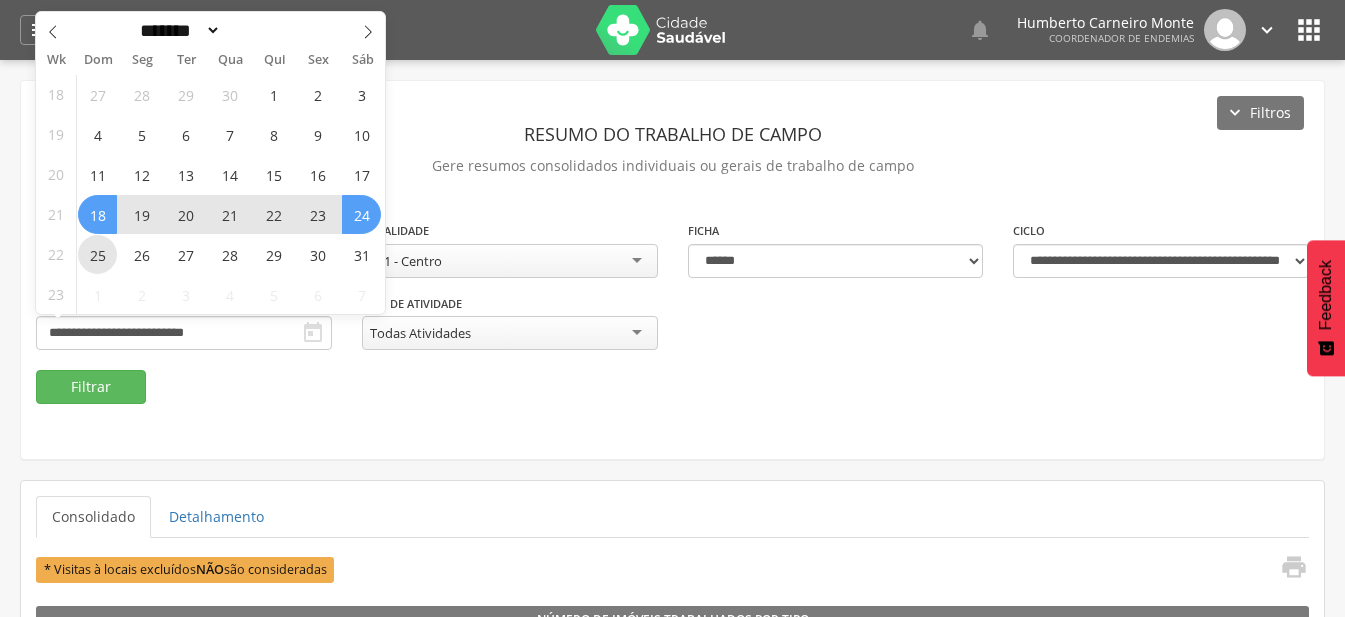 click on "25" at bounding box center (97, 254) 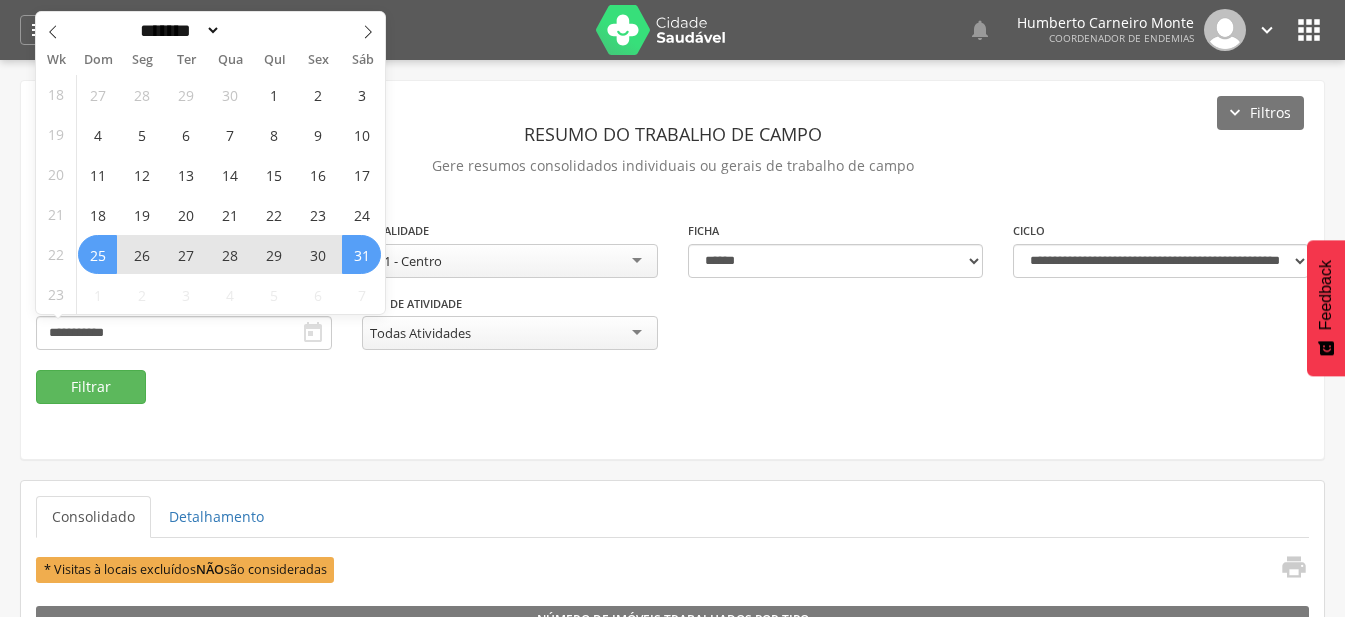 click on "31" at bounding box center (361, 254) 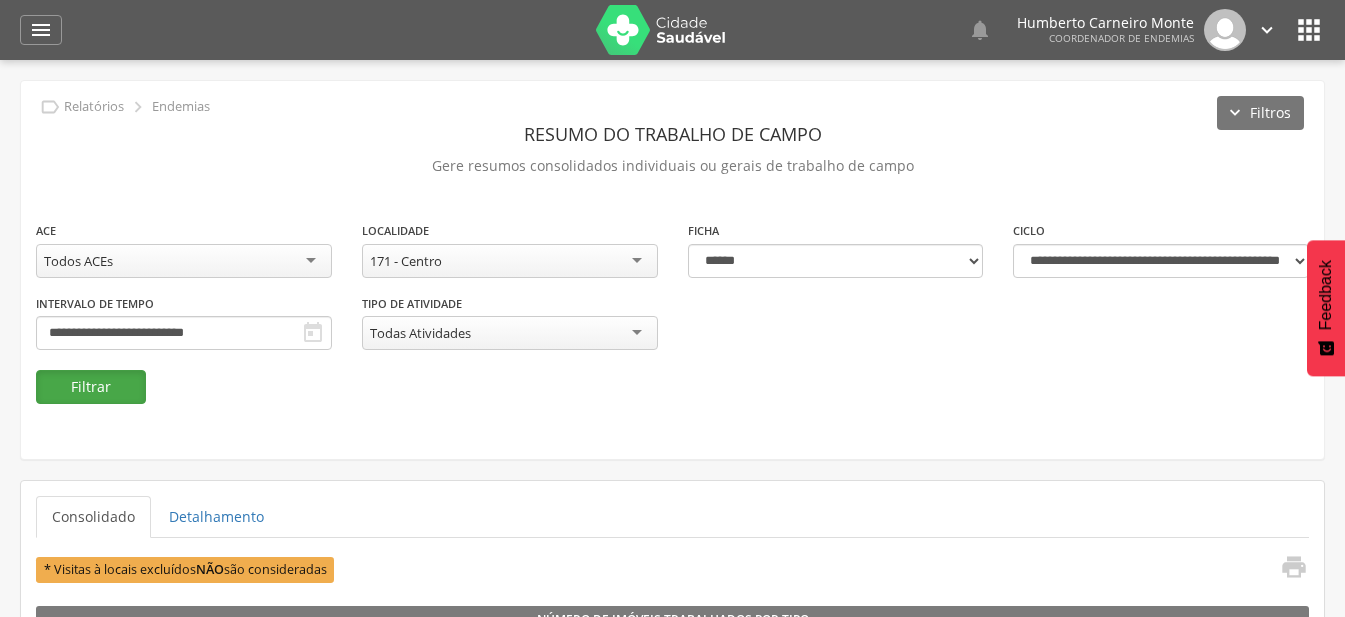 click on "Filtrar" at bounding box center [91, 387] 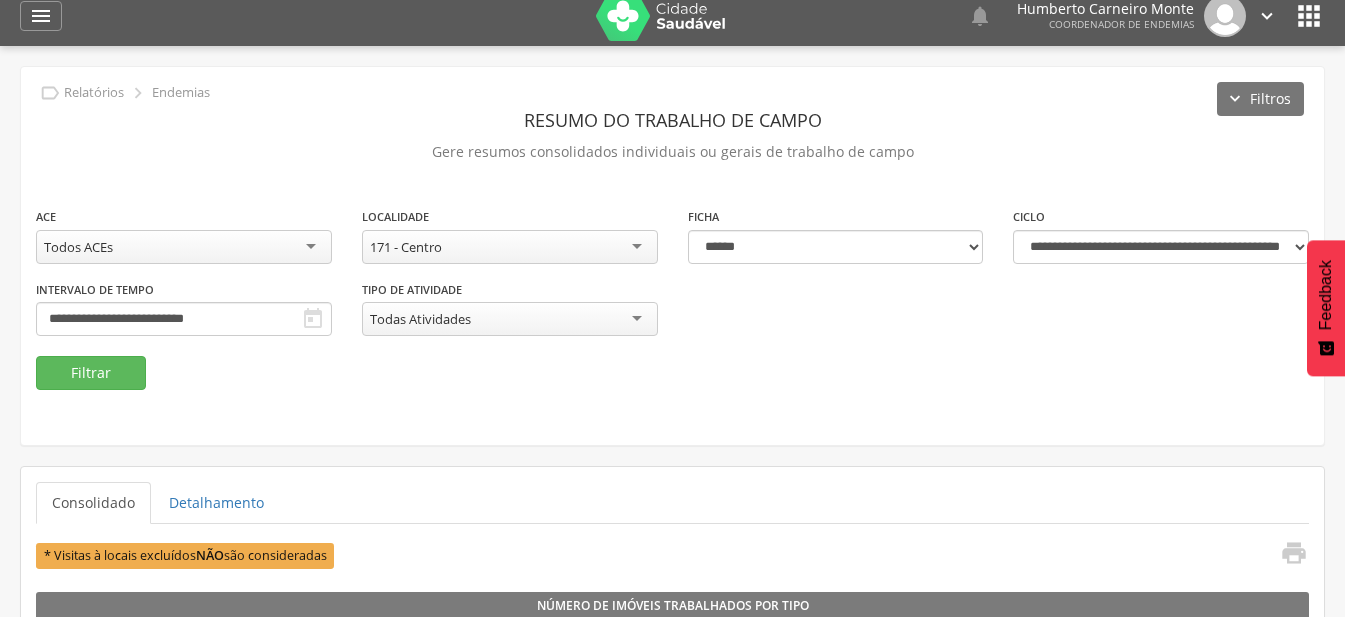 scroll, scrollTop: 0, scrollLeft: 0, axis: both 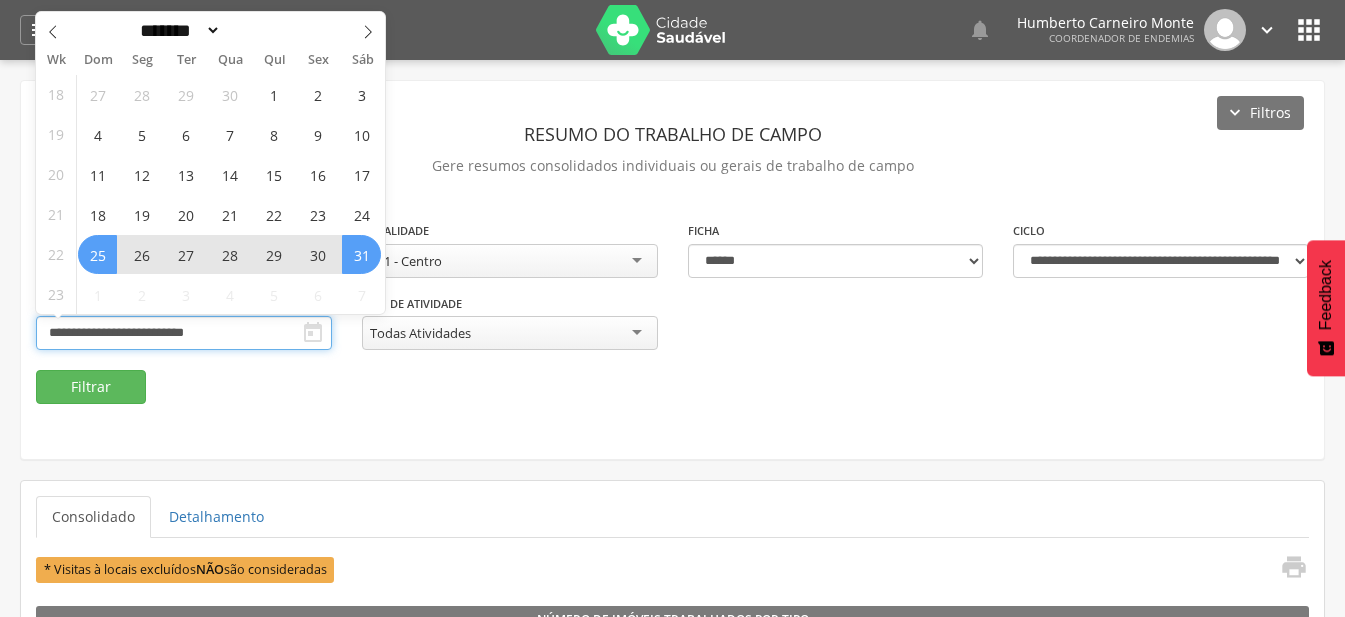 click on "**********" at bounding box center [184, 333] 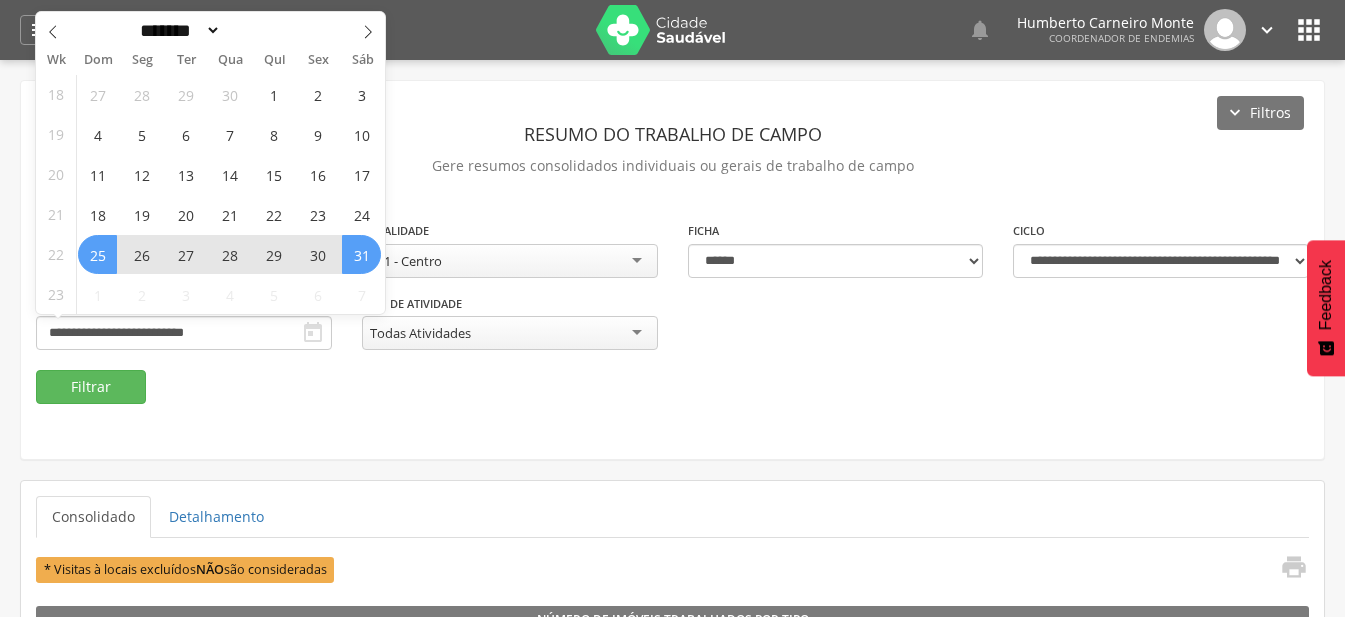 click on "171 - Centro" at bounding box center (510, 261) 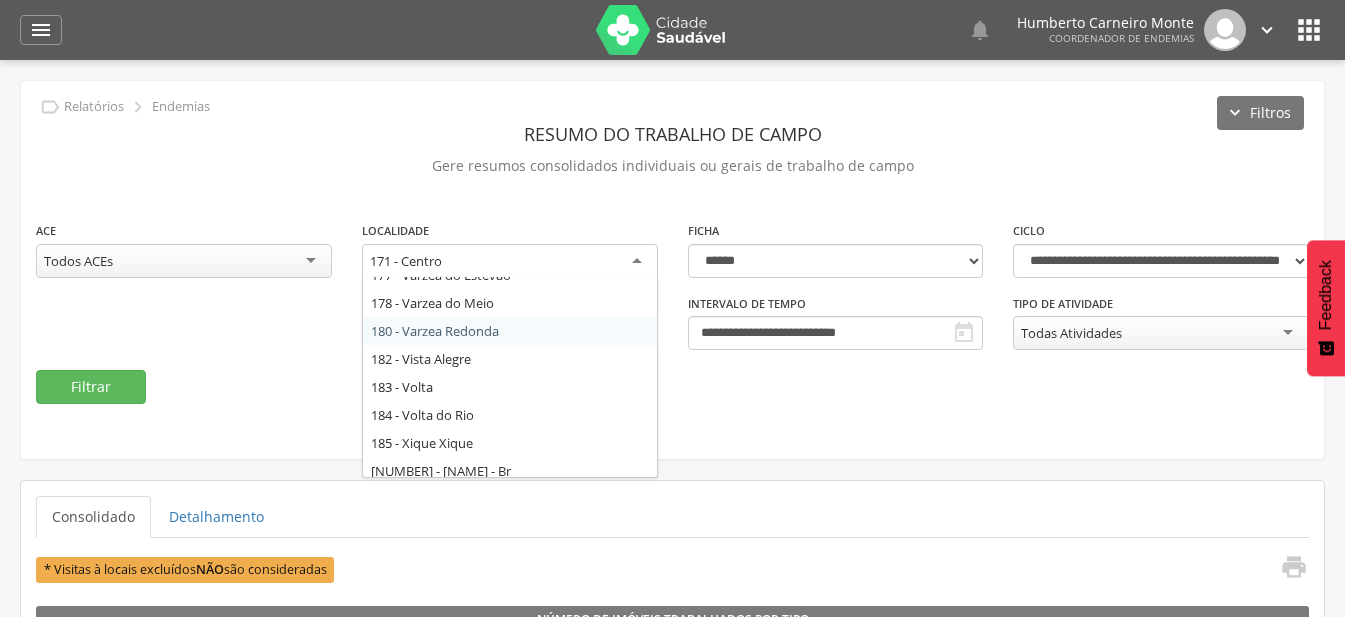 scroll, scrollTop: 3632, scrollLeft: 0, axis: vertical 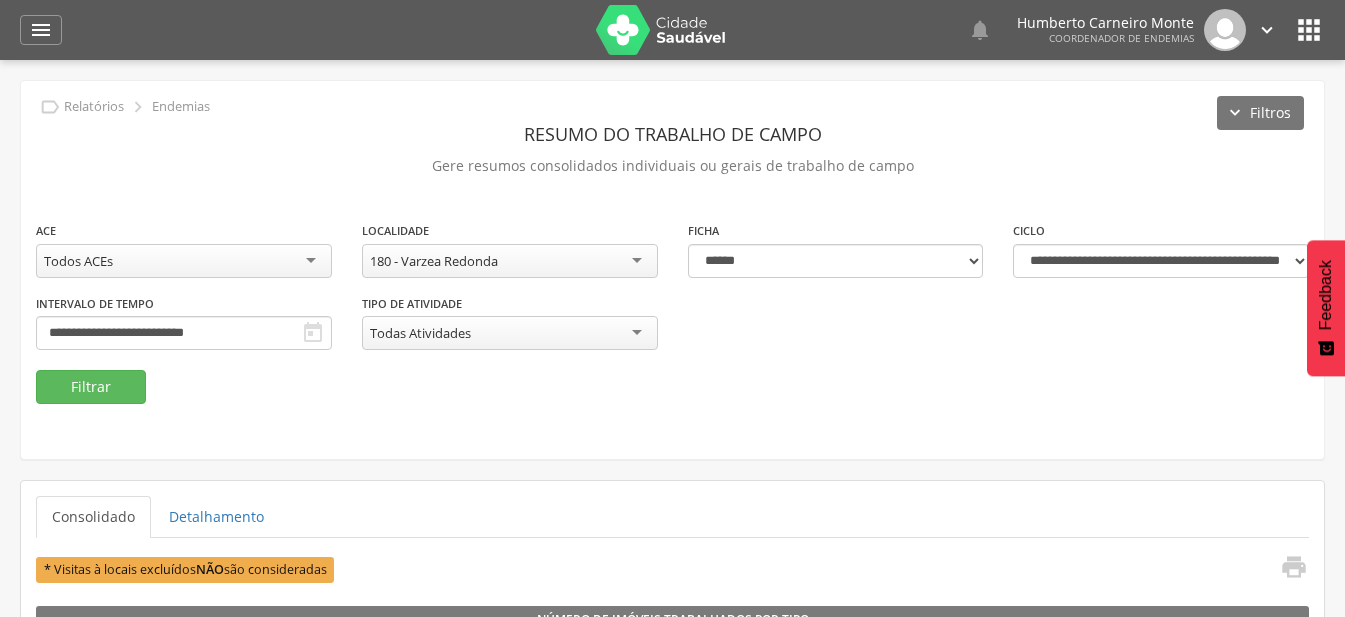 click on "Todos ACEs" at bounding box center (184, 261) 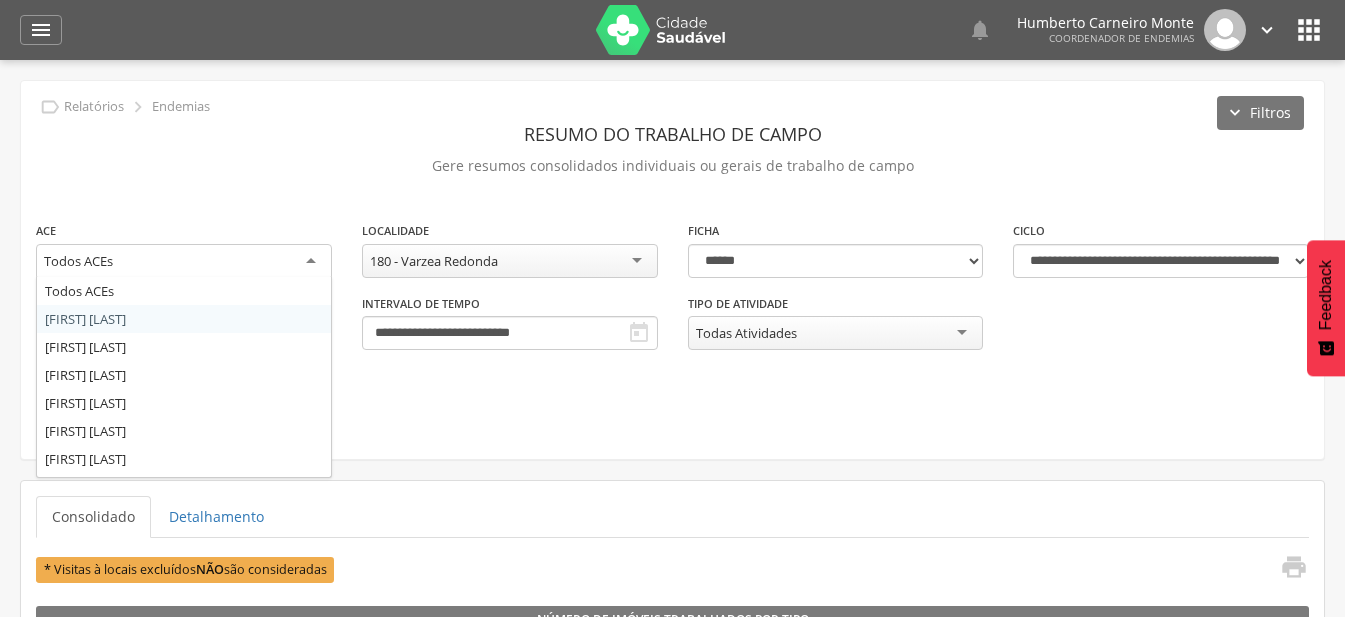 click on "**********" at bounding box center (672, 295) 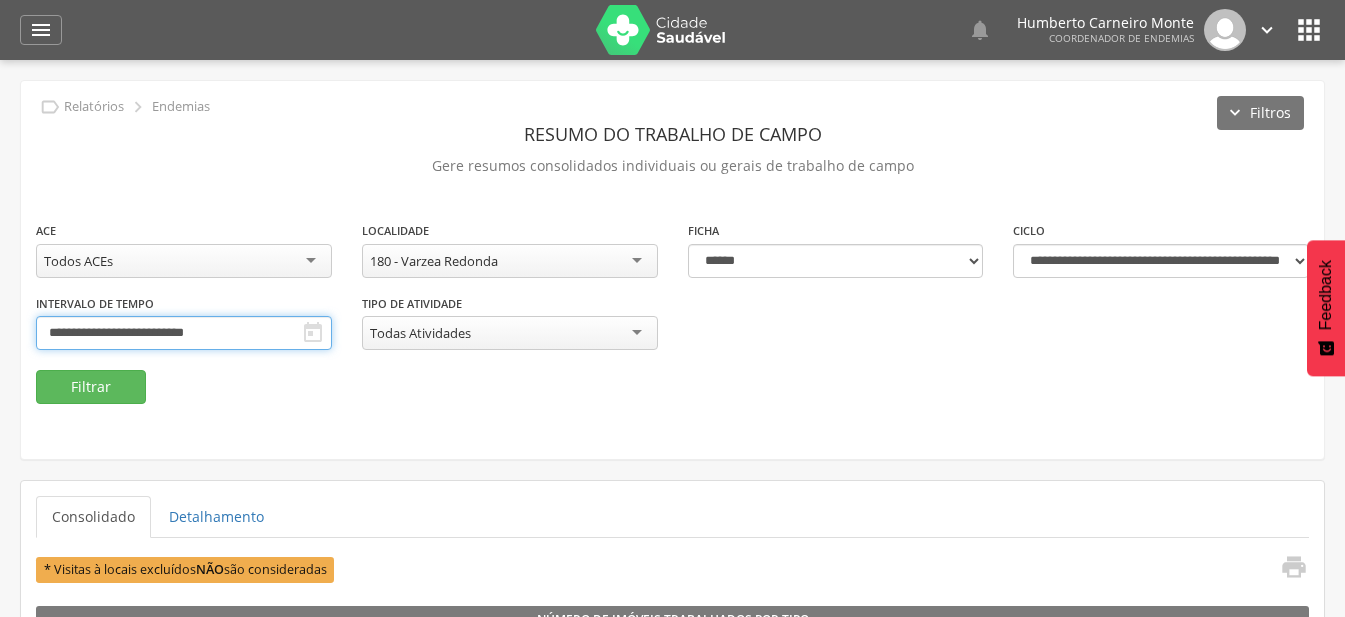 click on "**********" at bounding box center [184, 333] 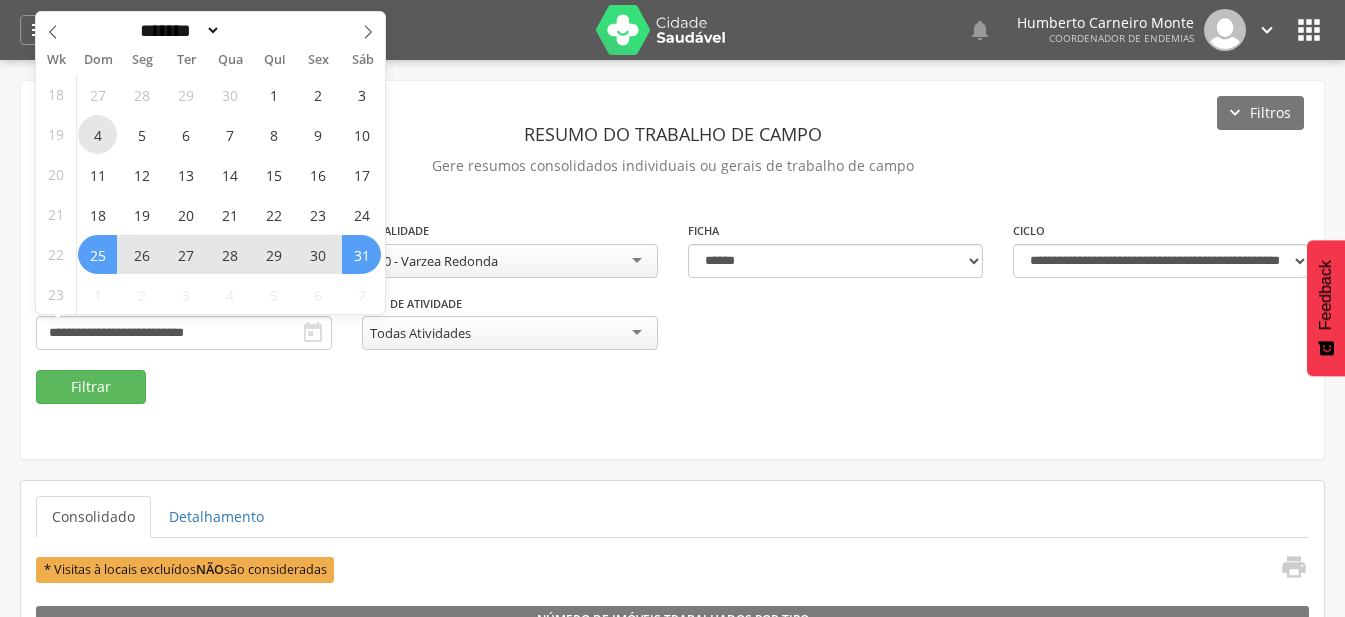 click on "4" at bounding box center [97, 134] 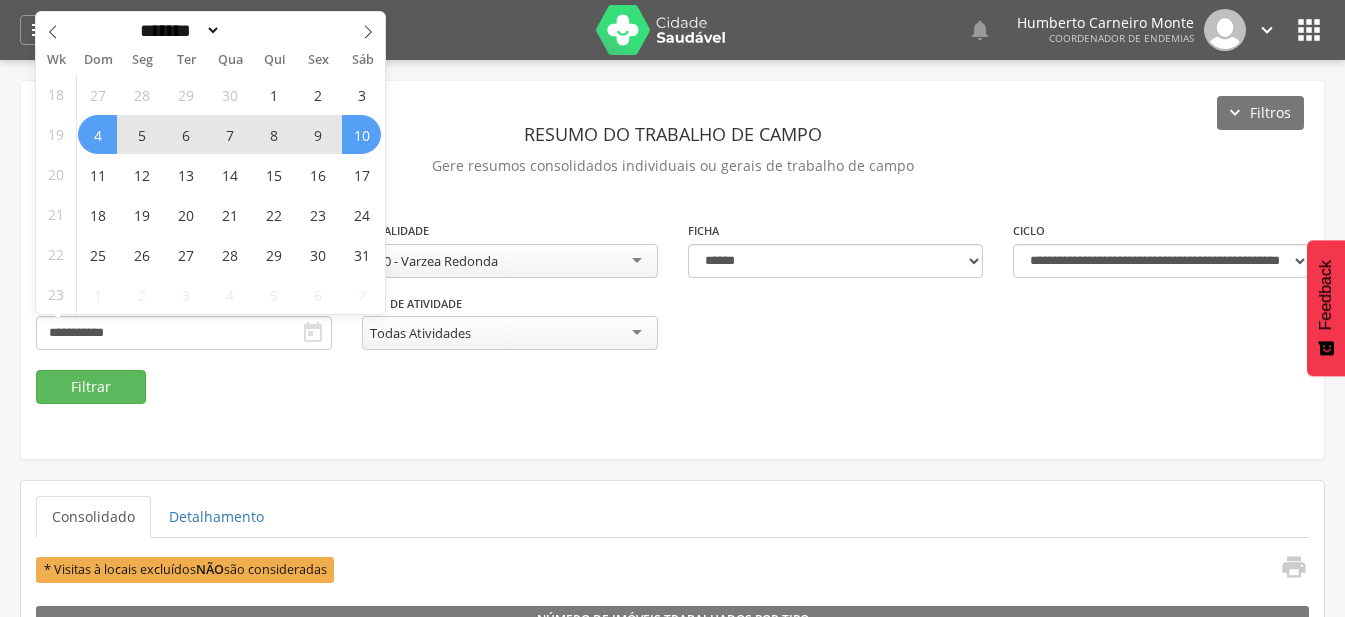 click on "10" at bounding box center [361, 134] 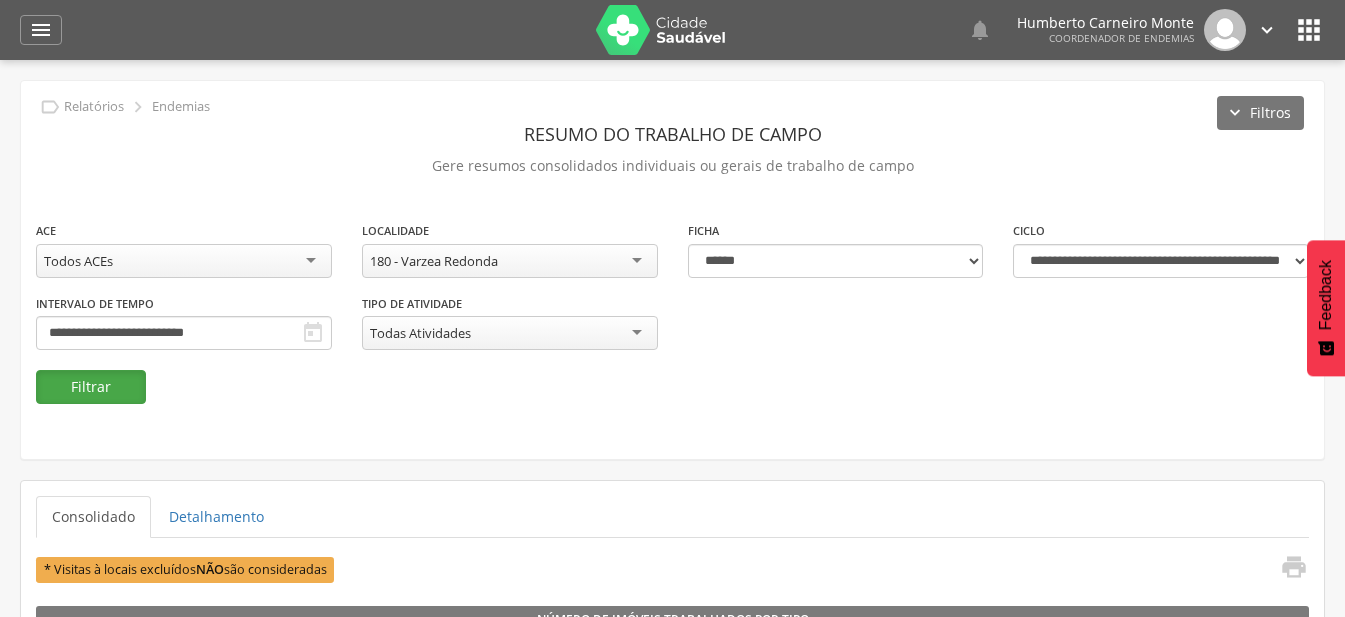 click on "Filtrar" at bounding box center (91, 387) 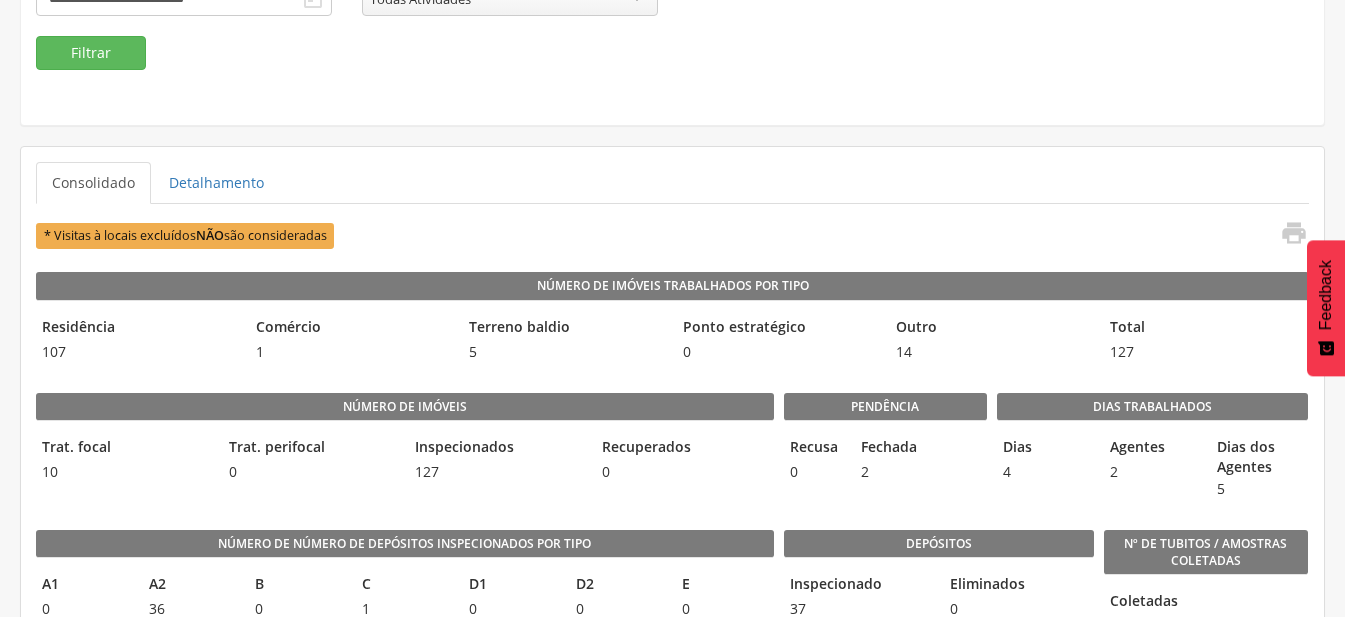 scroll, scrollTop: 300, scrollLeft: 0, axis: vertical 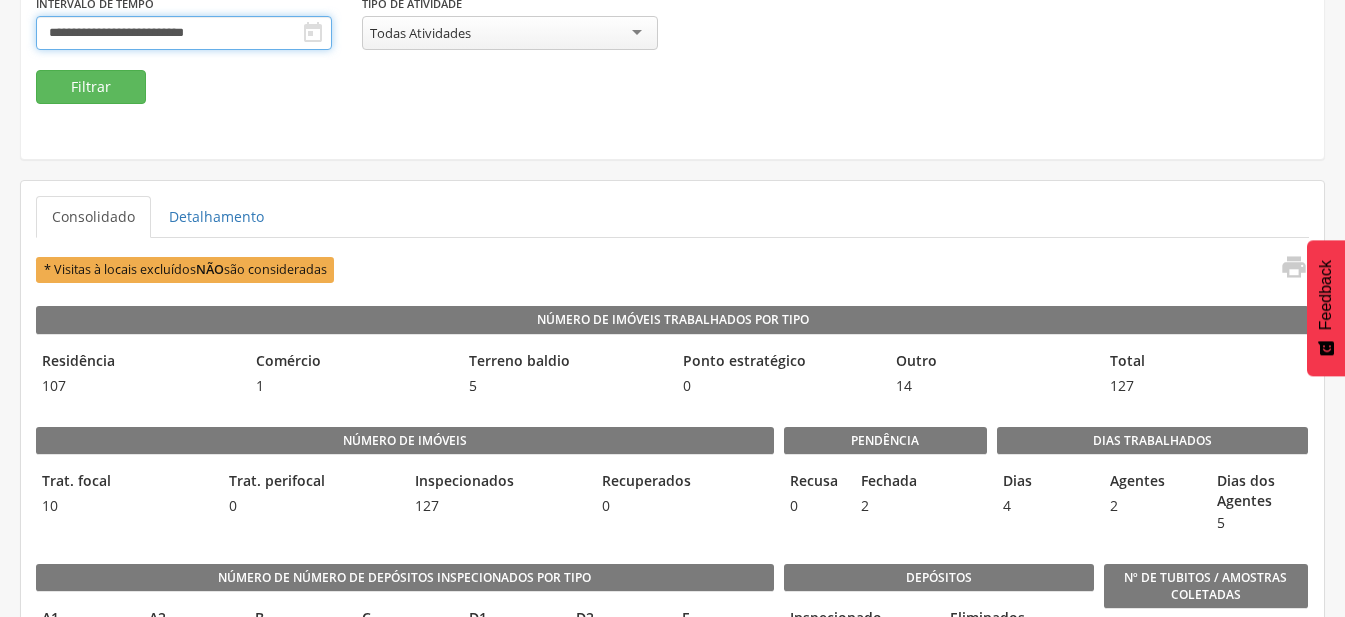 click on "**********" at bounding box center (184, 33) 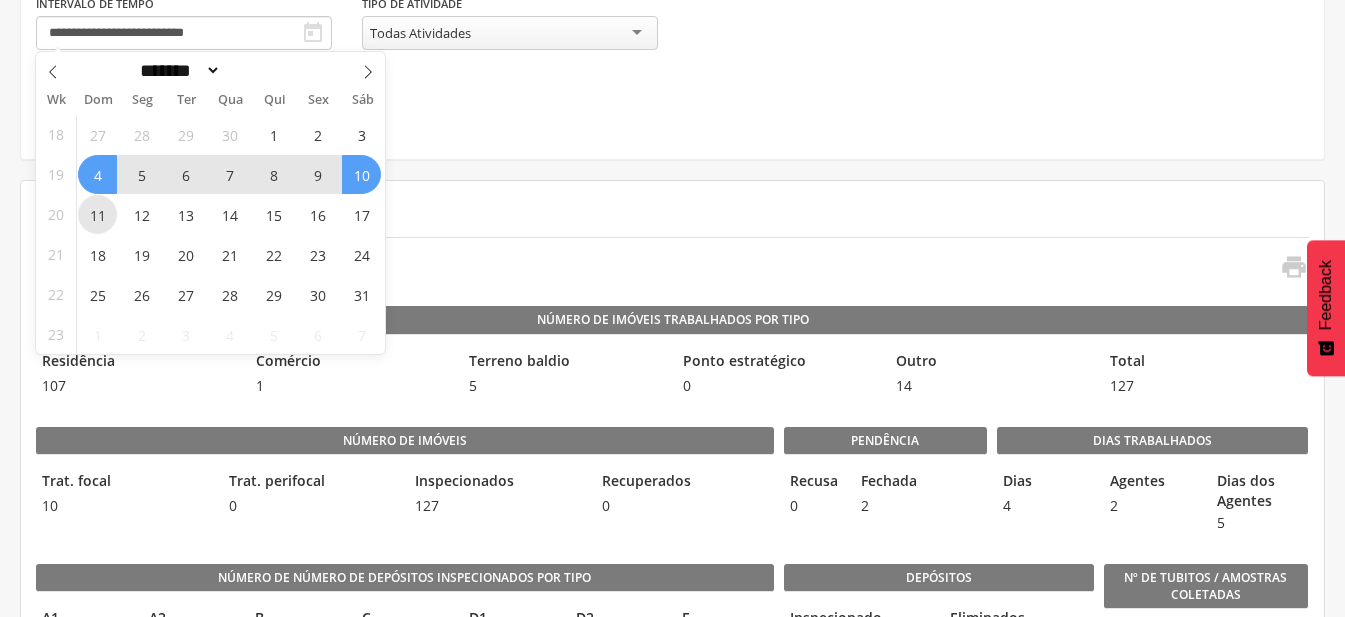 click on "11" at bounding box center [97, 214] 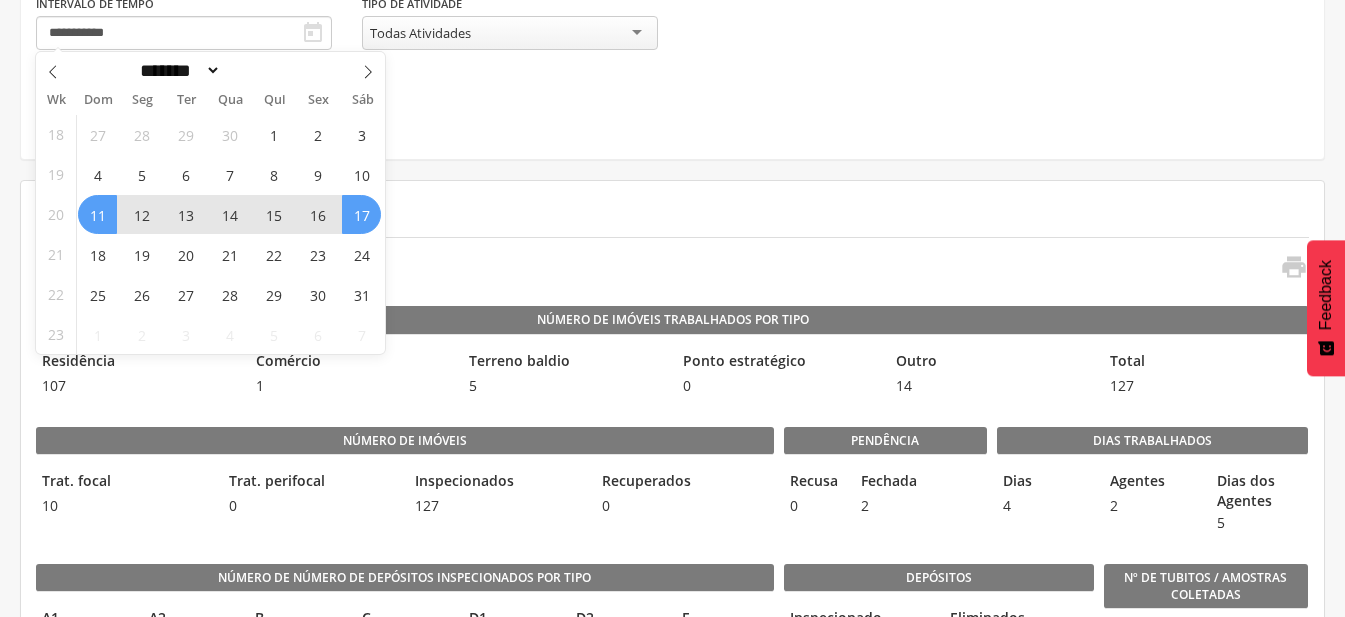 click on "17" at bounding box center [361, 214] 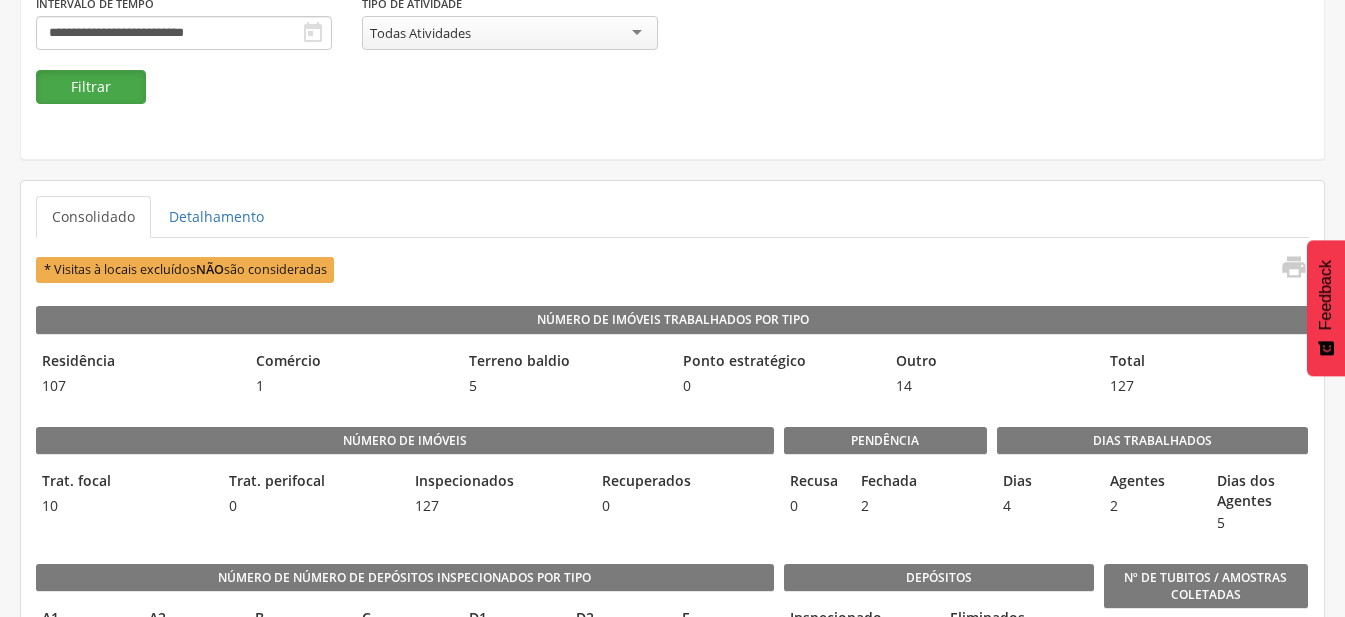 click on "Filtrar" at bounding box center (91, 87) 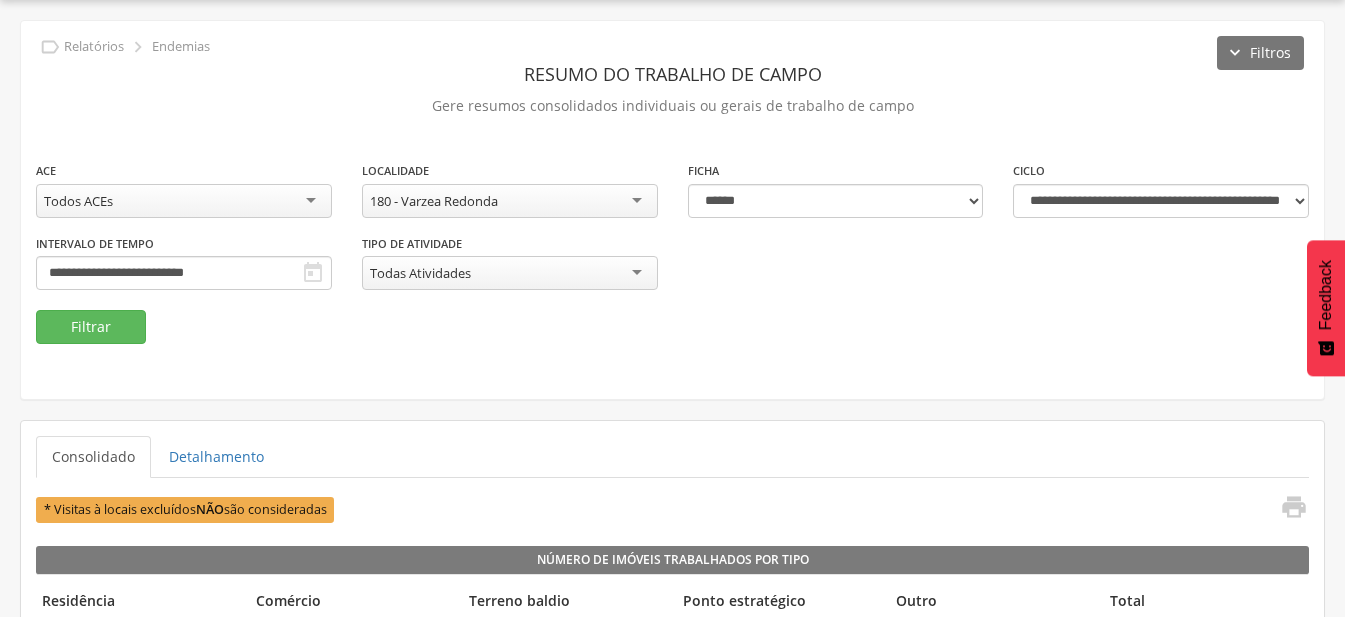 scroll, scrollTop: 300, scrollLeft: 0, axis: vertical 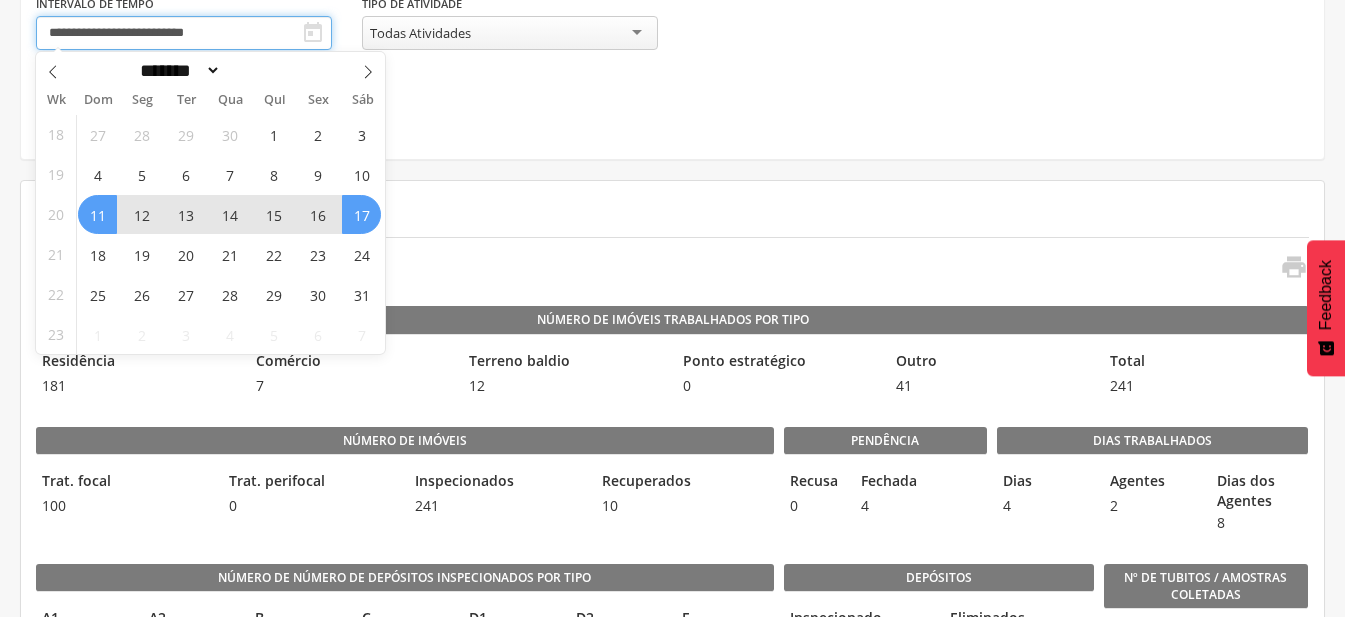 click on "**********" at bounding box center (184, 33) 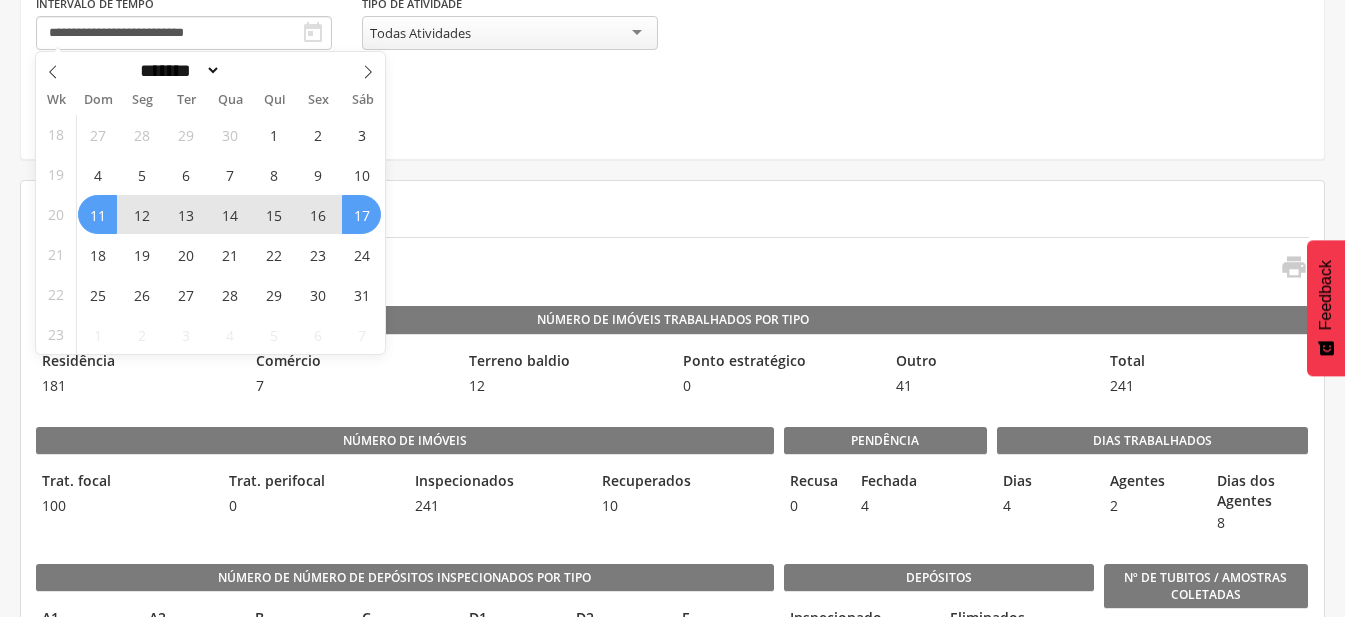 click on "Consolidado
Detalhamento
* Visitas à locais excluídos  NÃO  são consideradas

Número de Imóveis Trabalhados por Tipo
Residência
181
Comércio
7
Terreno baldio
12
Ponto estratégico
0
Outro
41
Total
241
Número de imóveis
Trat. focal
100
Trat. perifocal
0
Inspecionados
241
Recuperados
10
Pendência
Recusa
0
Fechada
4
Dias Trabalhados
Dias
4
Agentes
2
Dias dos Agentes
8
Número de Número de Depósitos Inspecionados por Tipo
A1
0
A2
135
B
0" at bounding box center [672, 1082] 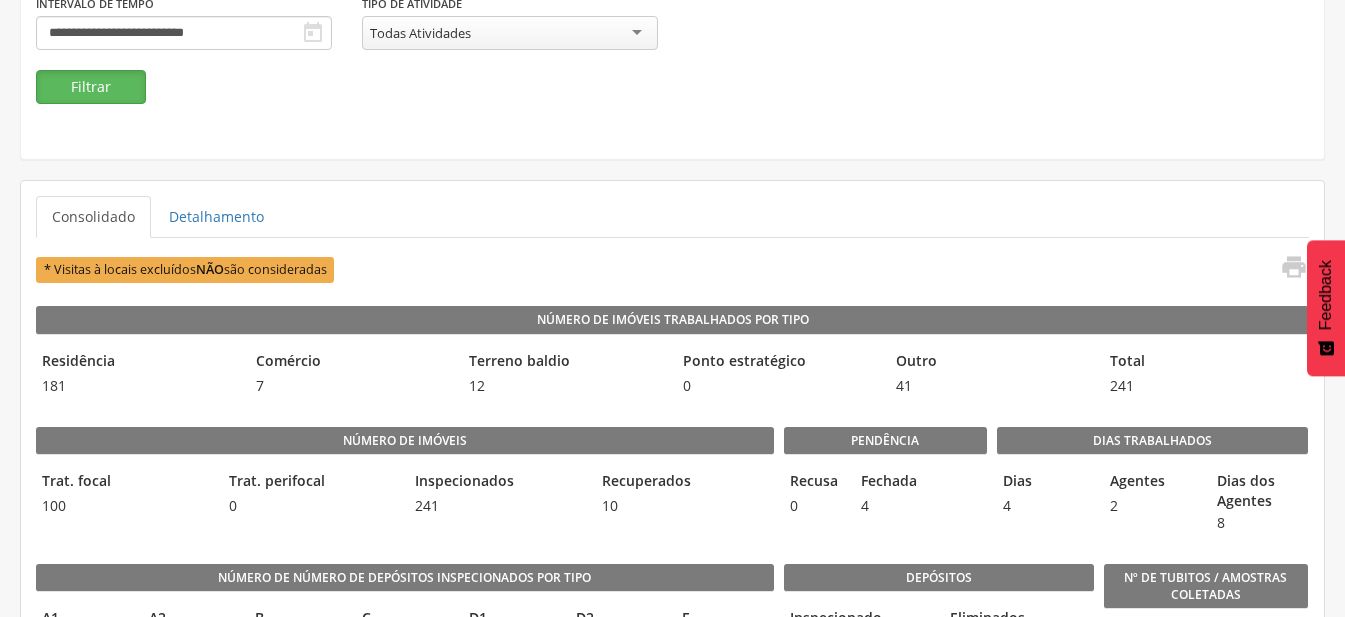 drag, startPoint x: 90, startPoint y: 81, endPoint x: 121, endPoint y: 142, distance: 68.42514 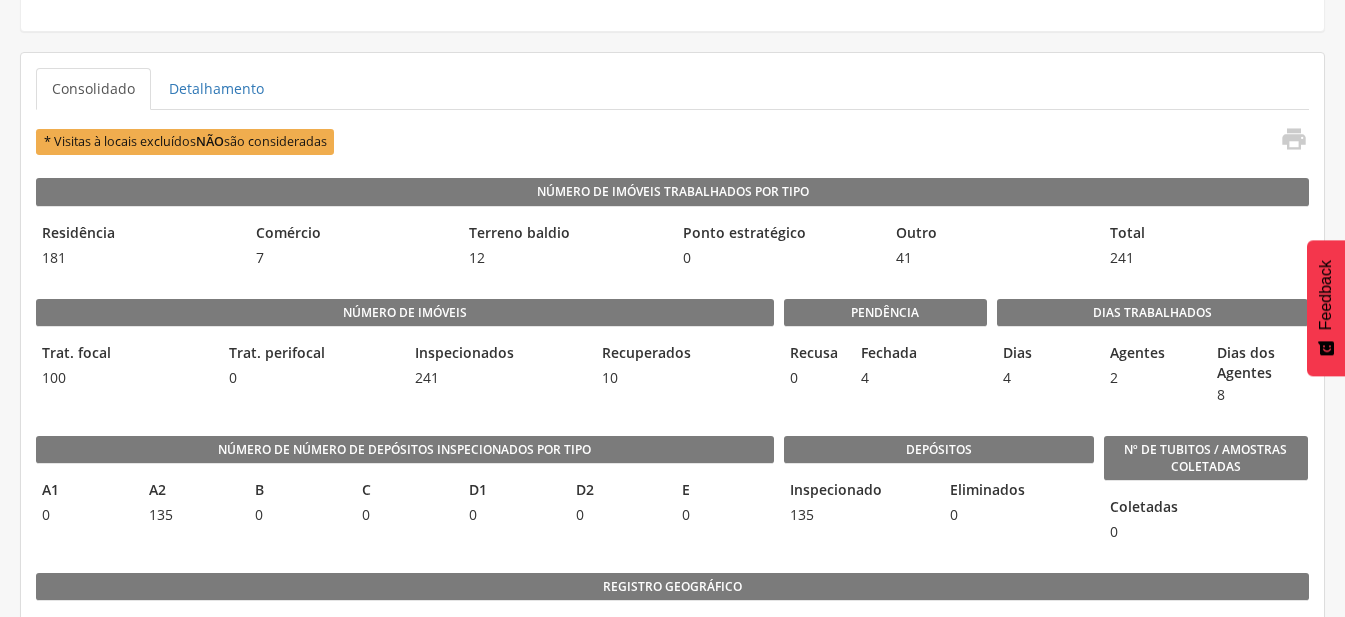 scroll, scrollTop: 200, scrollLeft: 0, axis: vertical 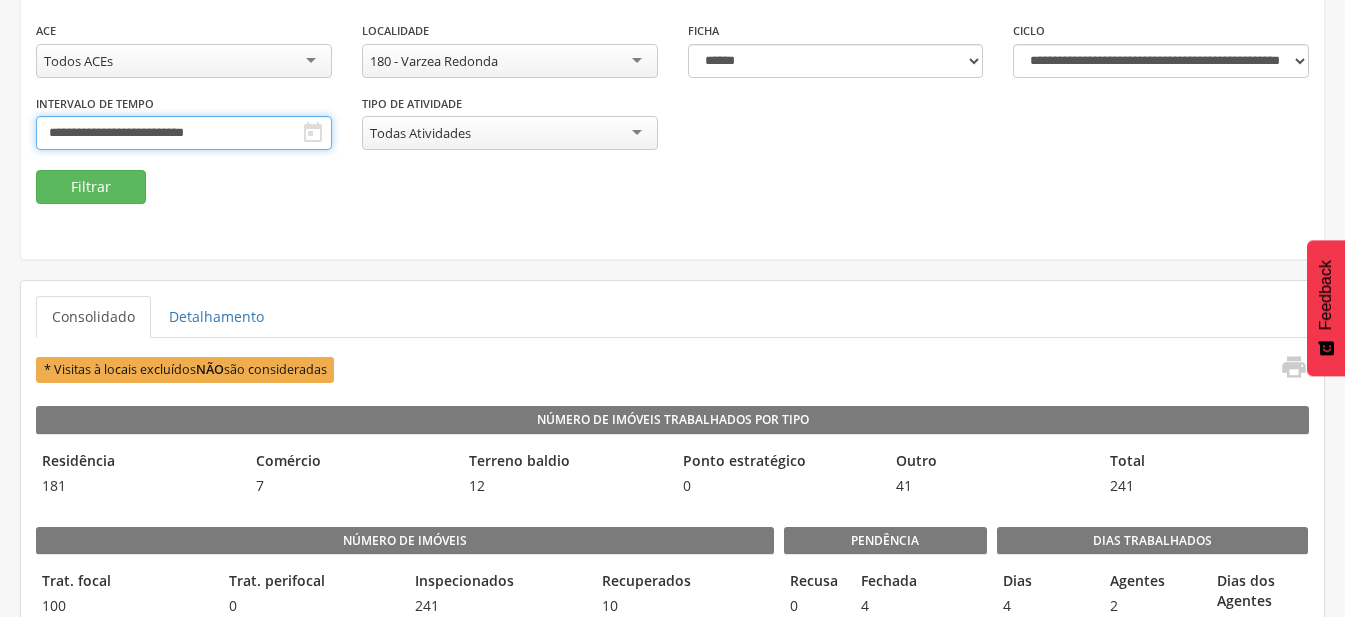click on "**********" at bounding box center (184, 133) 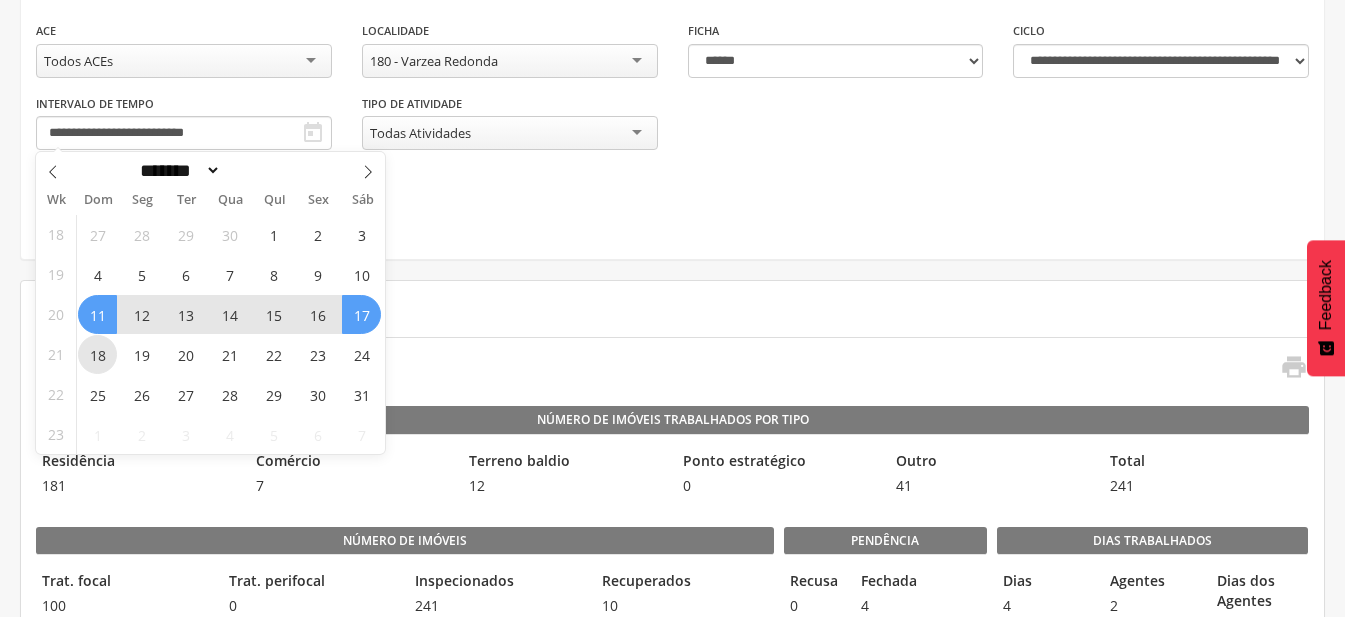 click on "18" at bounding box center [97, 354] 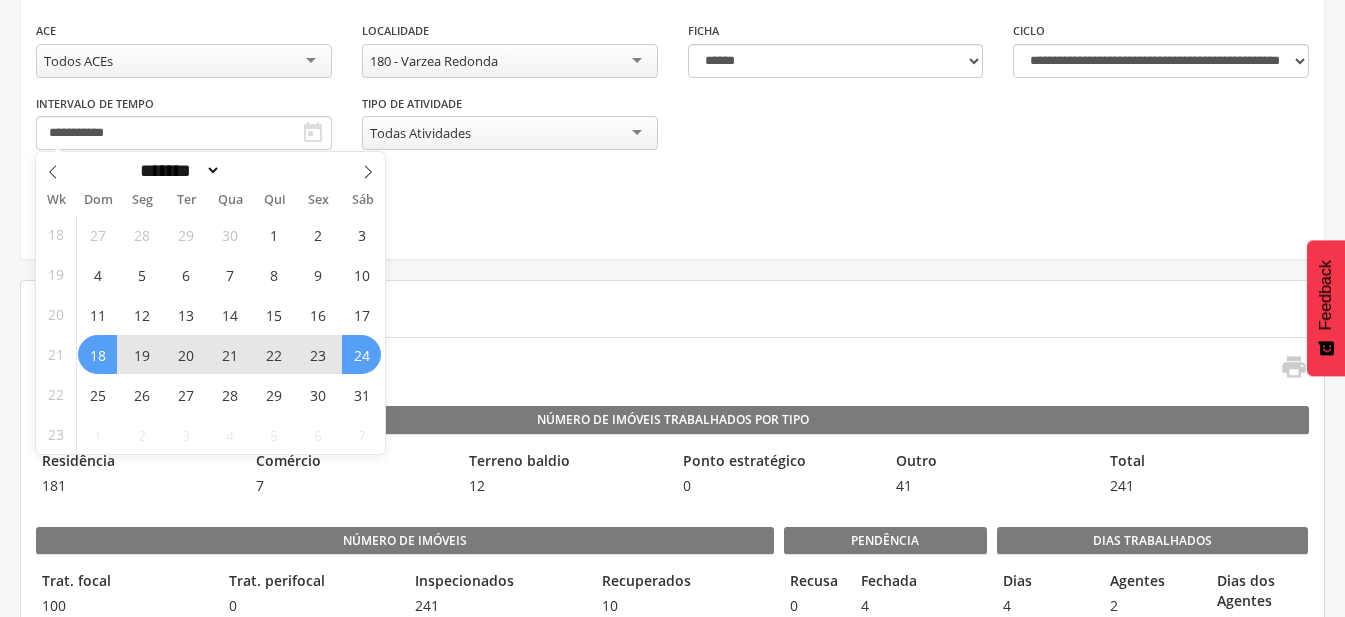 click on "24" at bounding box center [361, 354] 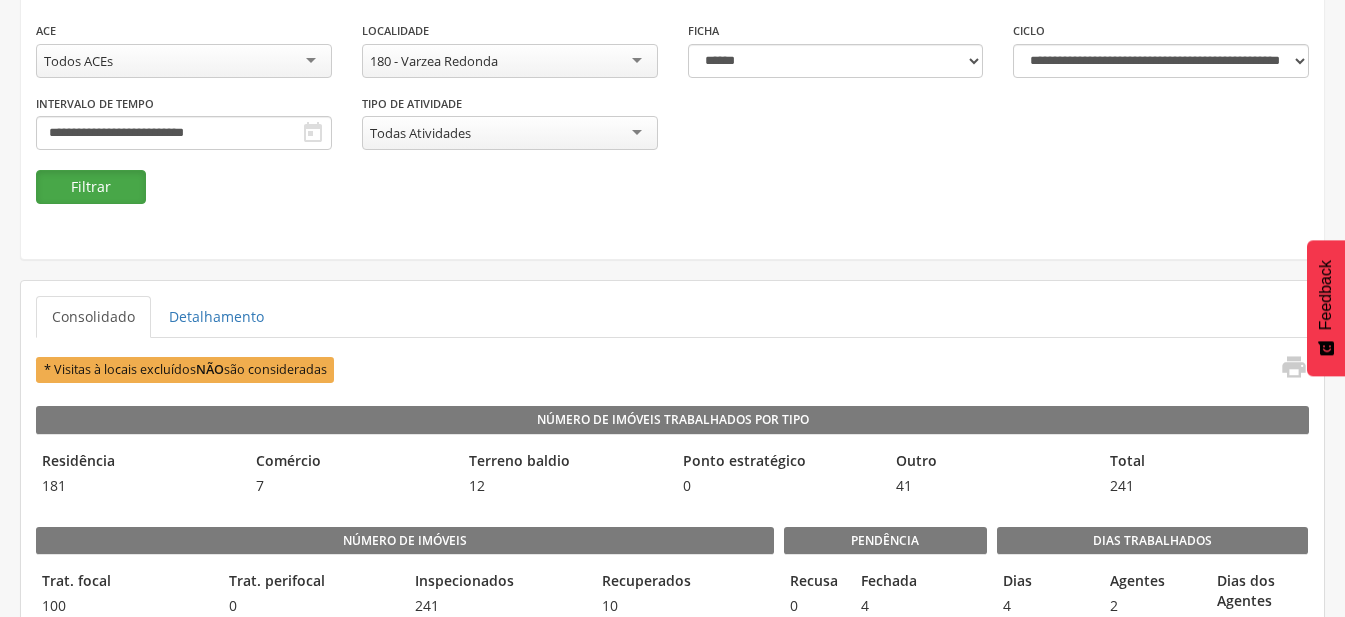 click on "Filtrar" at bounding box center [91, 187] 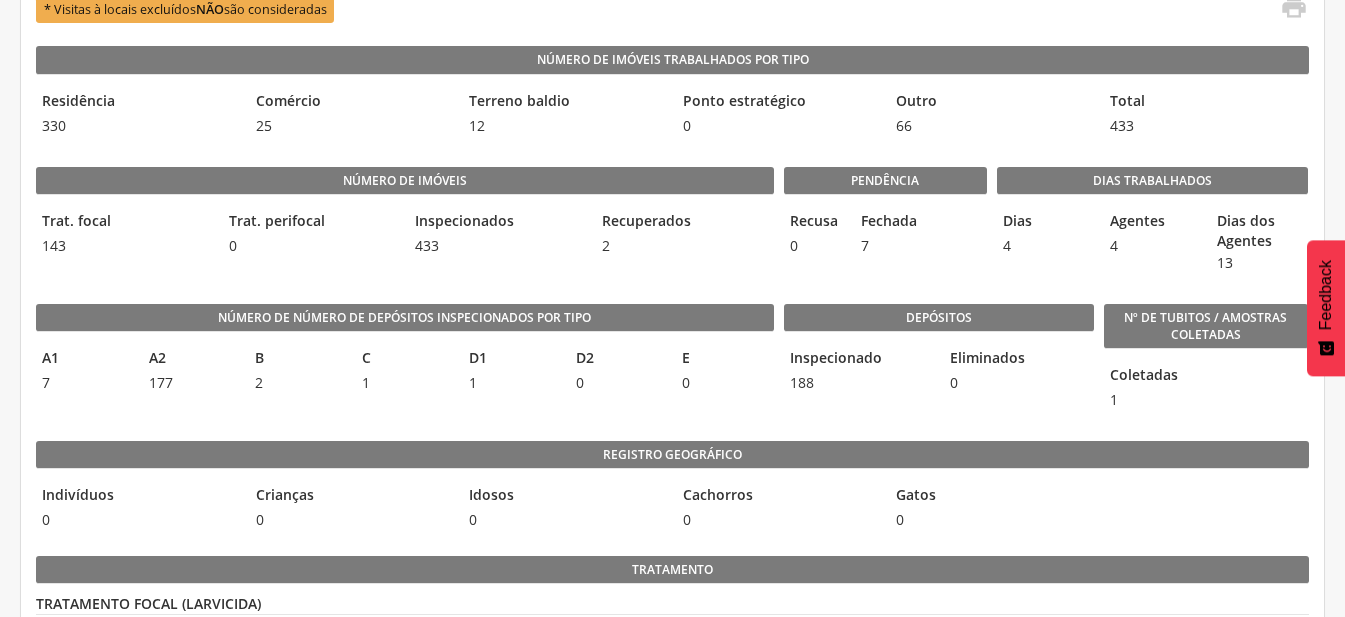 scroll, scrollTop: 300, scrollLeft: 0, axis: vertical 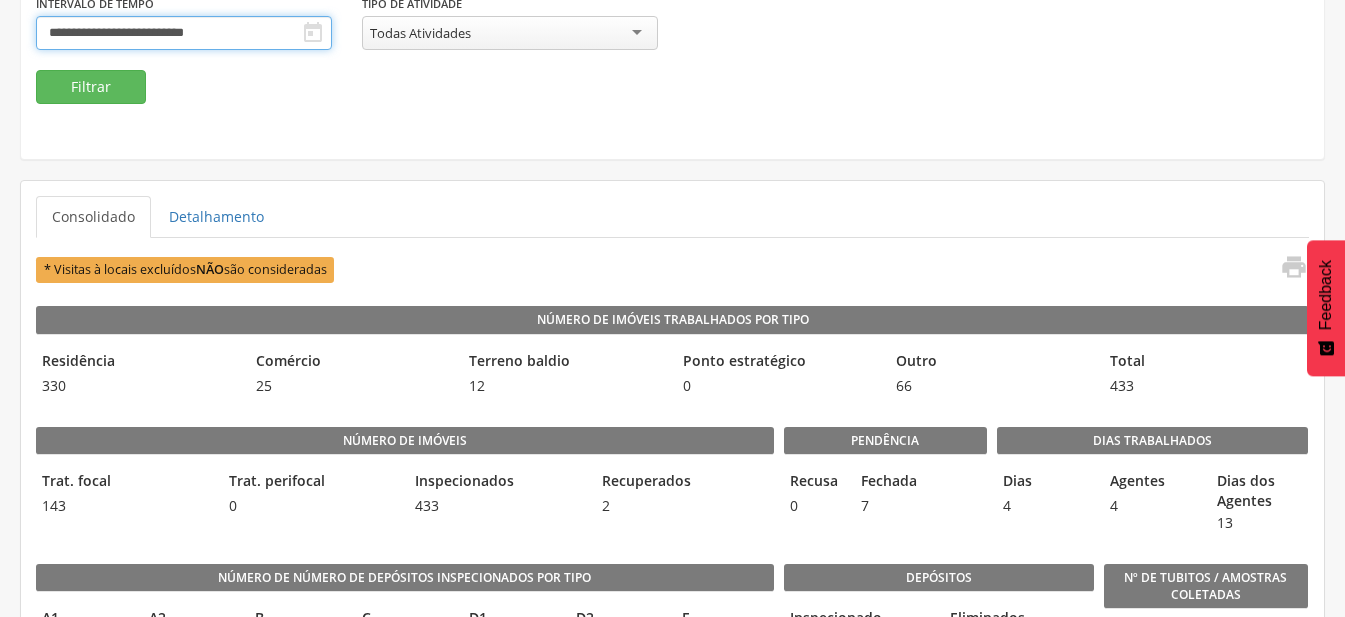 click on "**********" at bounding box center (184, 33) 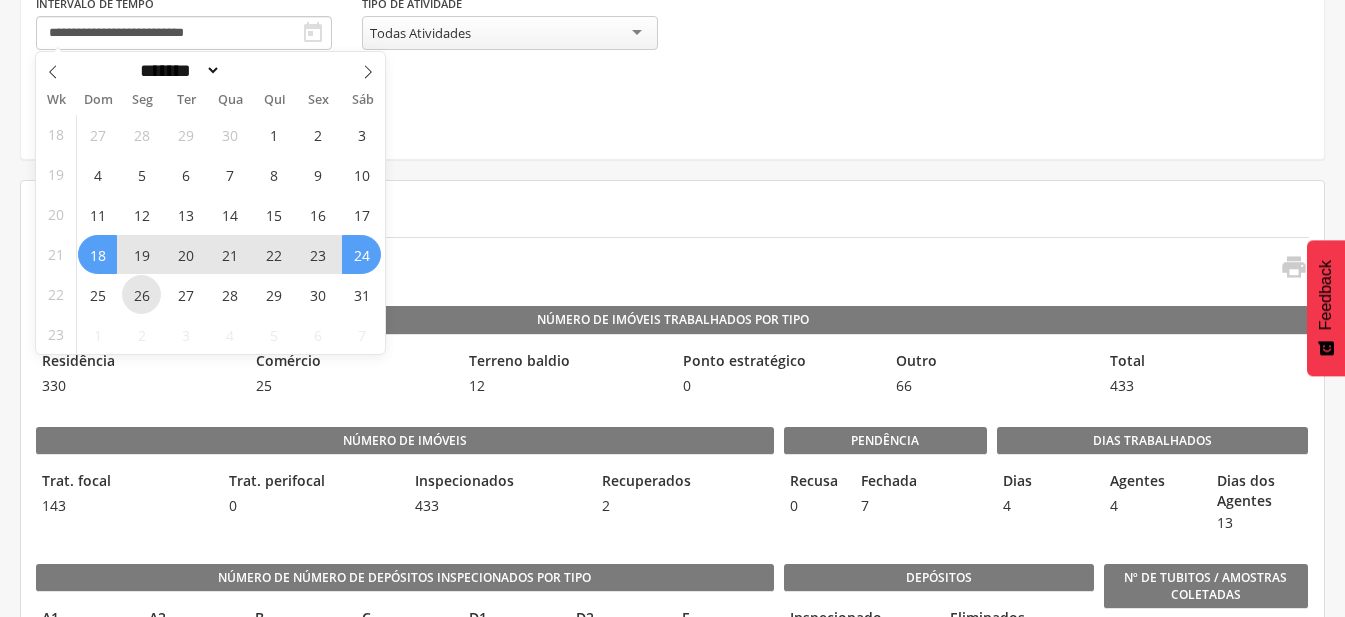 click on "26" at bounding box center [141, 294] 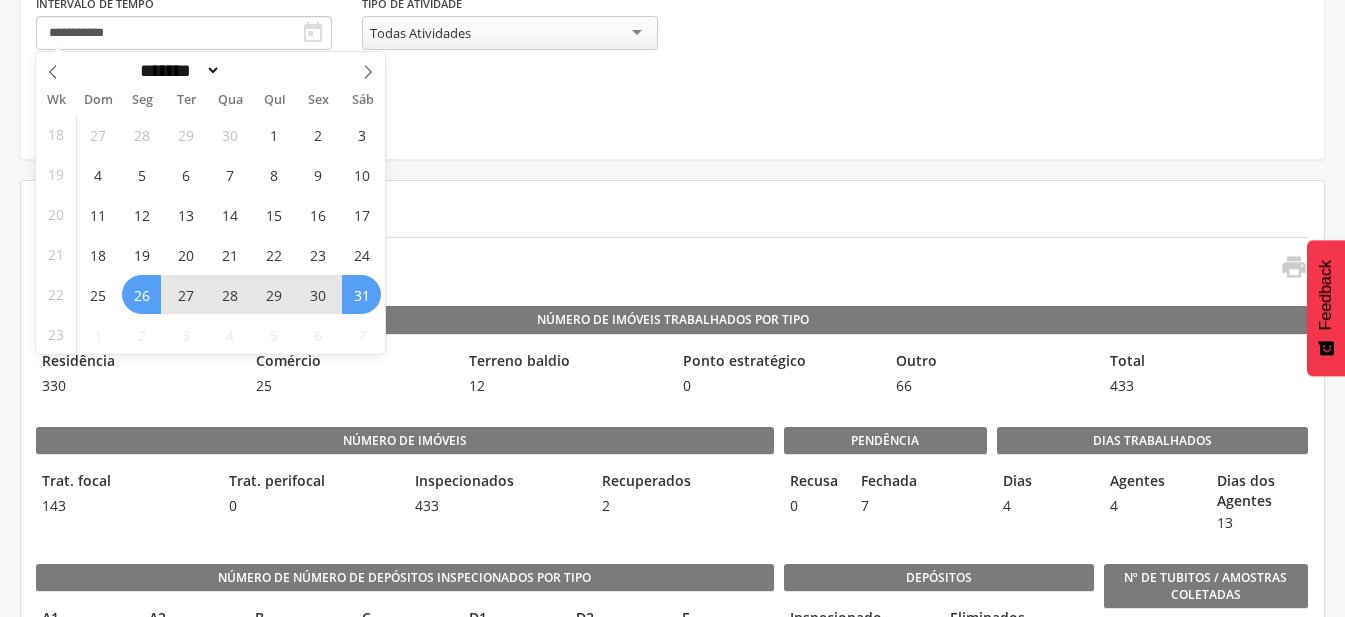 click on "31" at bounding box center (361, 294) 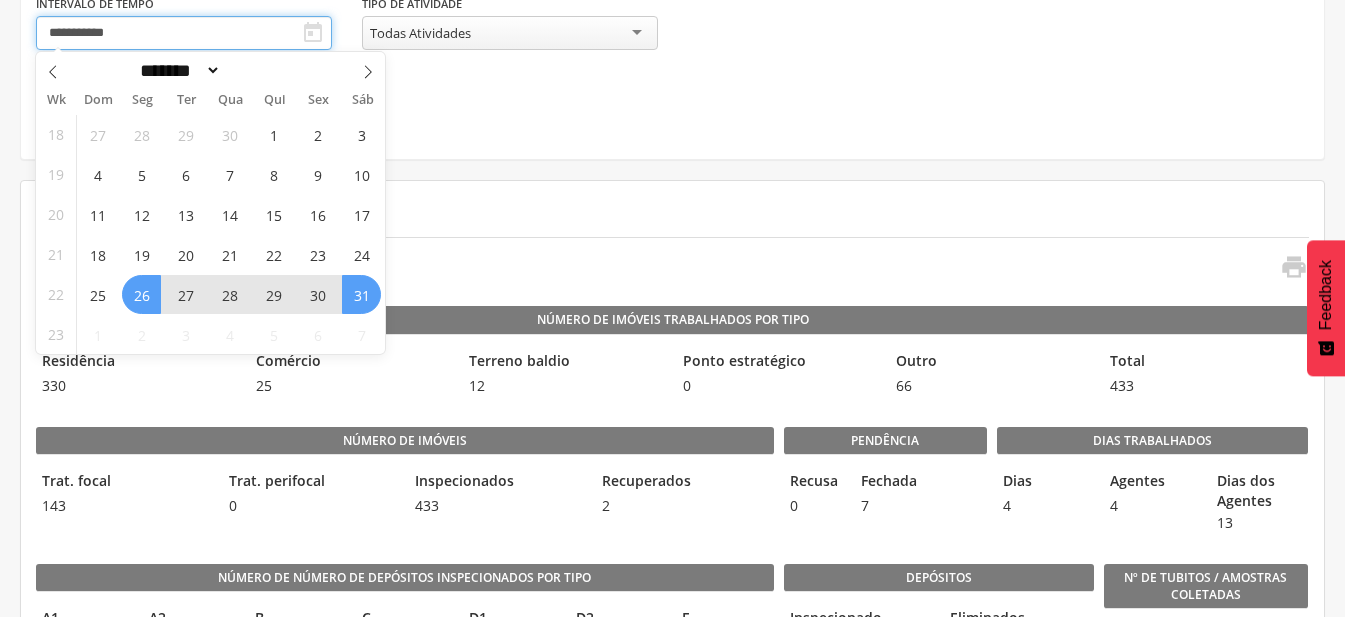 type on "**********" 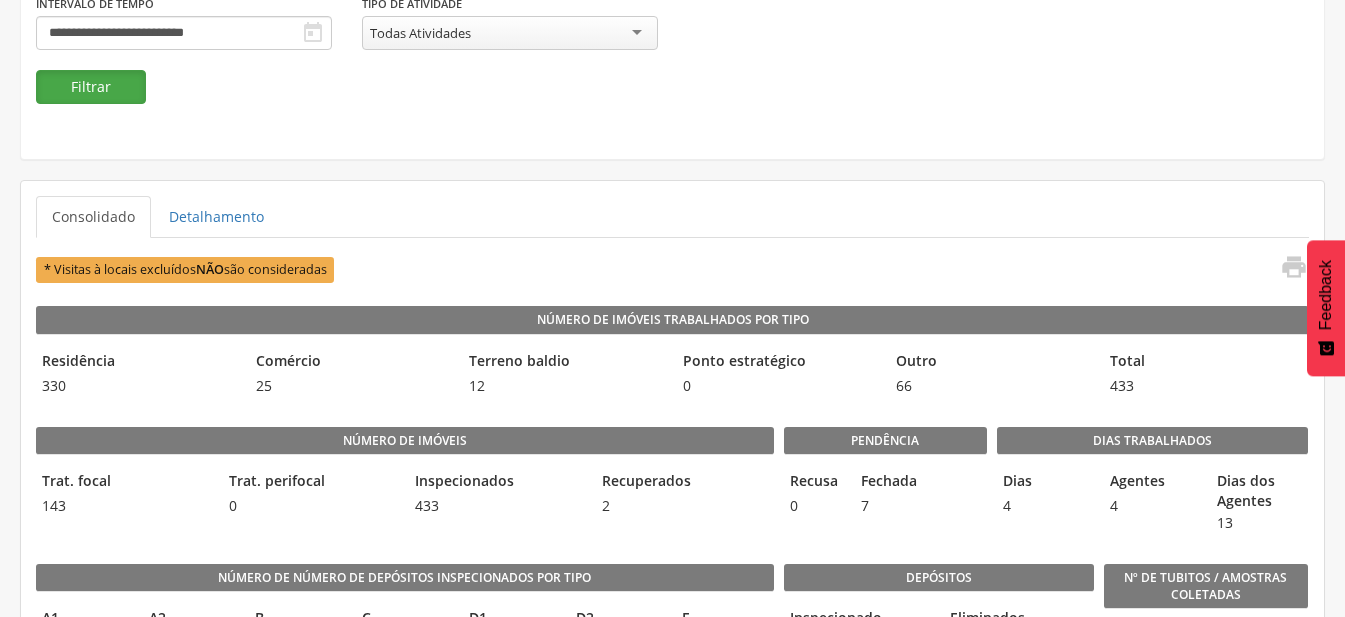 click on "Filtrar" at bounding box center [91, 87] 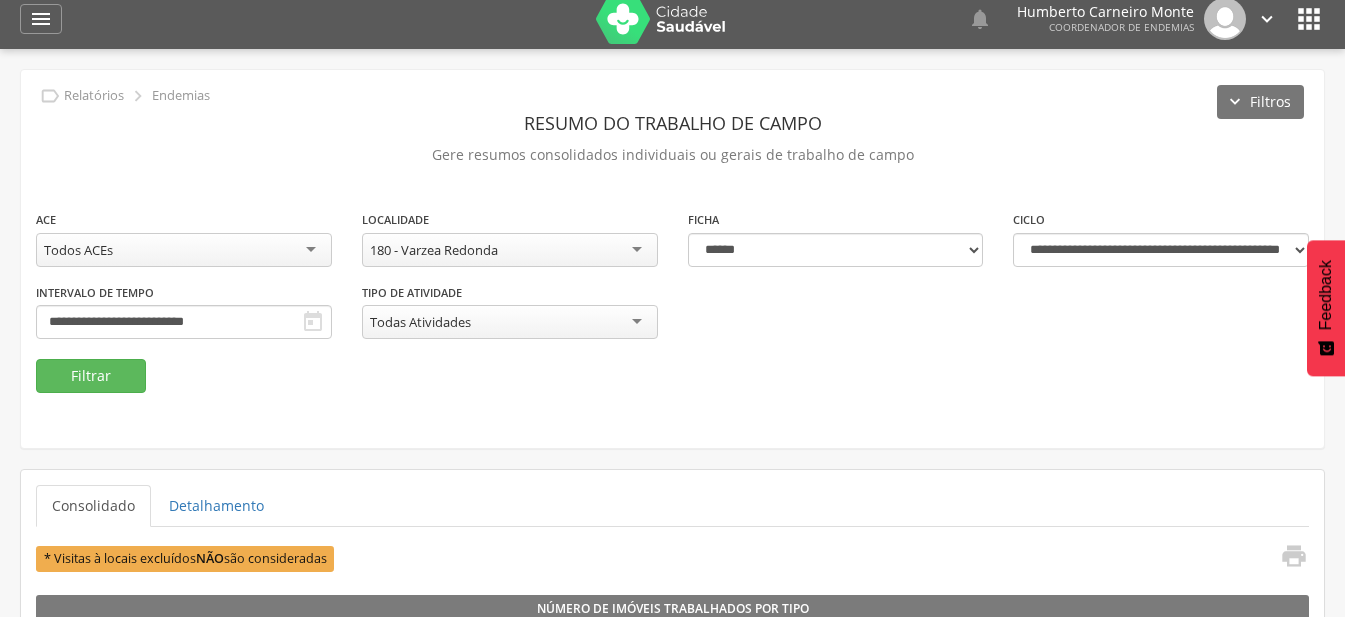 scroll, scrollTop: 0, scrollLeft: 0, axis: both 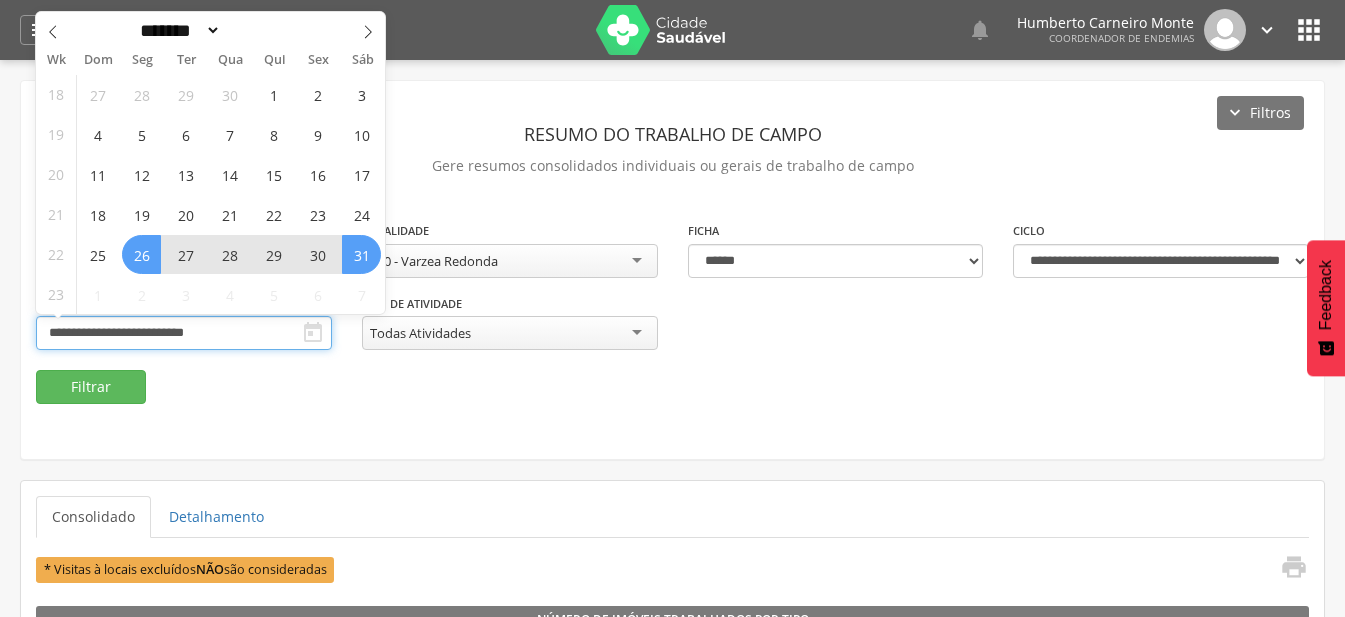 click on "**********" at bounding box center [184, 333] 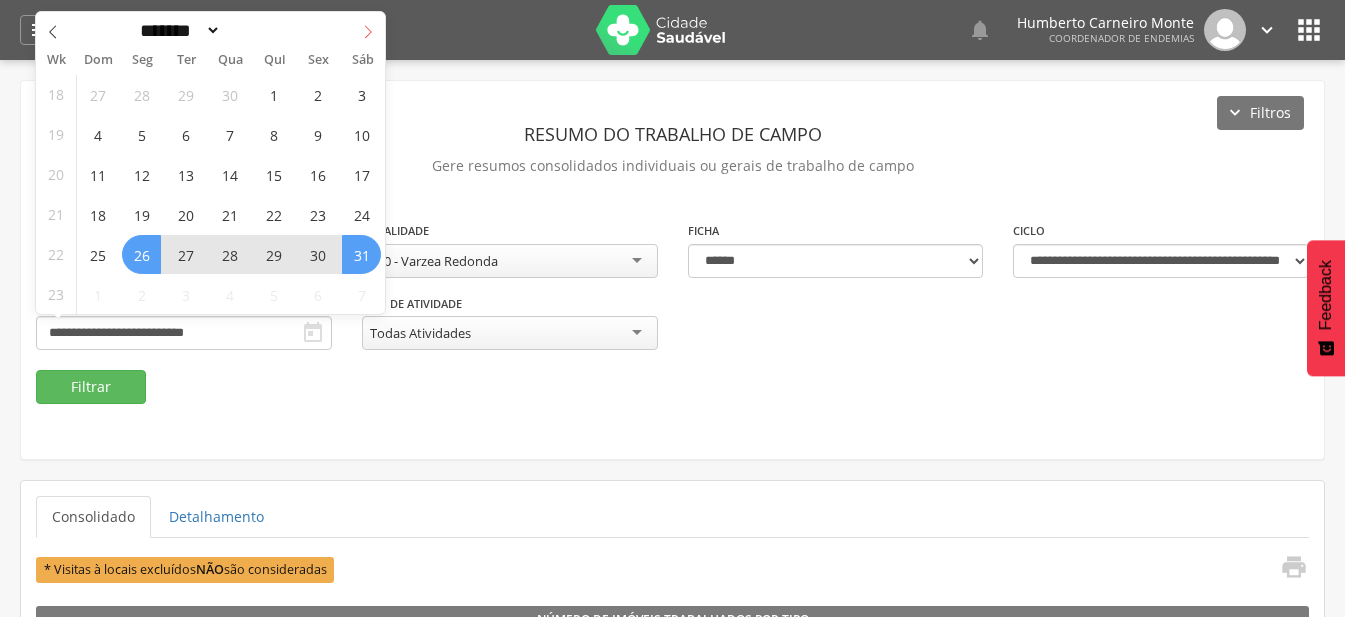 click at bounding box center [368, 29] 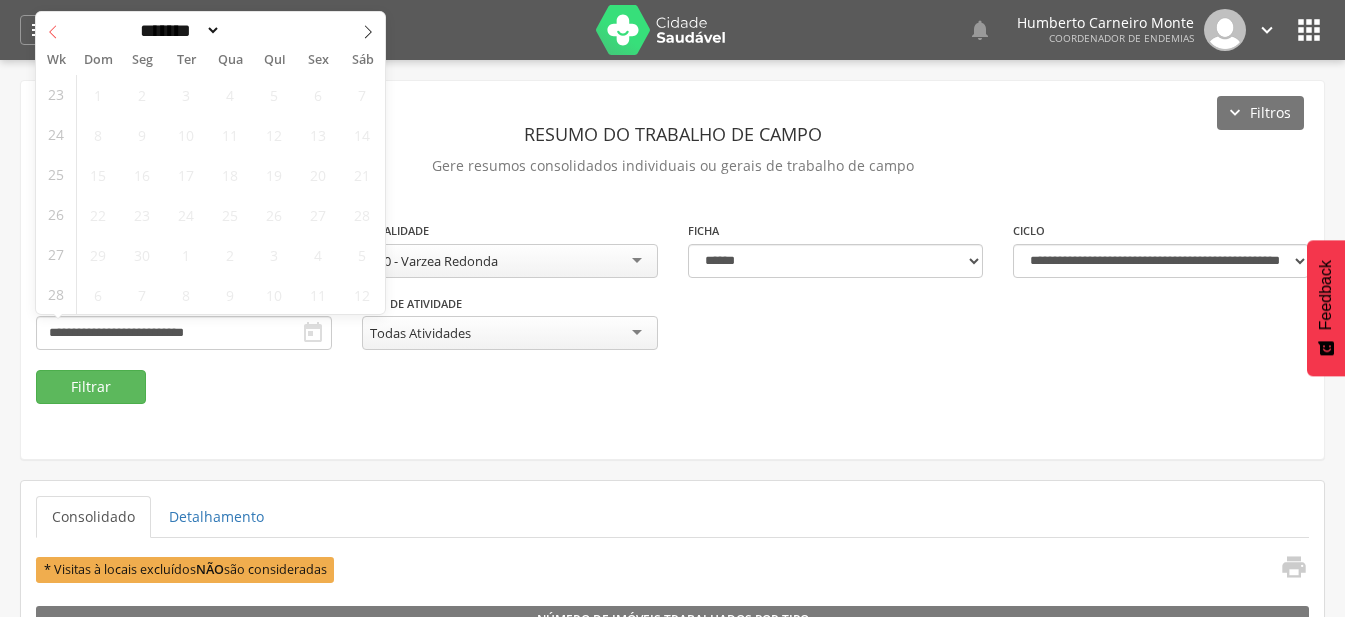 click 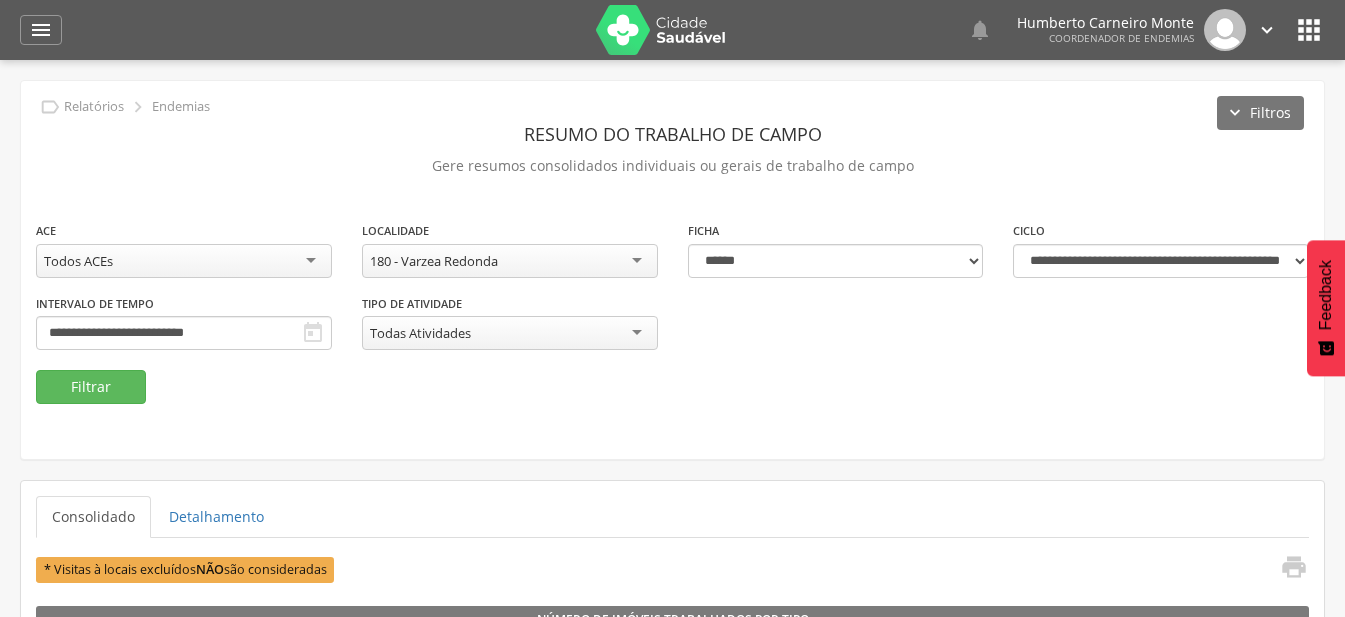 click on "**********" at bounding box center [672, 312] 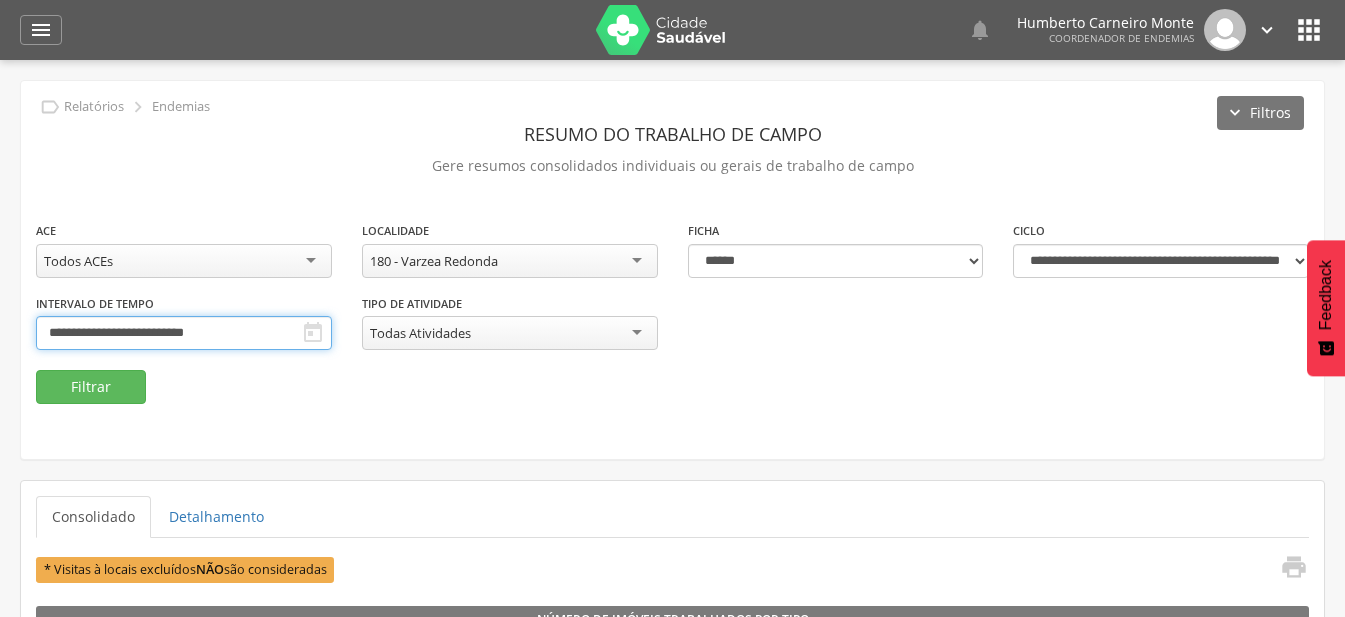 click on "**********" at bounding box center [184, 333] 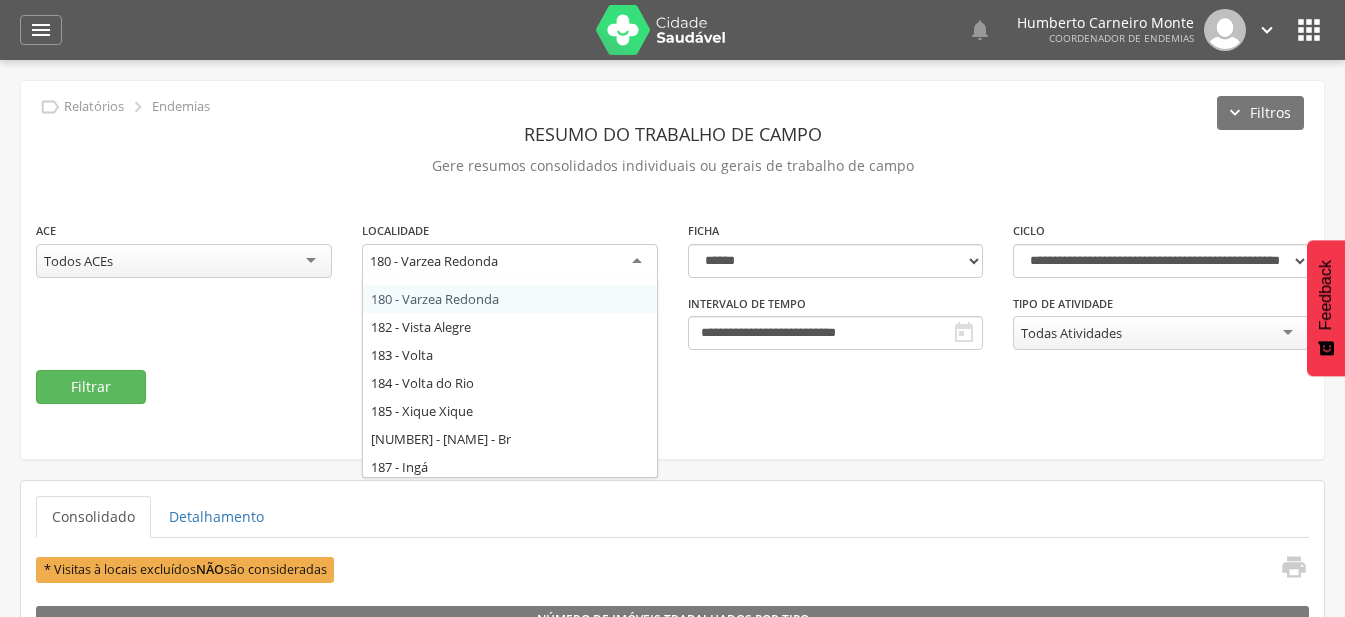 click on "180 - Varzea Redonda" at bounding box center [434, 261] 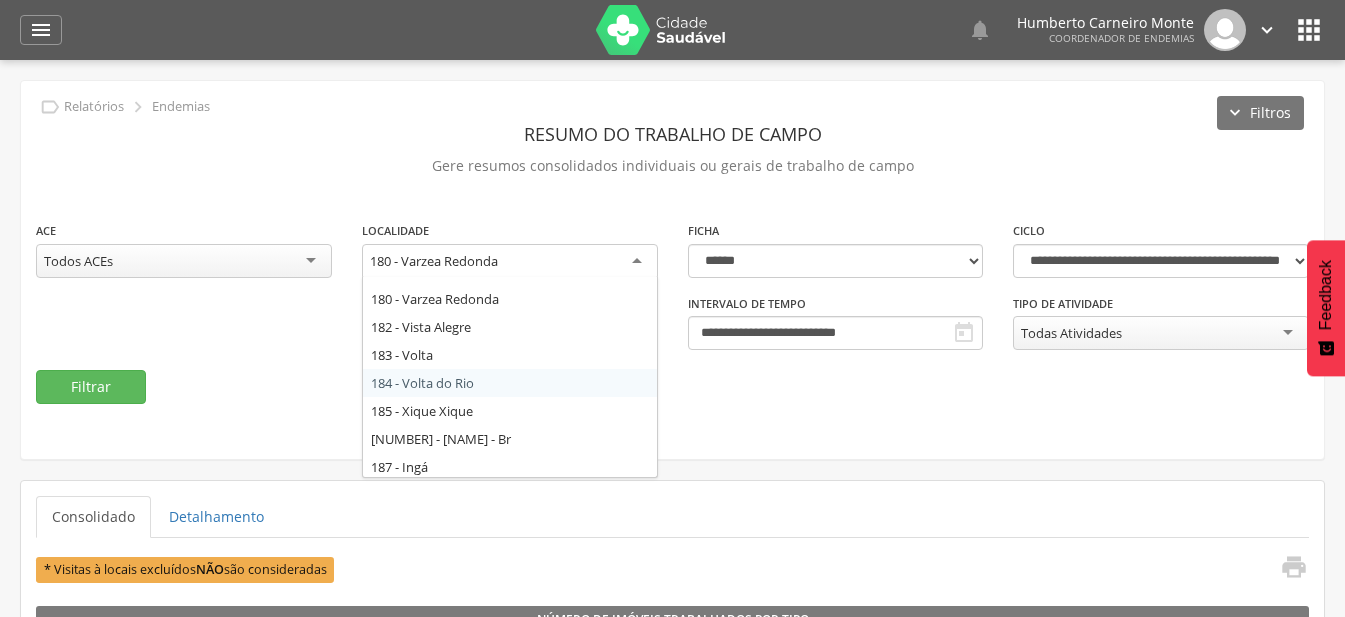 scroll, scrollTop: 3832, scrollLeft: 0, axis: vertical 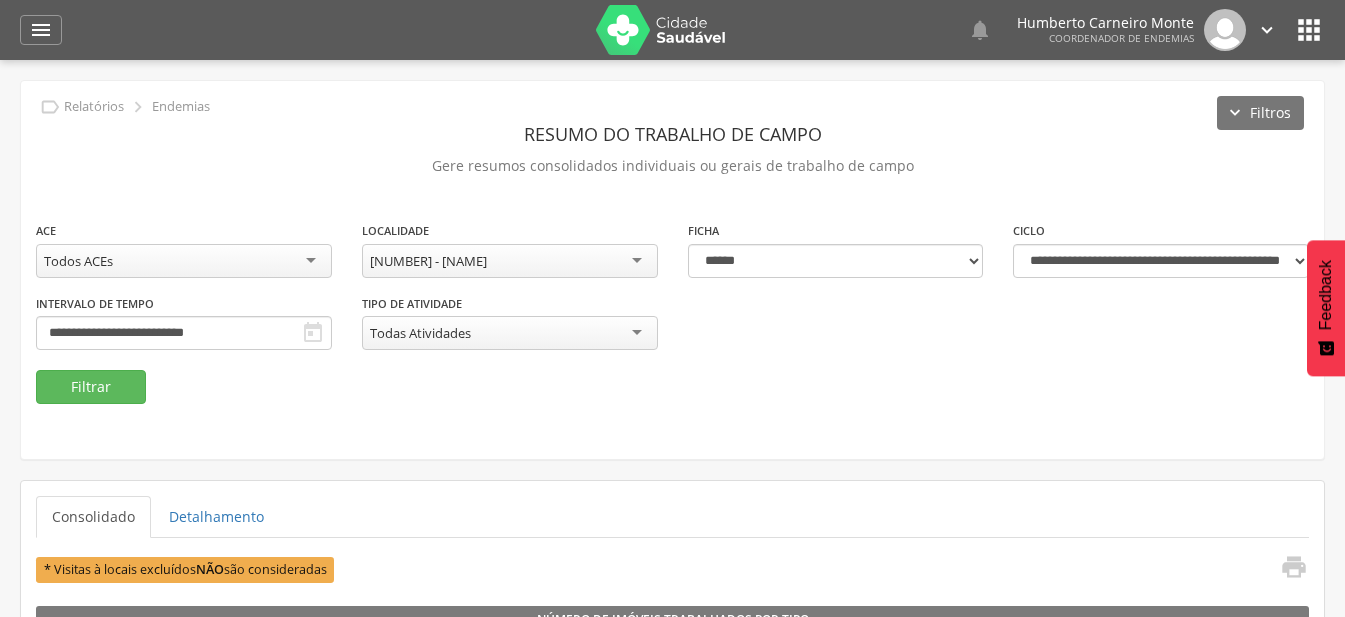 click on "Todos ACEs" at bounding box center (184, 261) 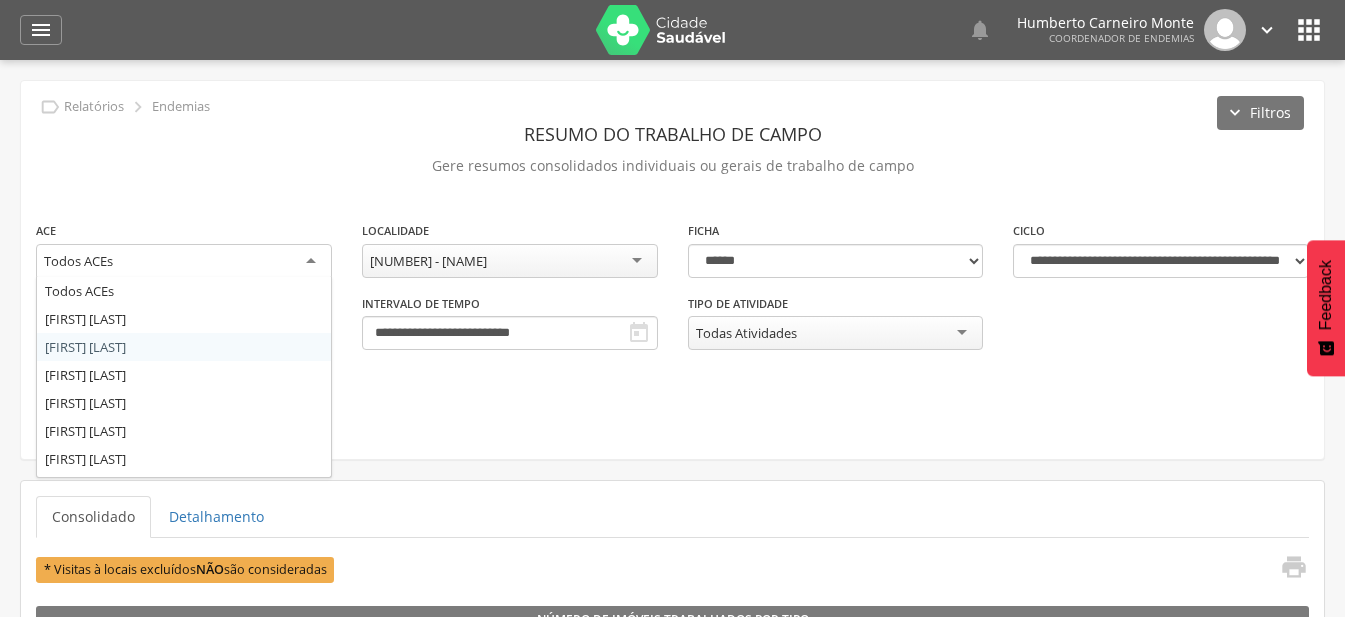 click on "**********" at bounding box center (672, 270) 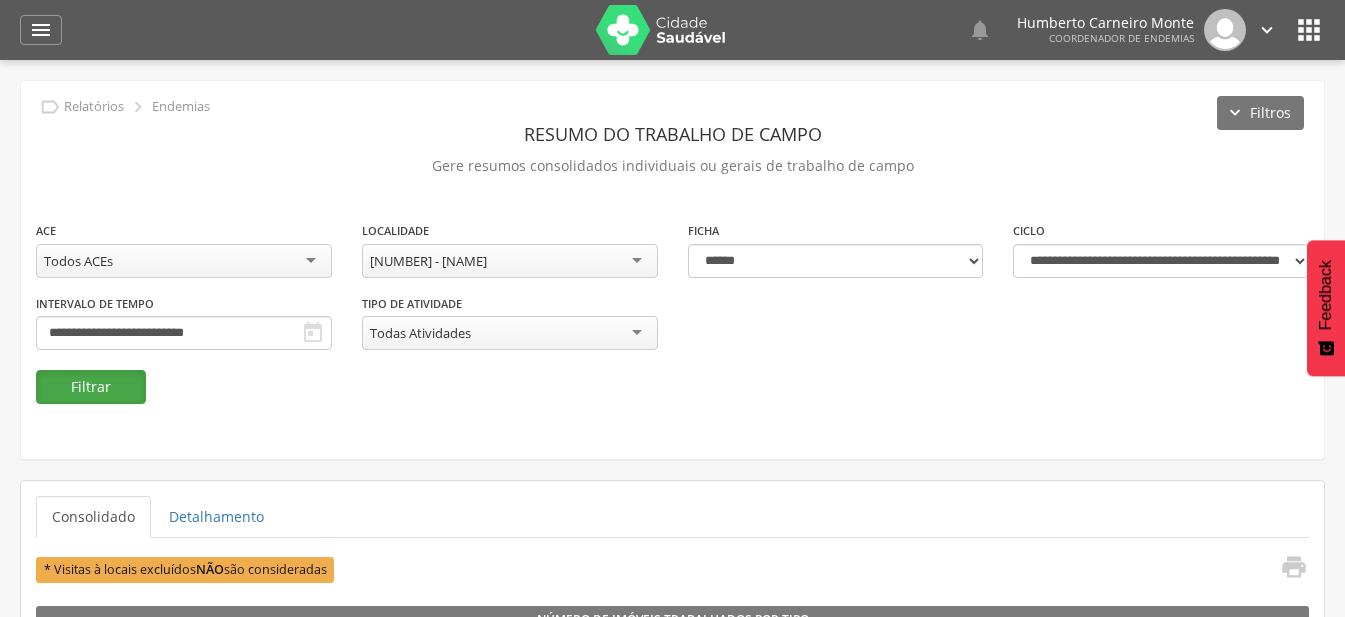 click on "Filtrar" at bounding box center (91, 387) 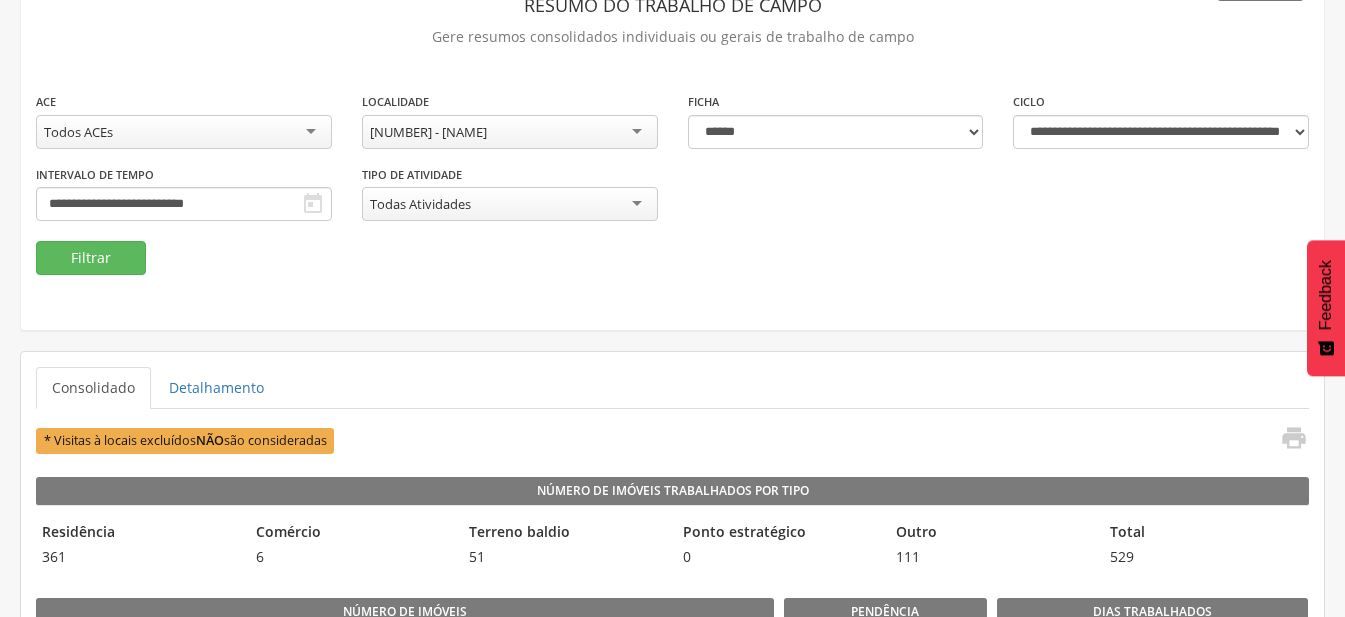 scroll, scrollTop: 0, scrollLeft: 0, axis: both 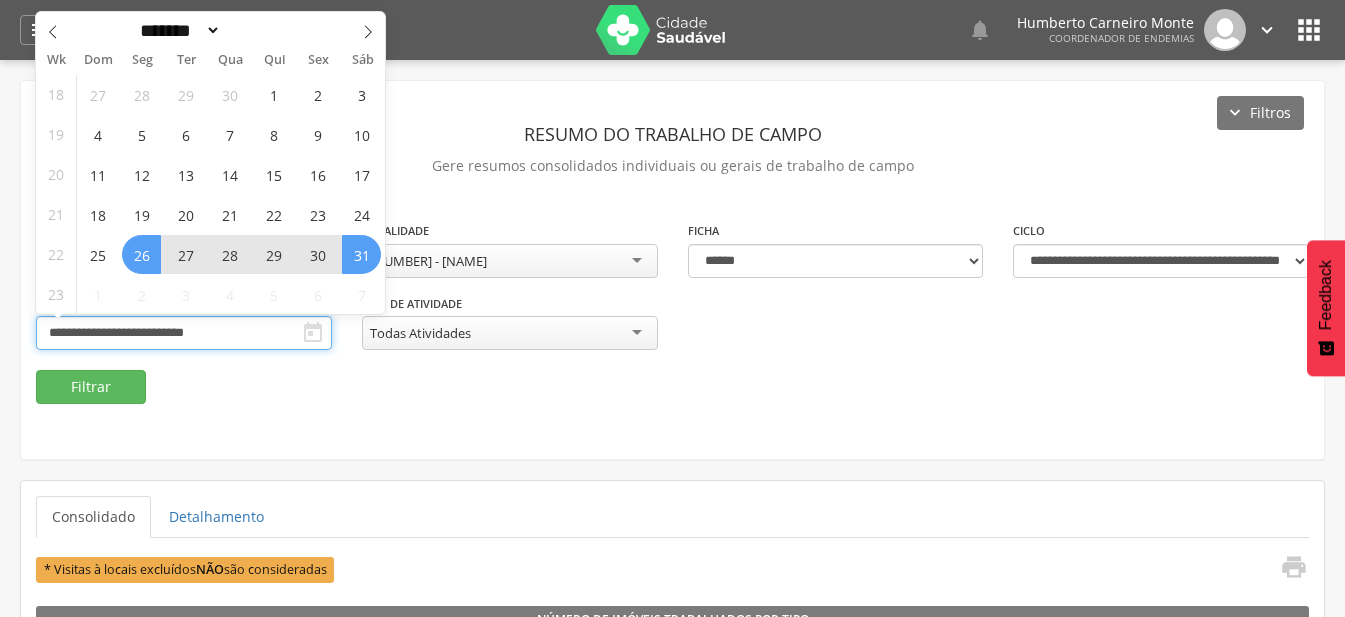 click on "**********" at bounding box center (184, 333) 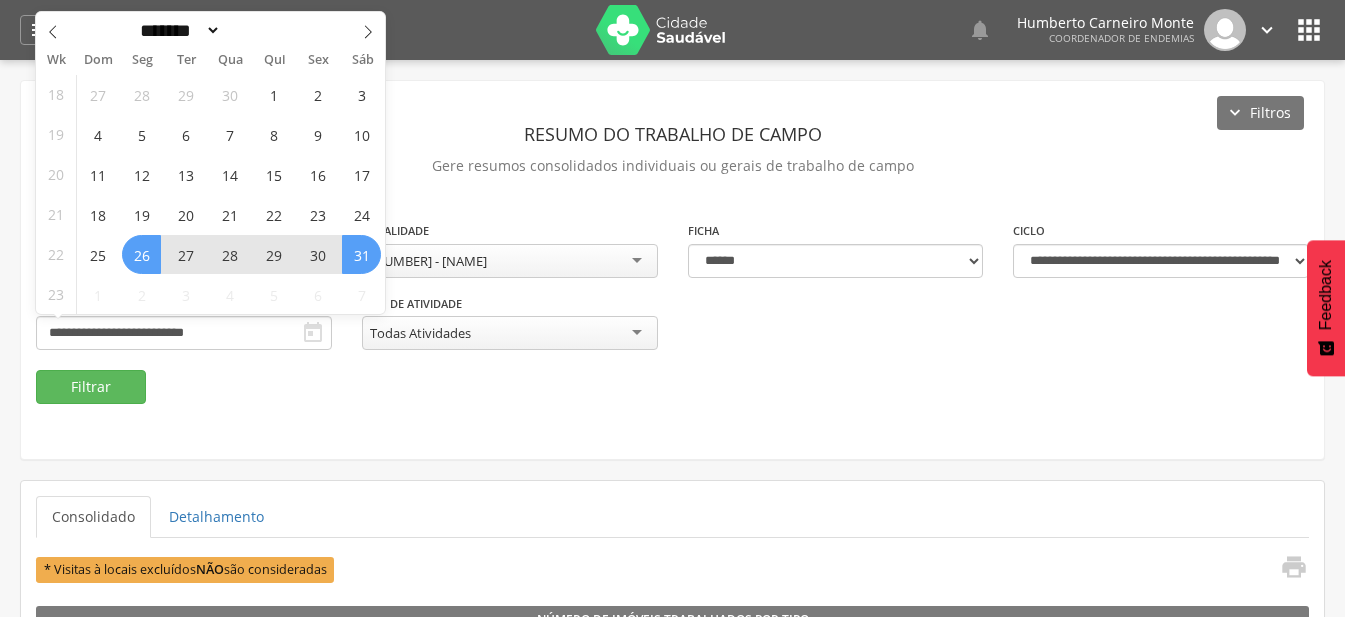 click on "26" at bounding box center (141, 254) 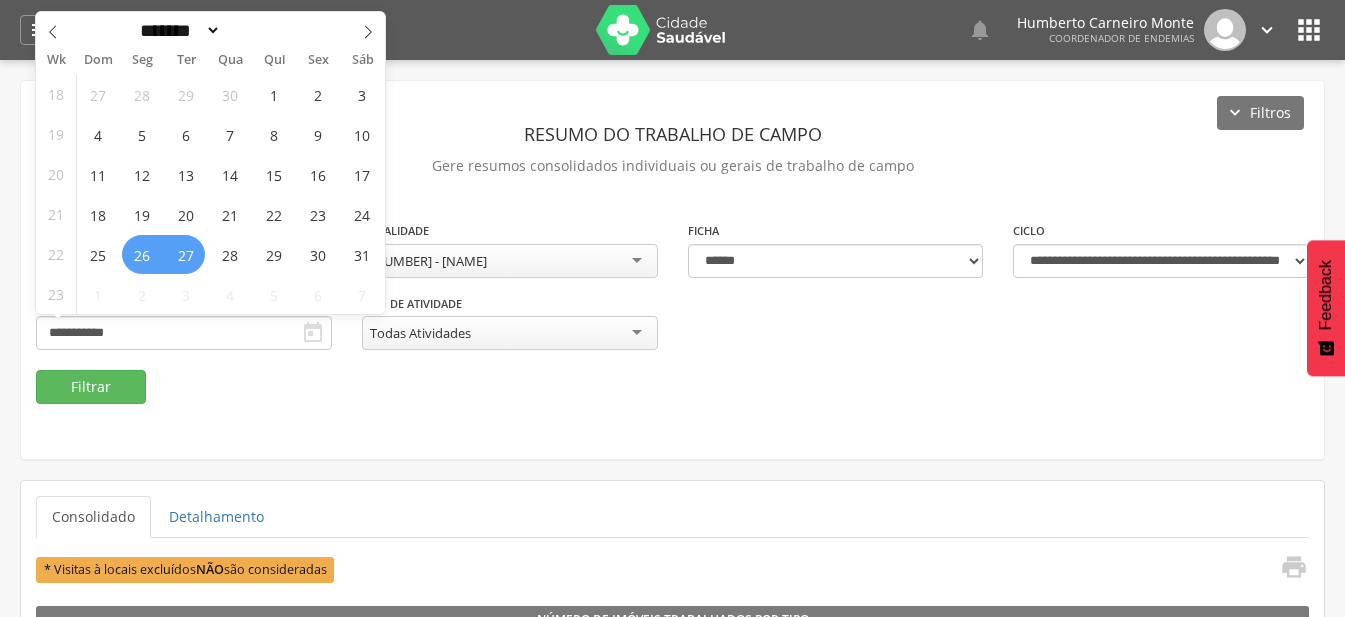 type 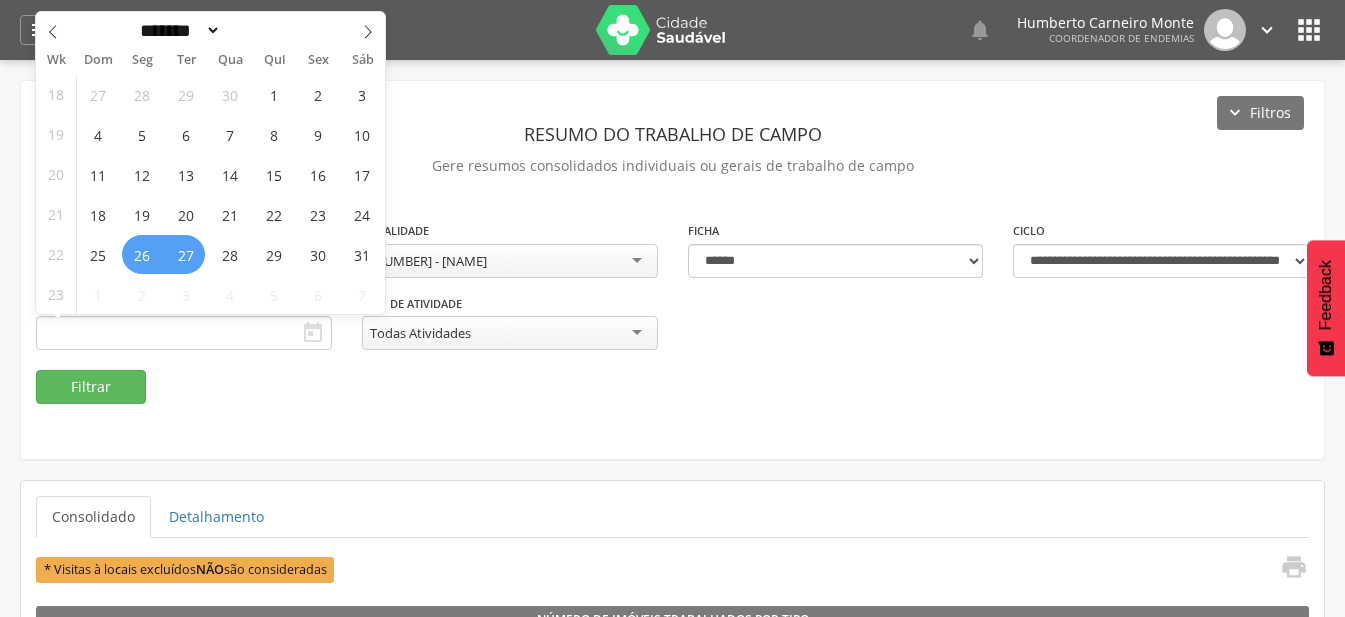 drag, startPoint x: 604, startPoint y: 386, endPoint x: 583, endPoint y: 387, distance: 21.023796 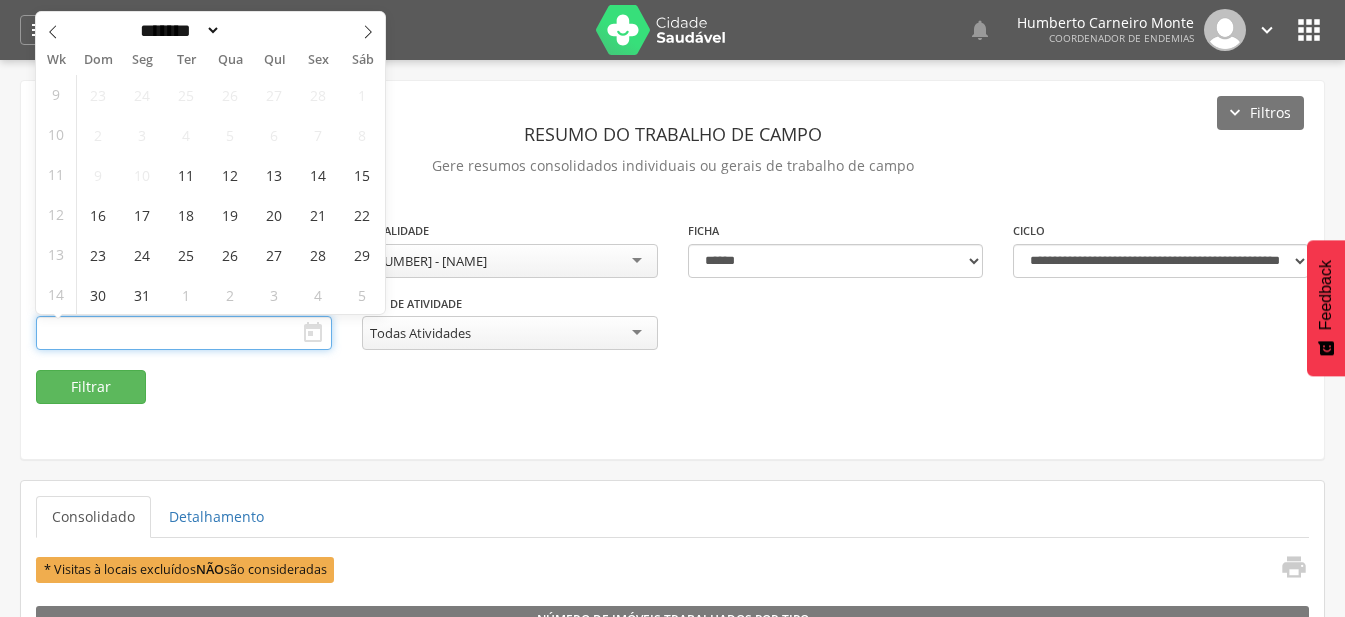 click at bounding box center [184, 333] 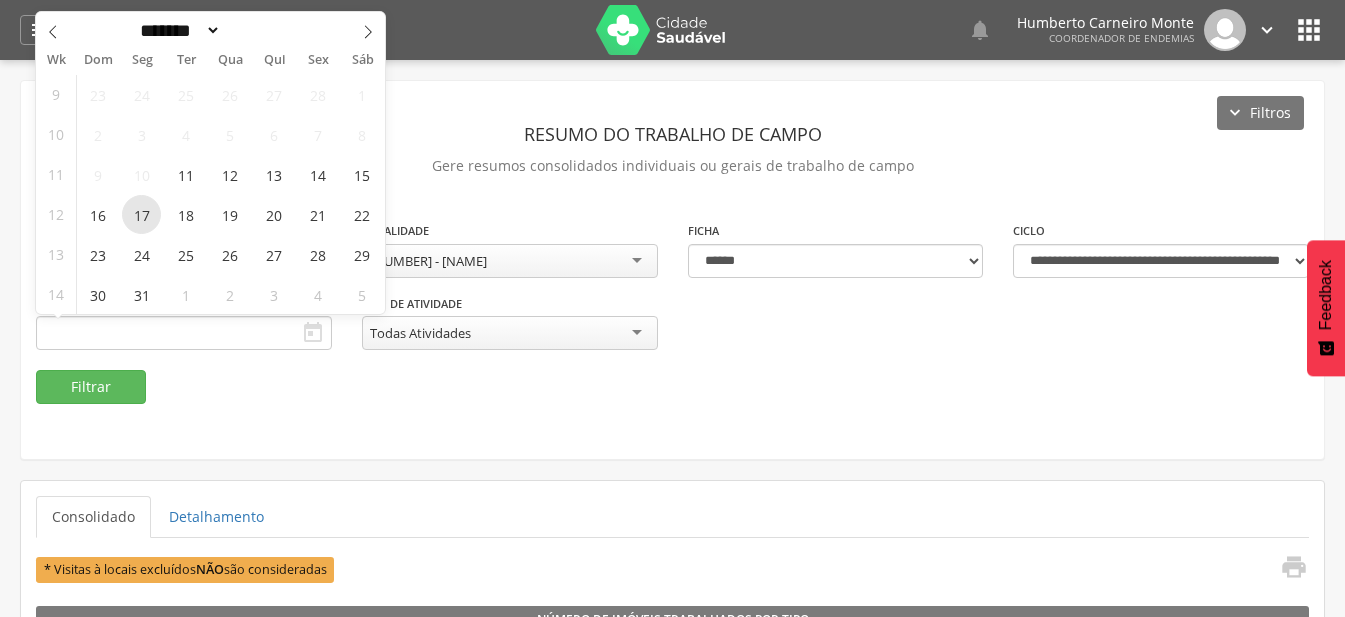 click on "17" at bounding box center (141, 214) 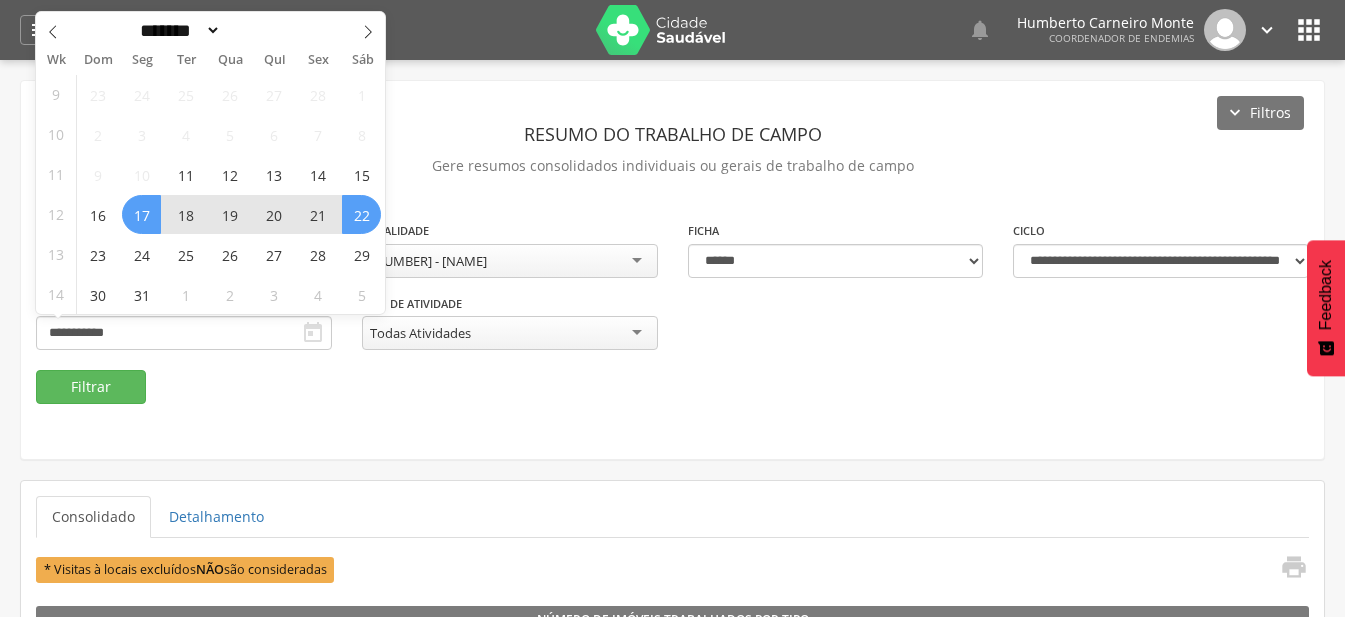 click on "22" at bounding box center [361, 214] 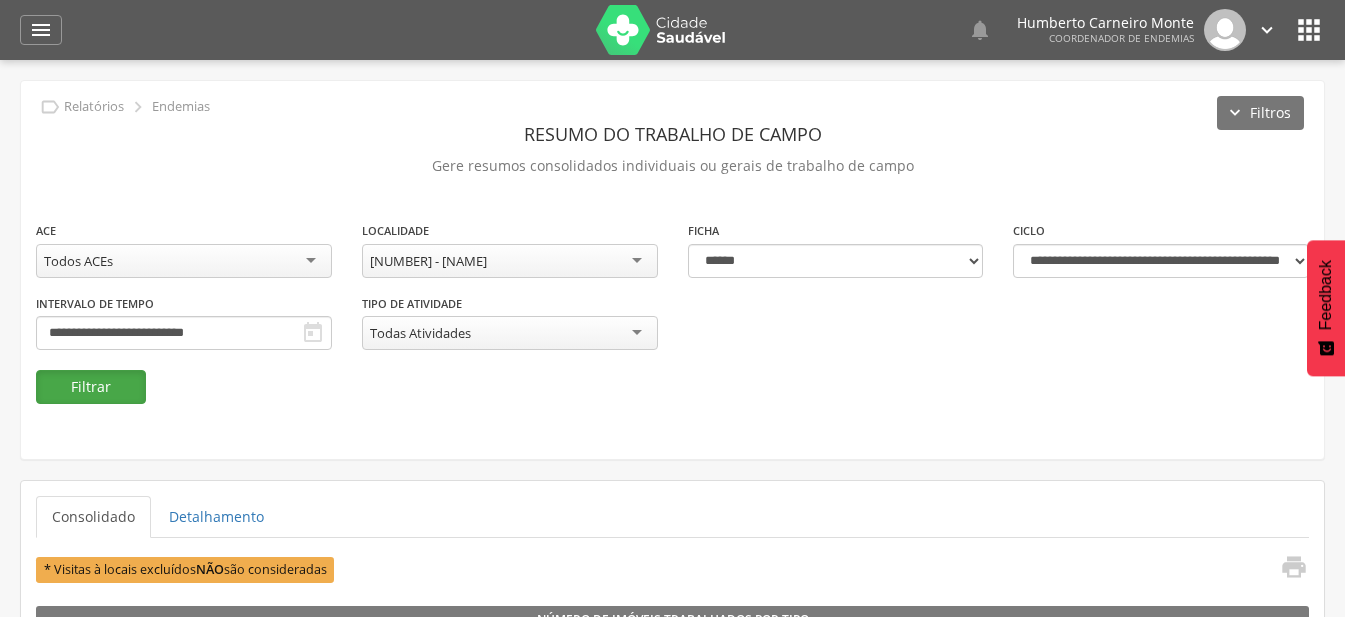 click on "Filtrar" at bounding box center (91, 387) 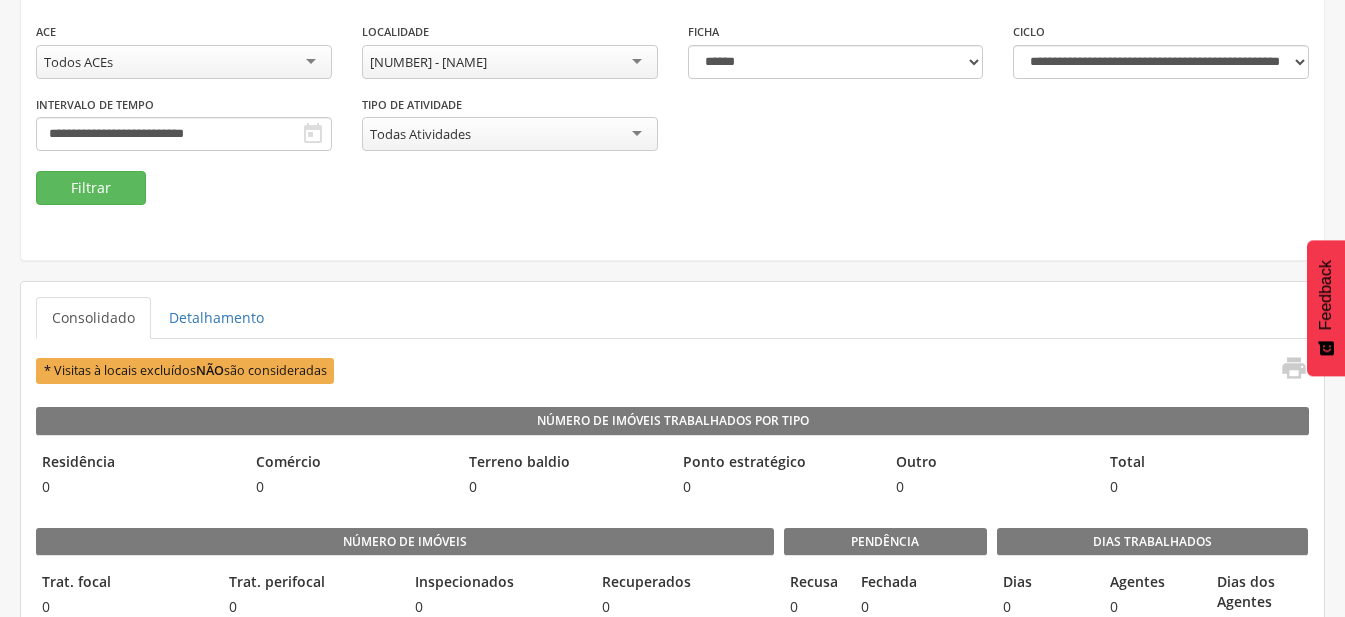 scroll, scrollTop: 200, scrollLeft: 0, axis: vertical 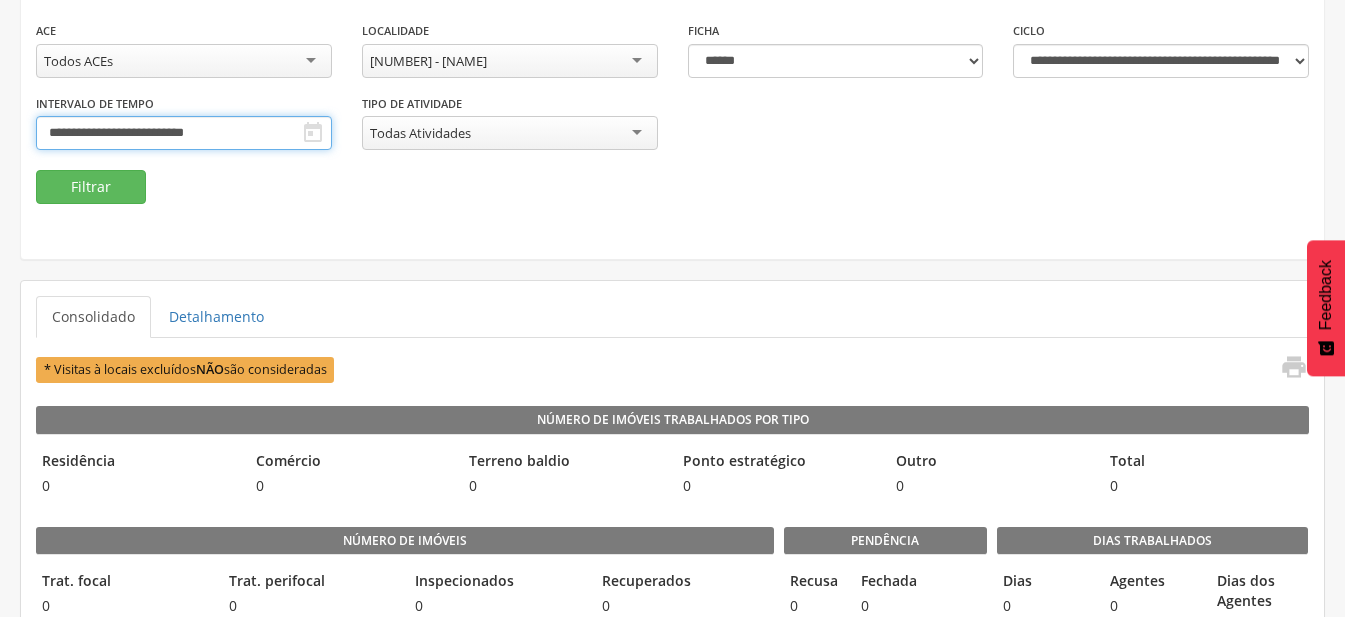 click on "**********" at bounding box center (184, 133) 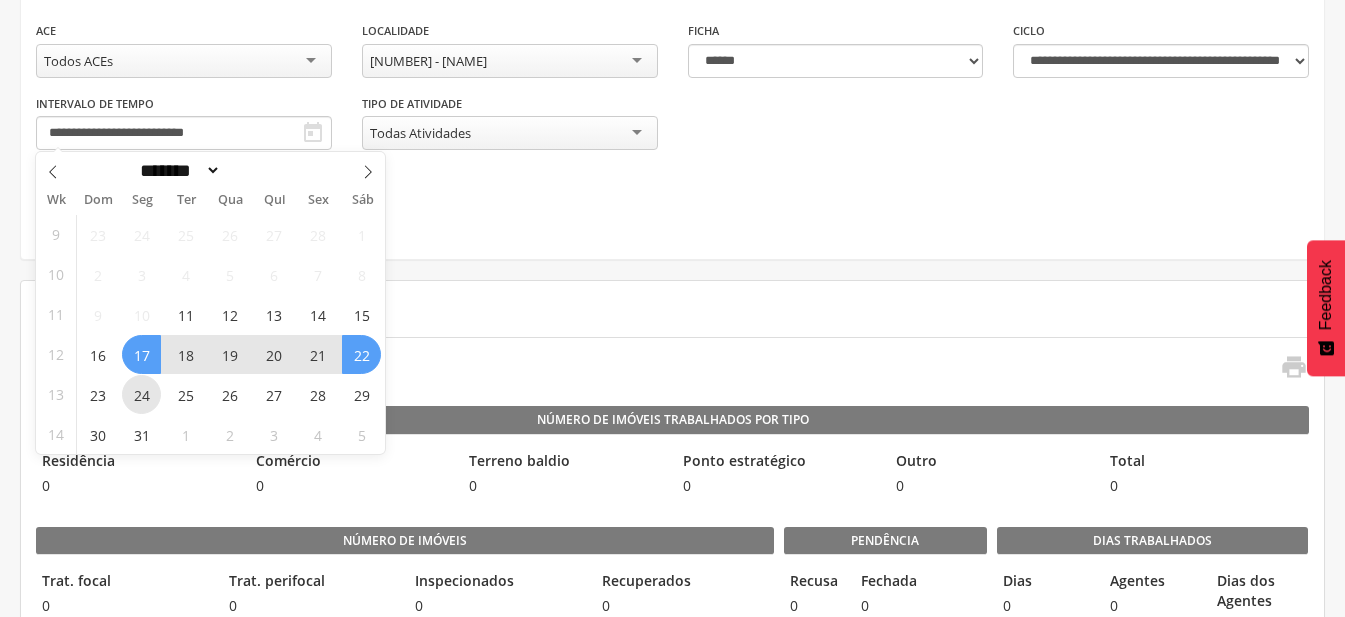 click on "24" at bounding box center (141, 394) 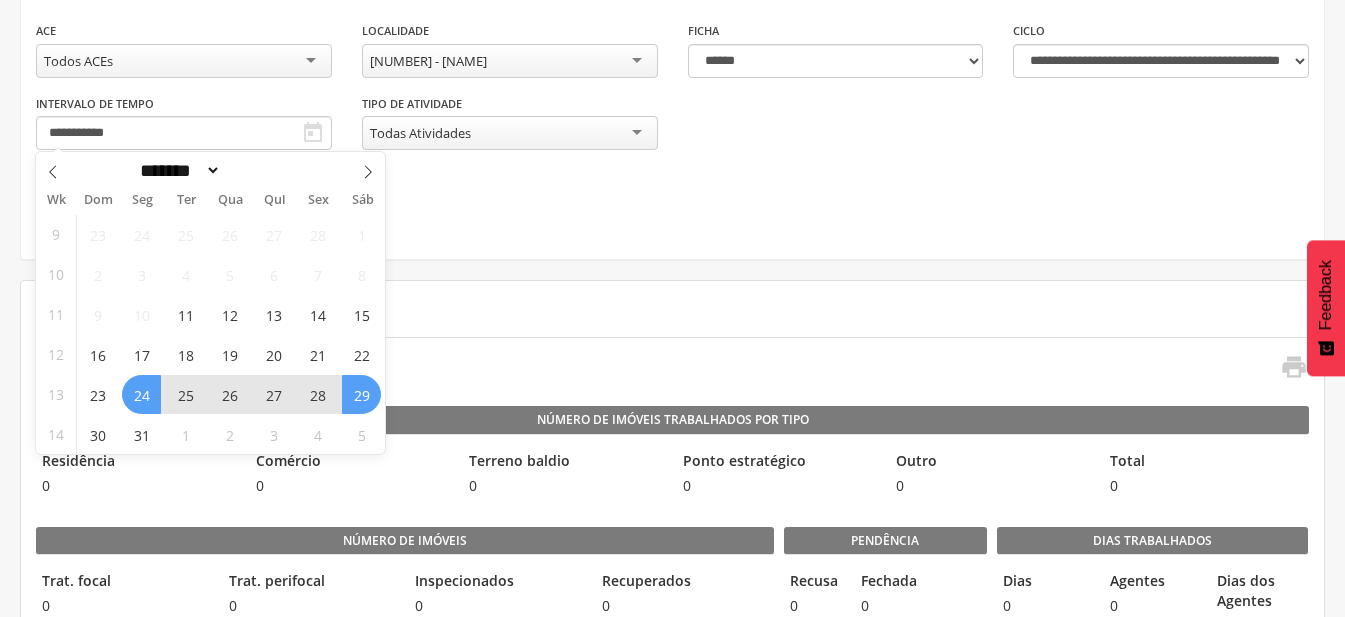 click on "29" at bounding box center [361, 394] 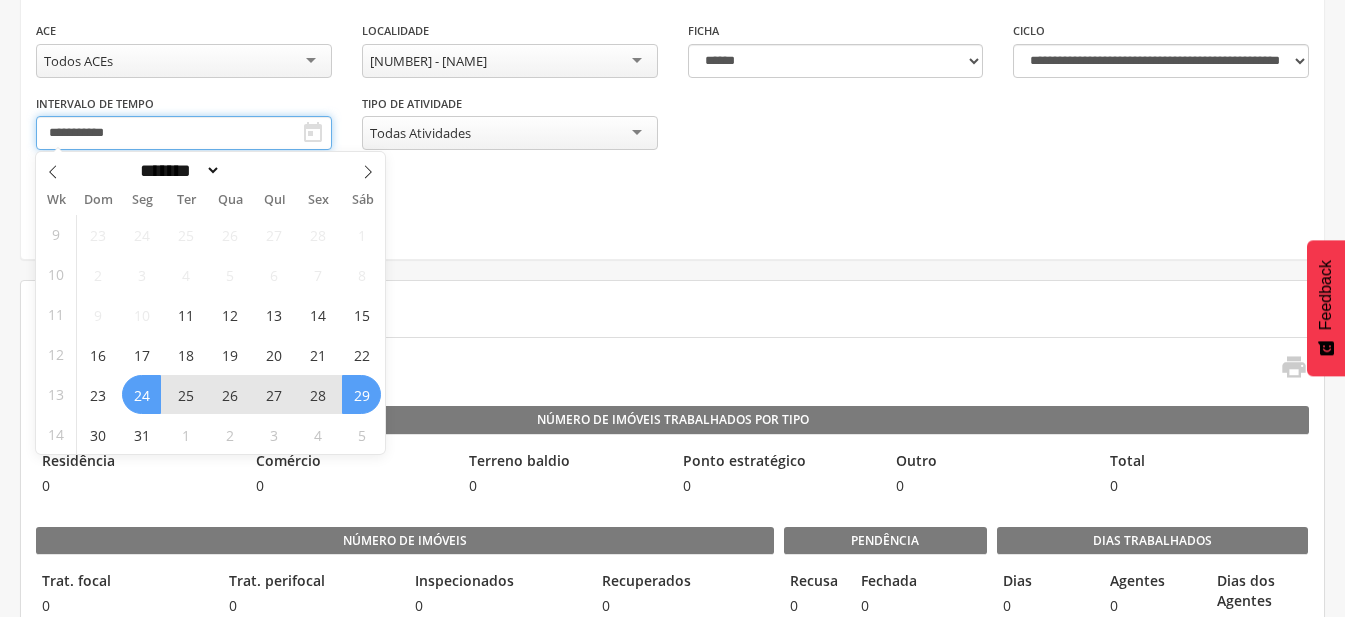 type on "**********" 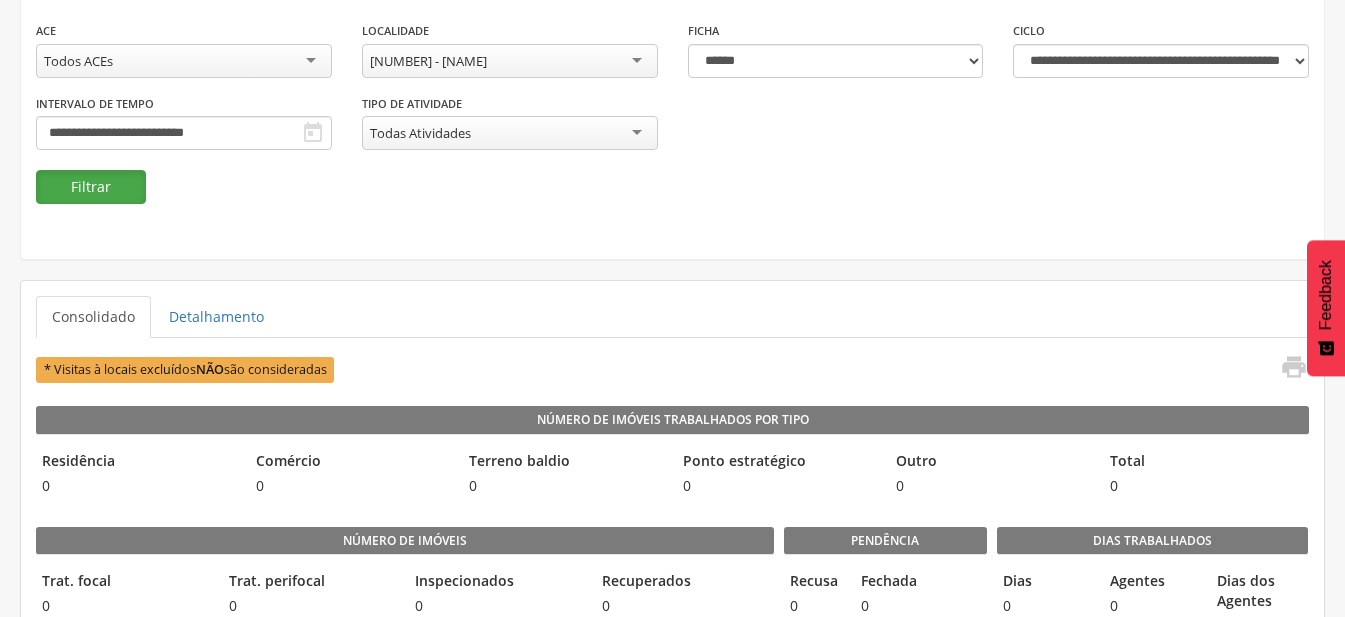 click on "Filtrar" at bounding box center (91, 187) 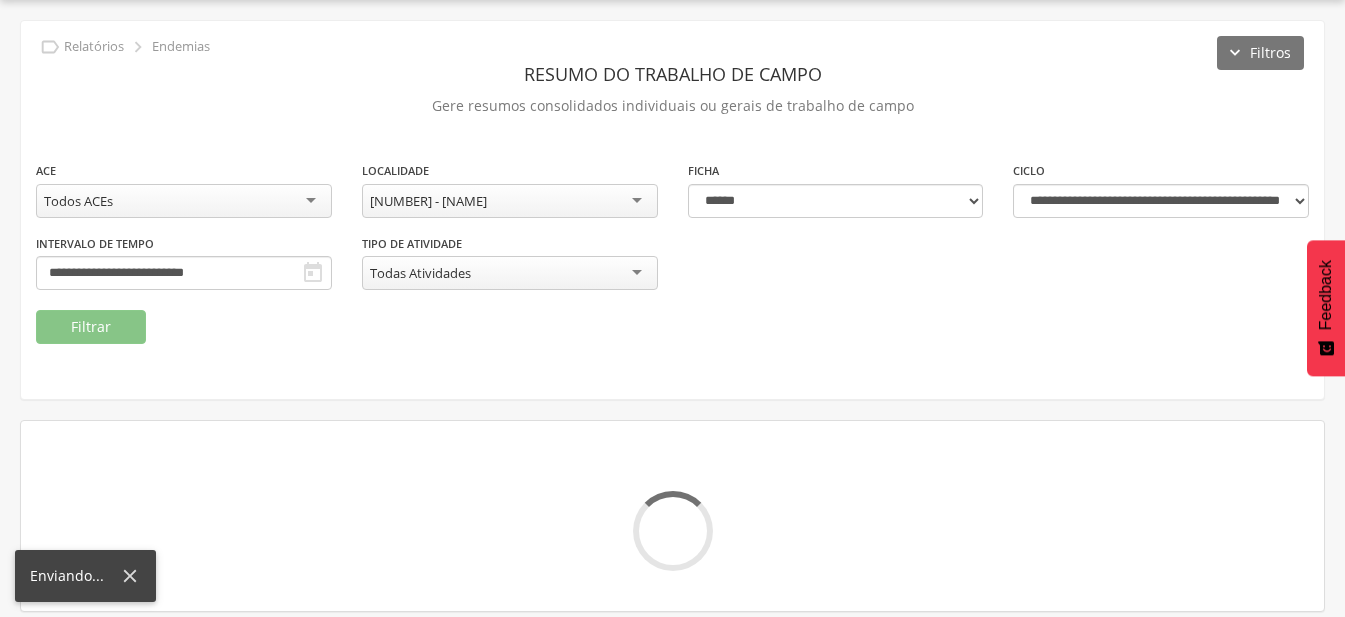 scroll, scrollTop: 200, scrollLeft: 0, axis: vertical 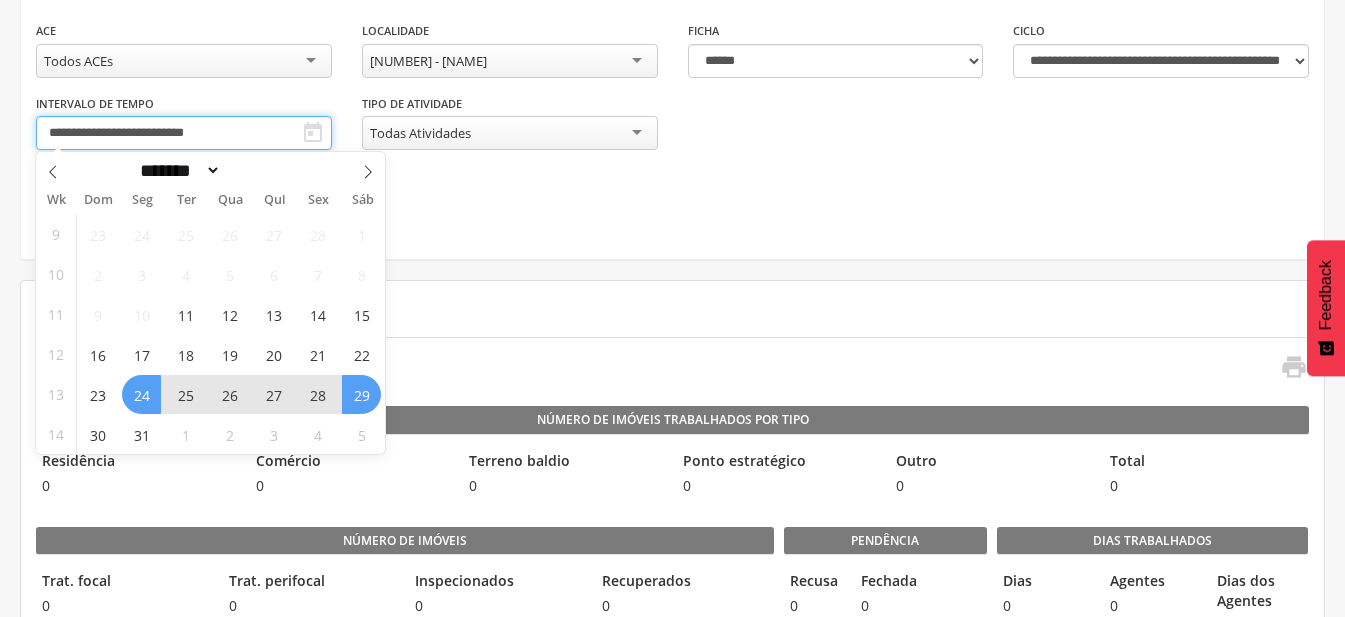 click on "**********" at bounding box center [184, 133] 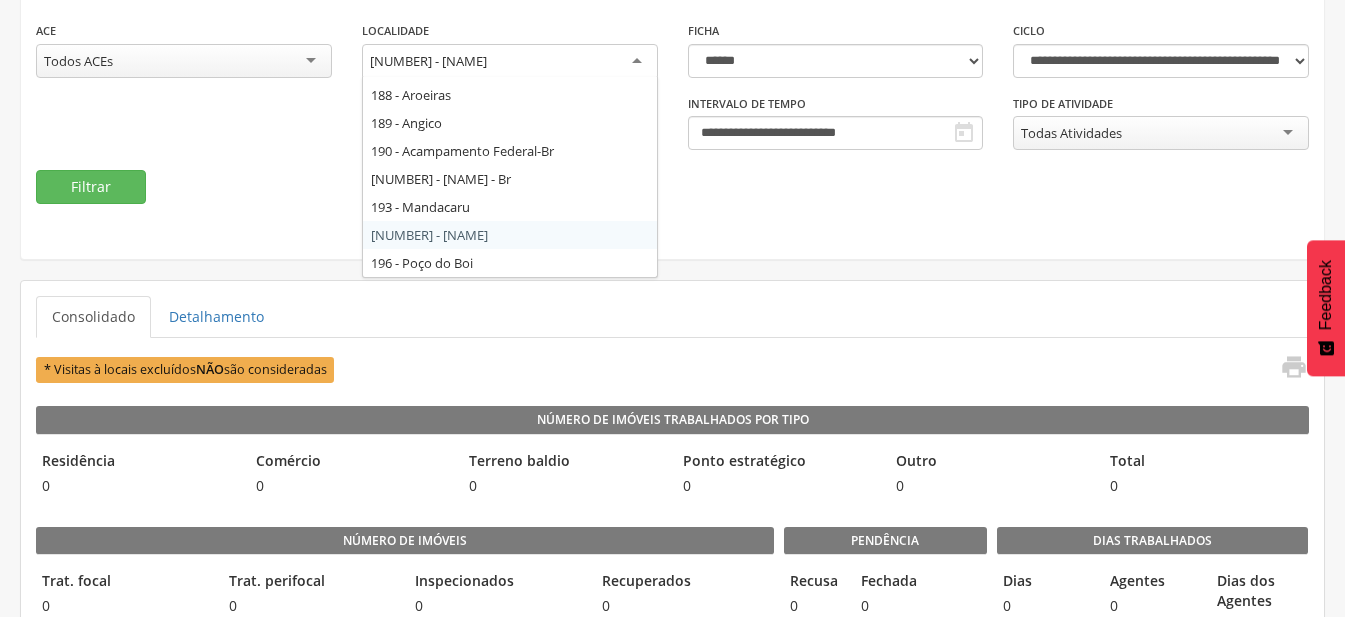 click on "[NUMBER] - [NAME]" at bounding box center (428, 61) 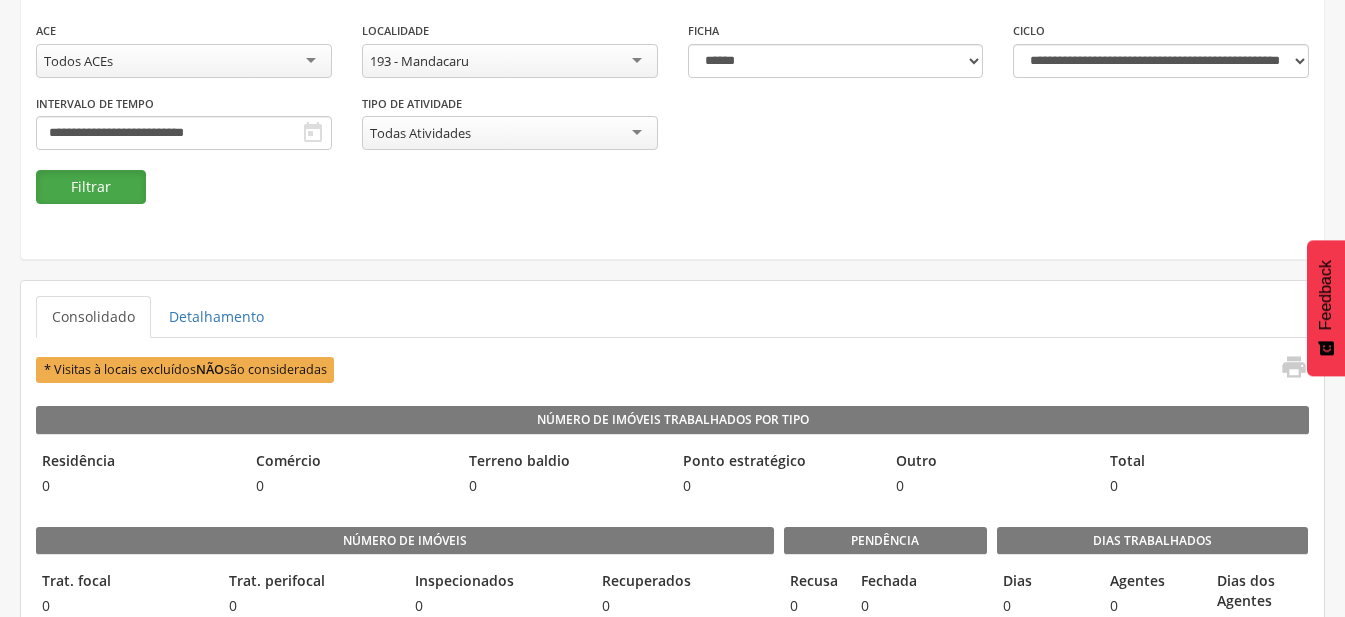 click on "Filtrar" at bounding box center (91, 187) 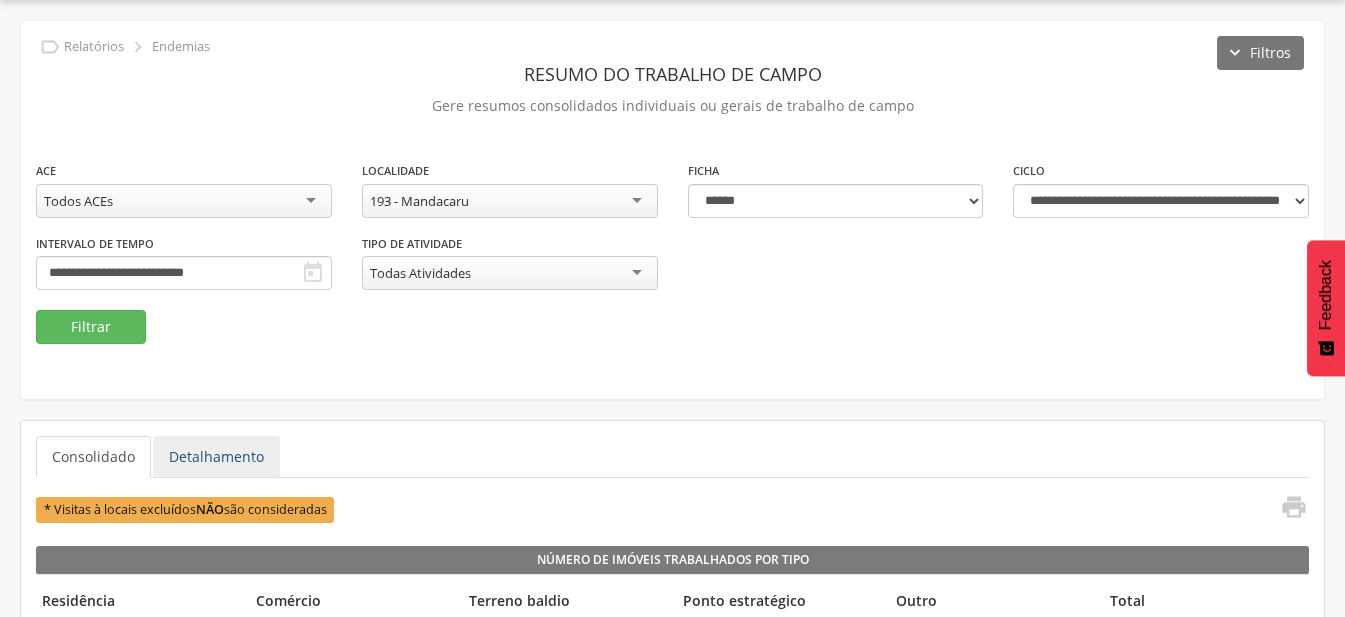 scroll, scrollTop: 200, scrollLeft: 0, axis: vertical 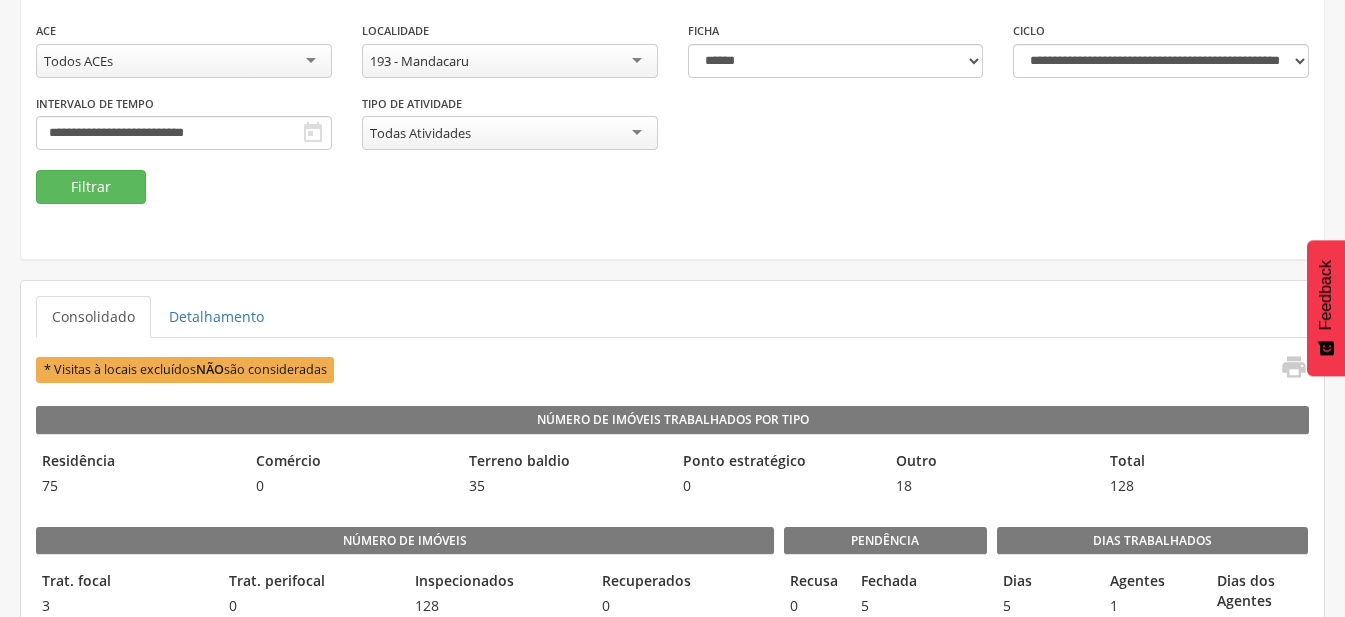 click on "193 - Mandacaru" at bounding box center [419, 61] 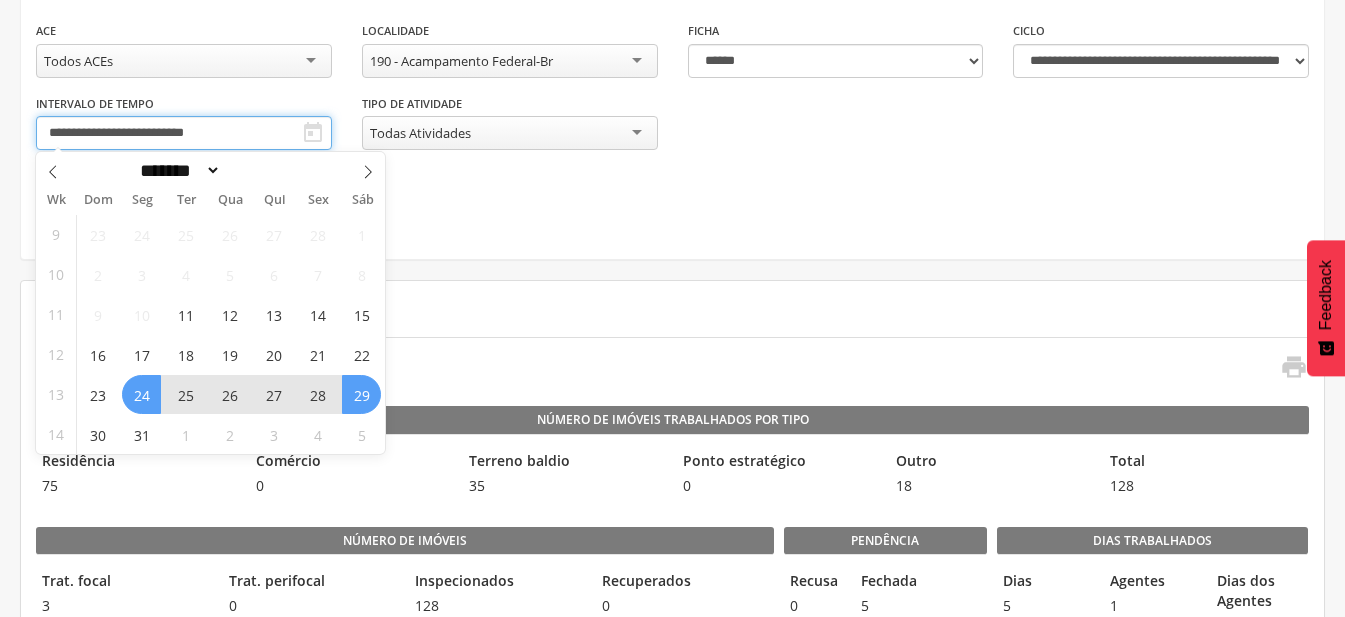 click on "**********" at bounding box center (184, 133) 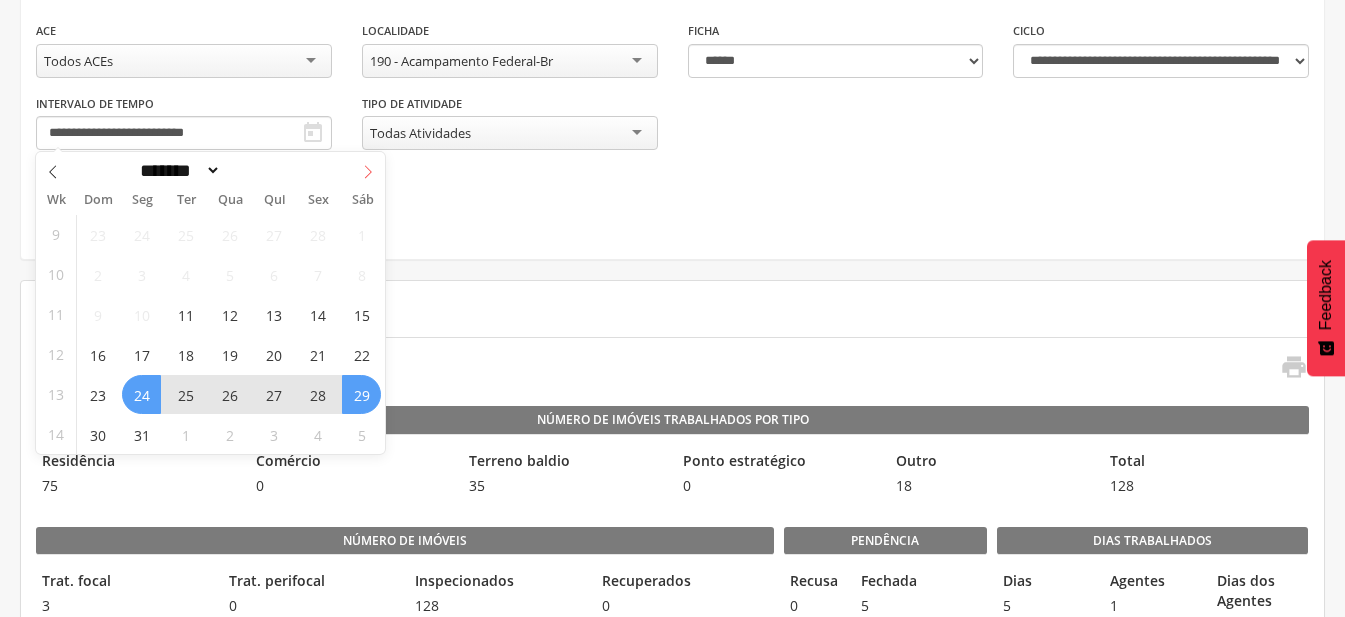 click 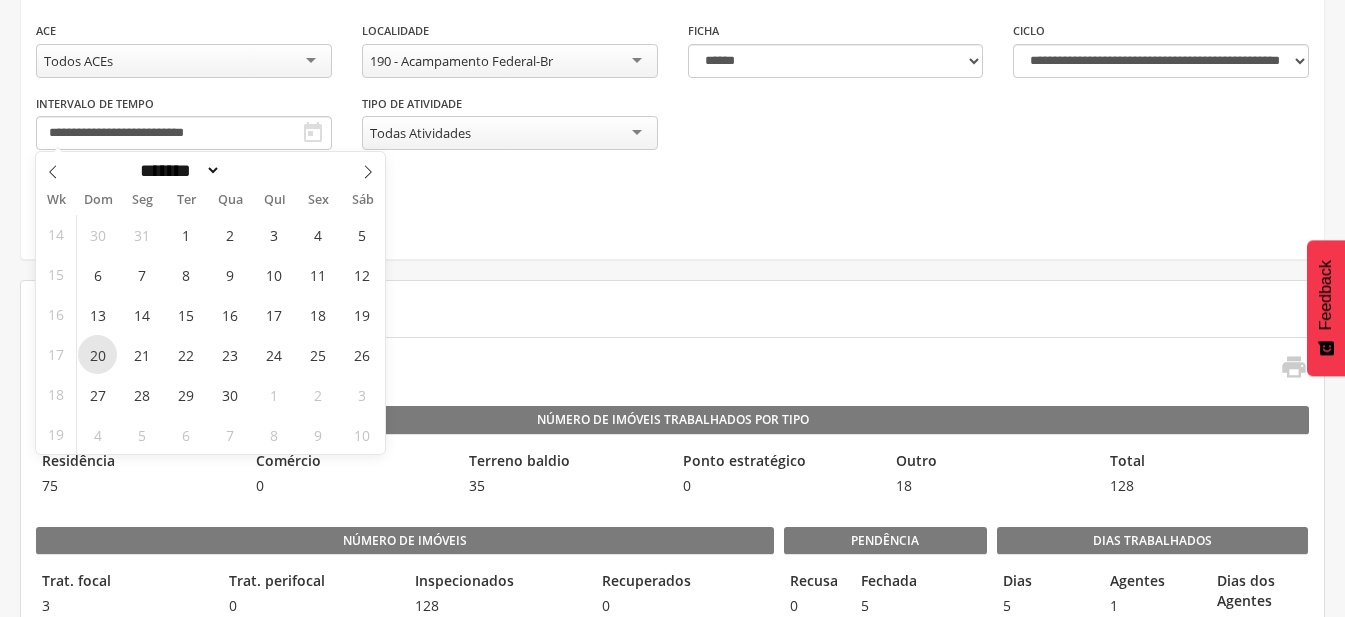 click on "20" at bounding box center [97, 354] 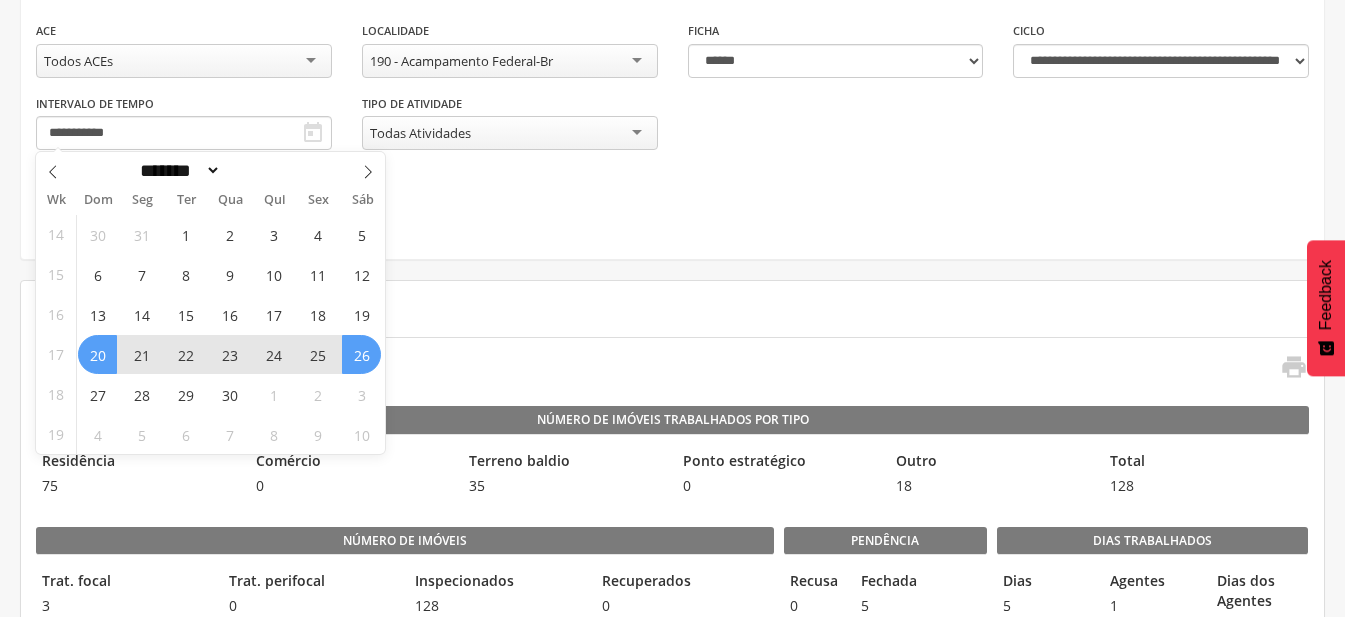 click on "26" at bounding box center (361, 354) 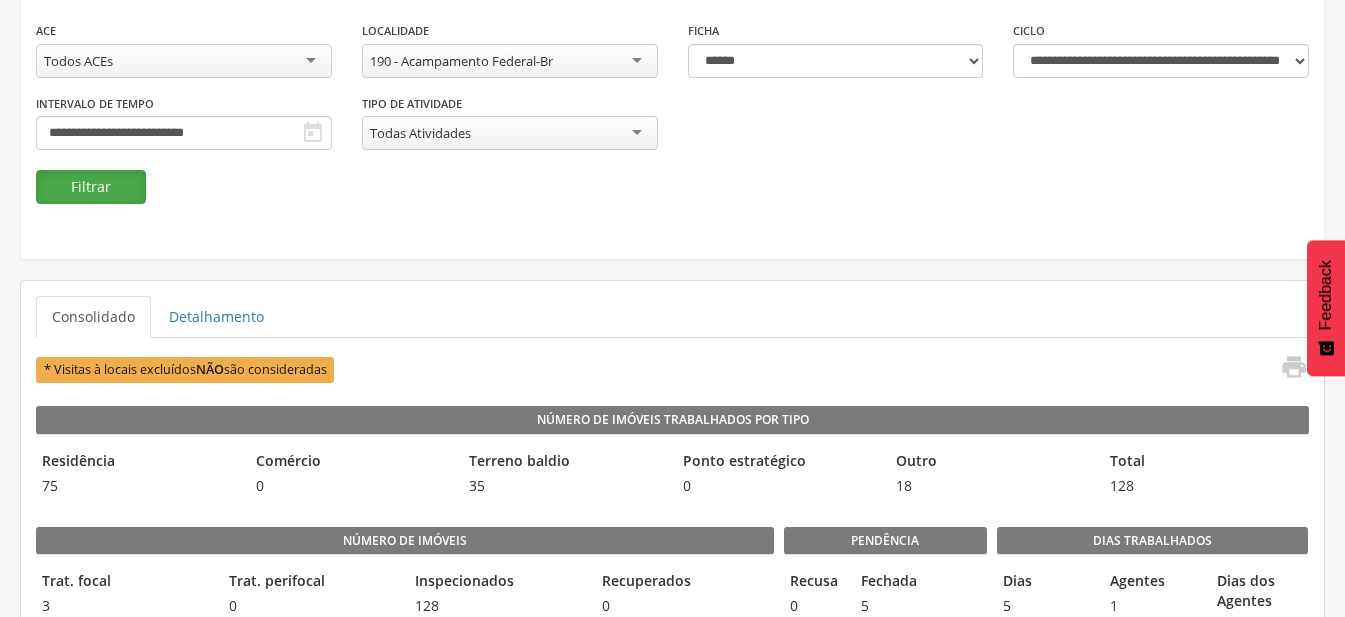 click on "Filtrar" at bounding box center [91, 187] 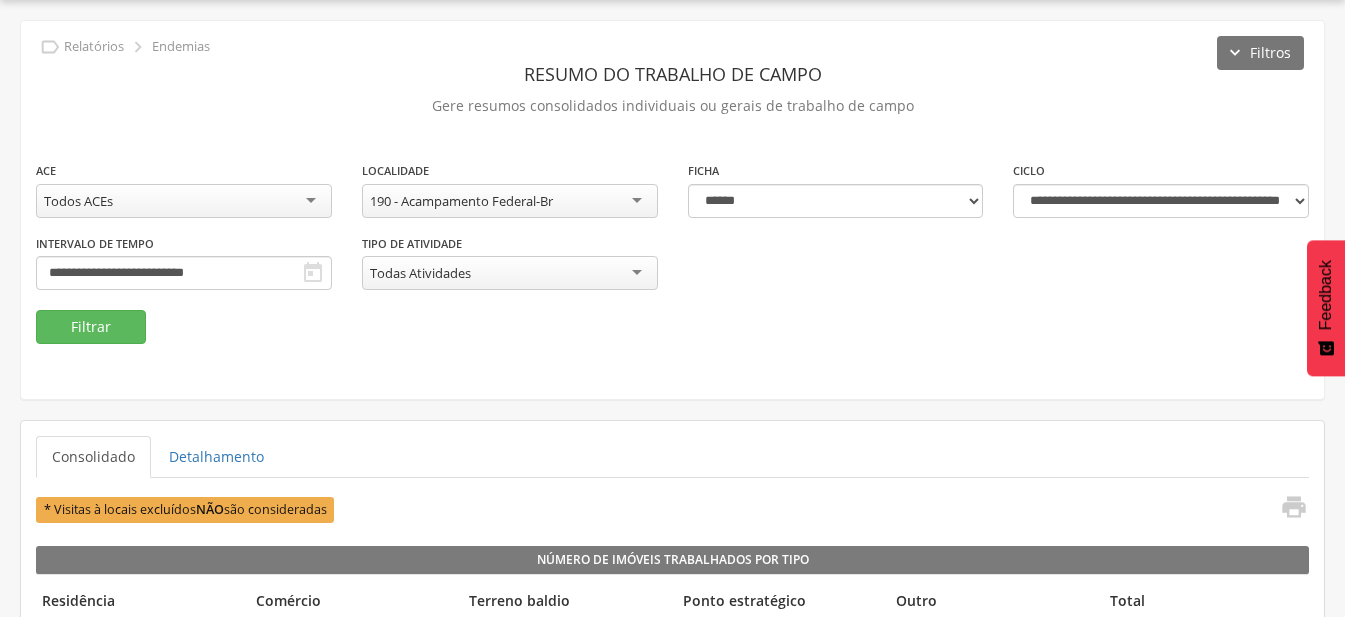 scroll, scrollTop: 200, scrollLeft: 0, axis: vertical 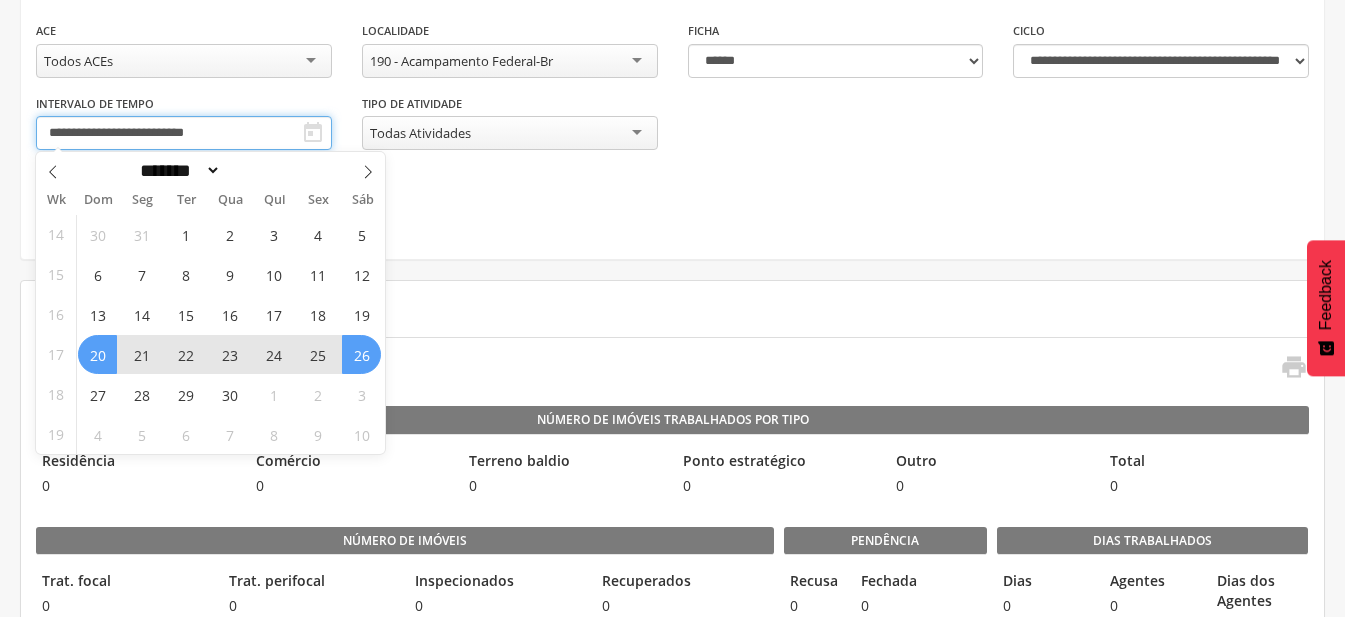click on "**********" at bounding box center [184, 133] 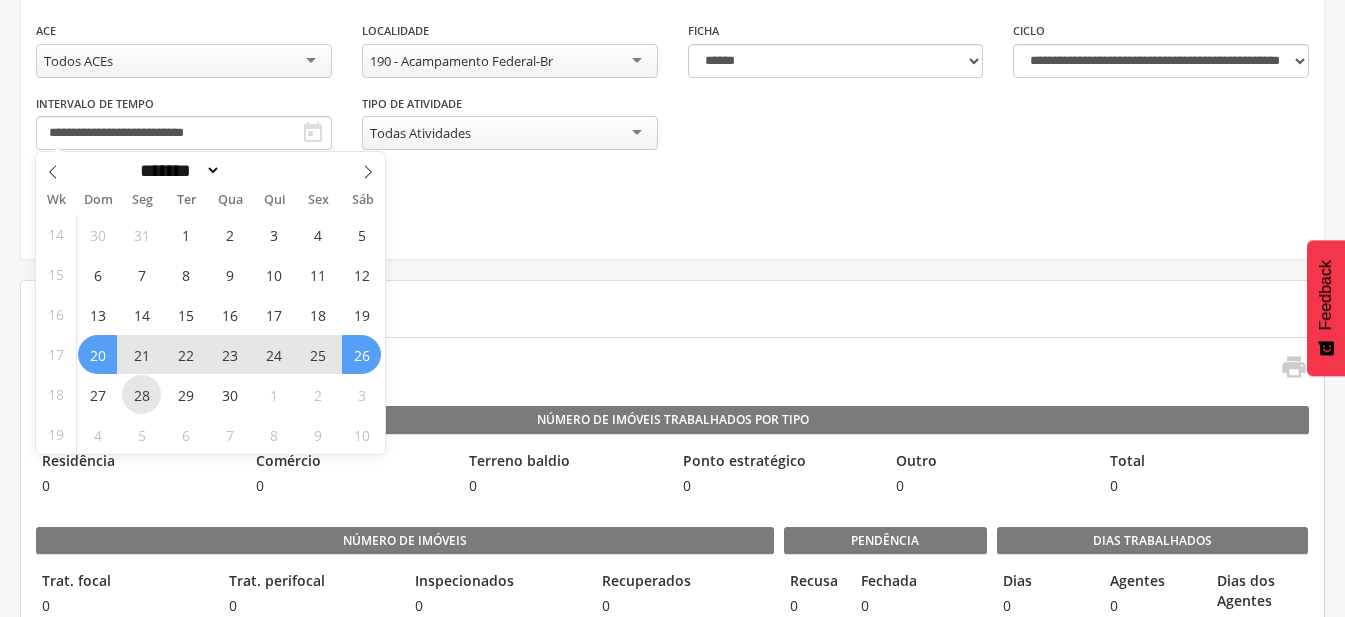 click on "28" at bounding box center [141, 394] 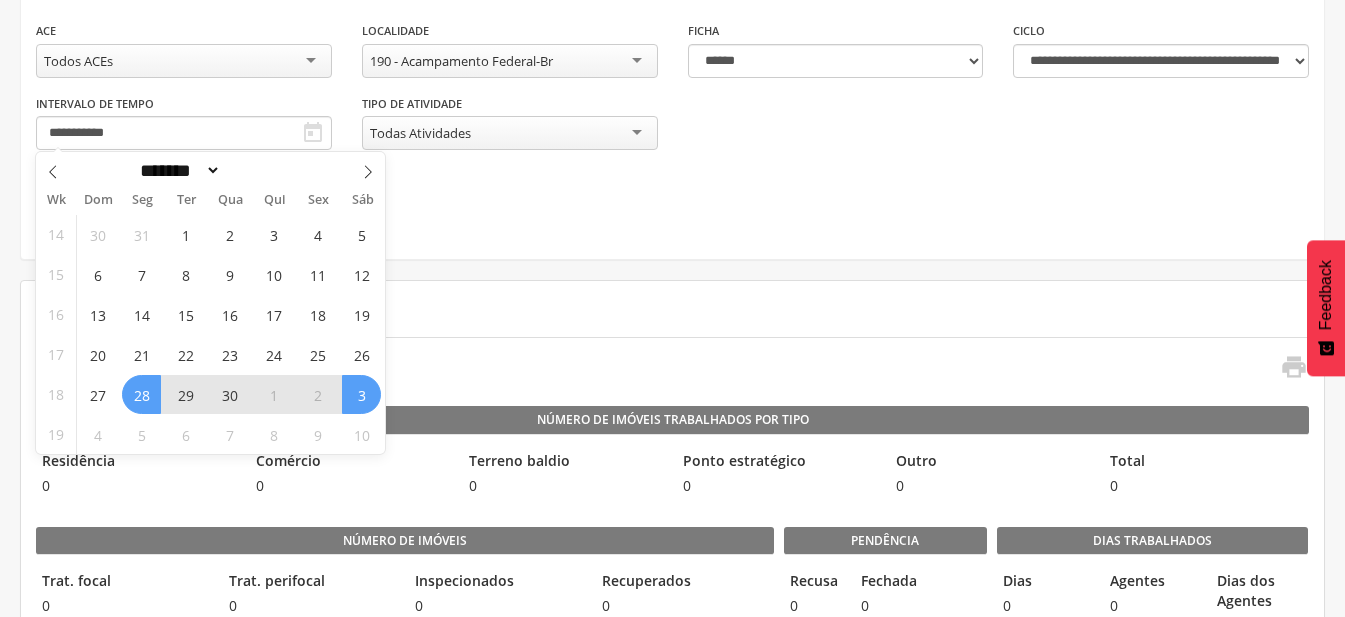 drag, startPoint x: 360, startPoint y: 398, endPoint x: 327, endPoint y: 360, distance: 50.32892 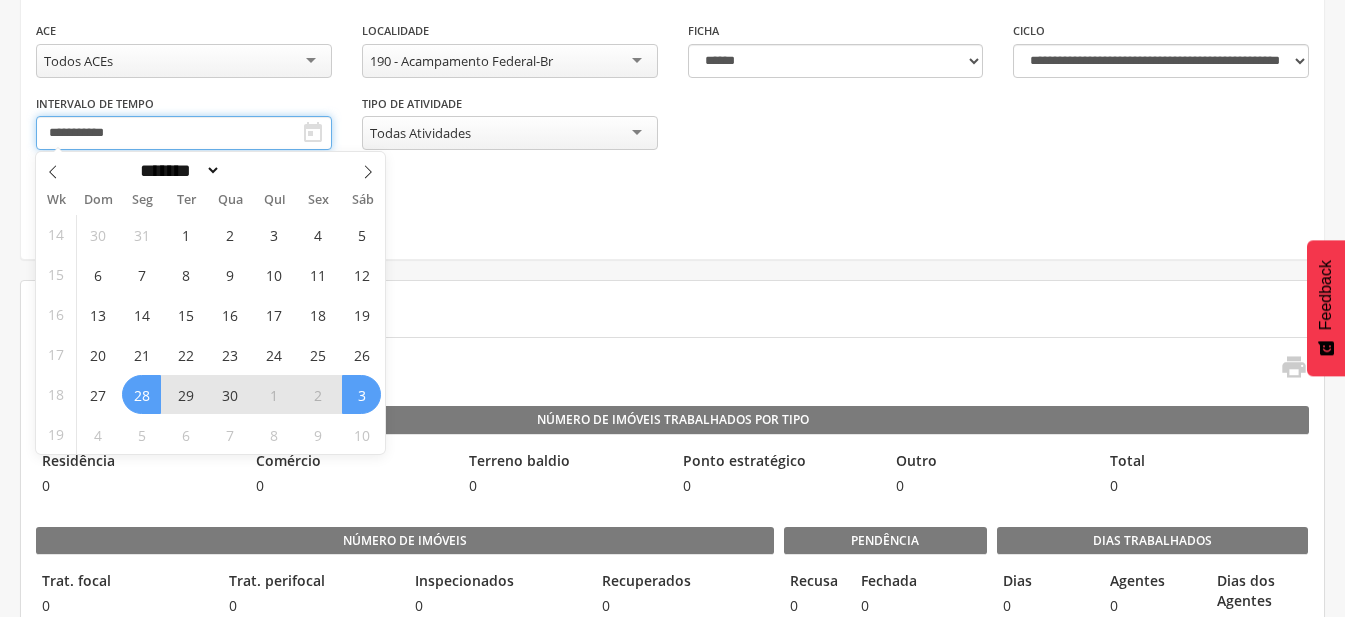 type on "**********" 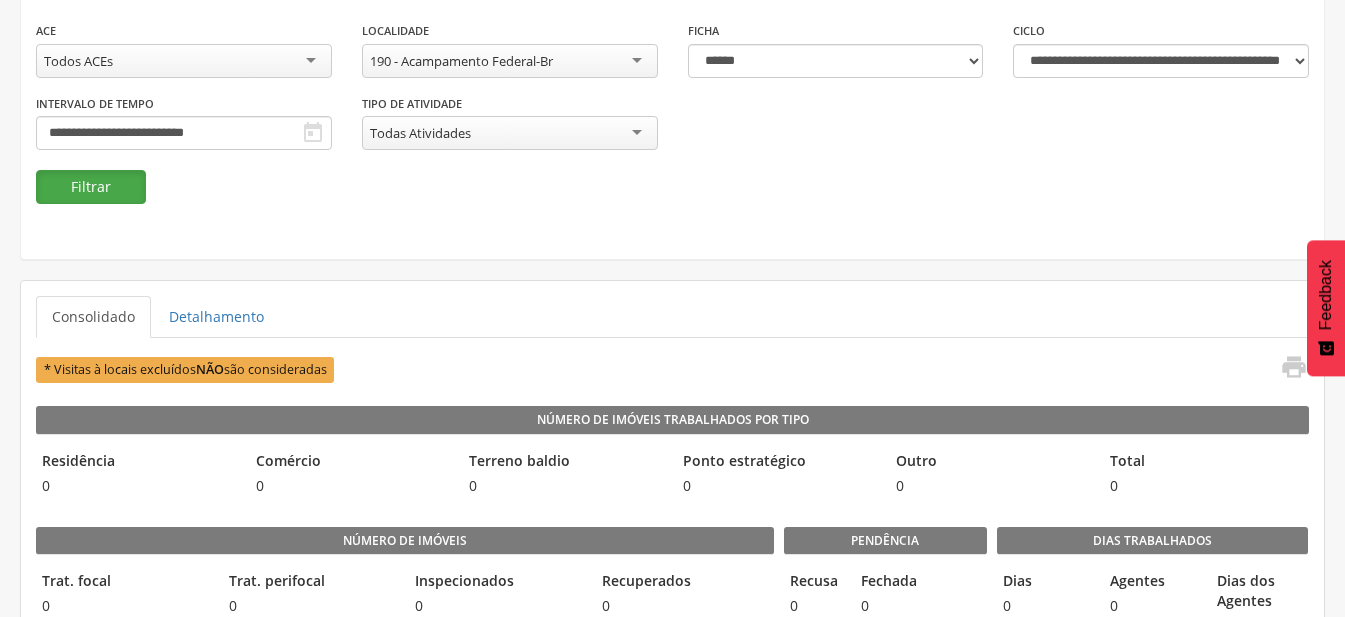 click on "Filtrar" at bounding box center [91, 187] 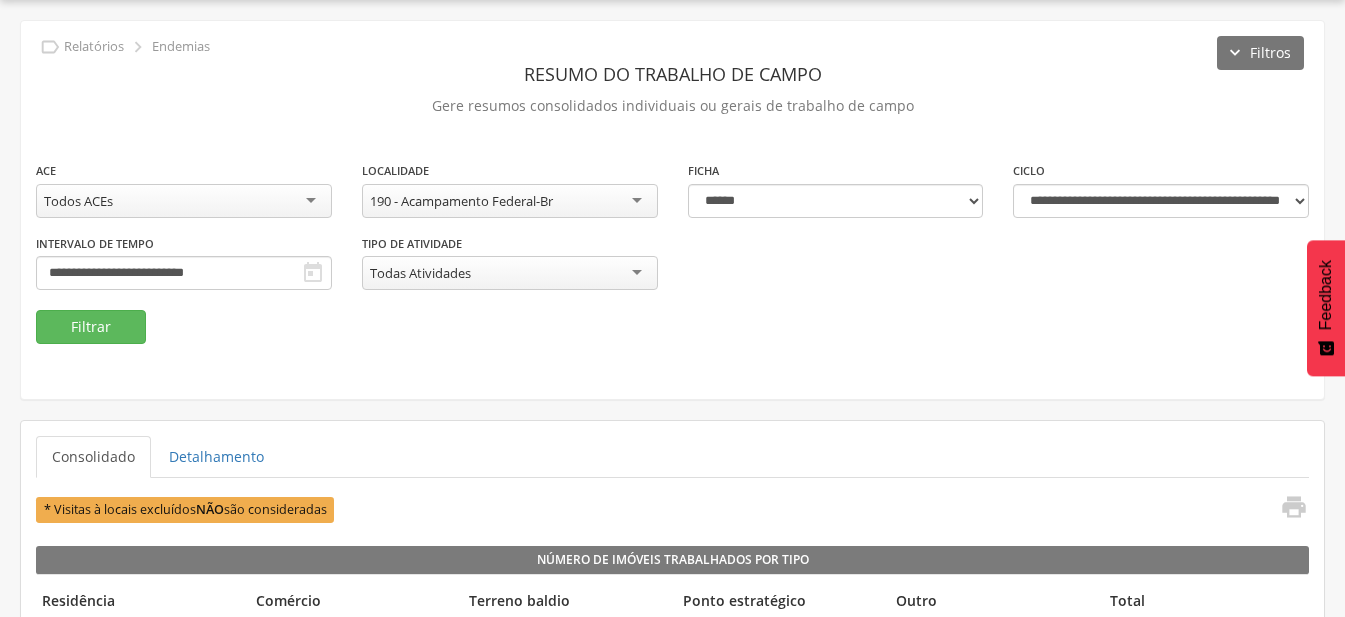 scroll, scrollTop: 200, scrollLeft: 0, axis: vertical 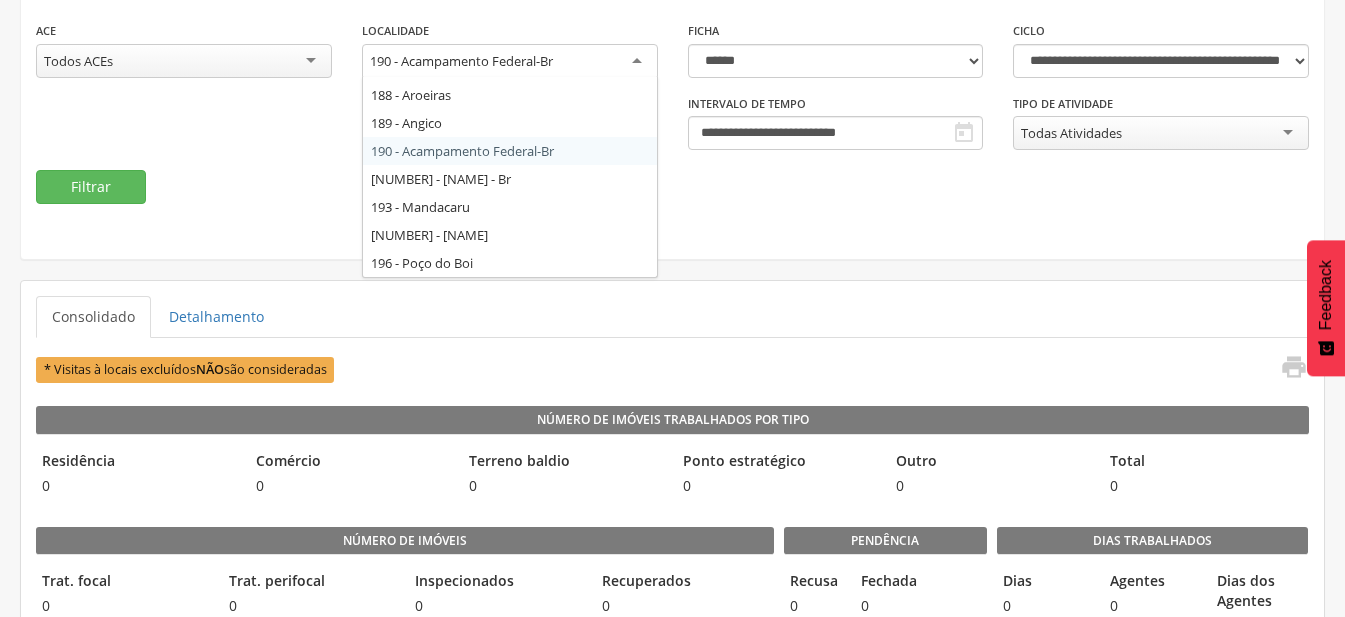 click on "190 - Acampamento Federal-Br" at bounding box center [461, 61] 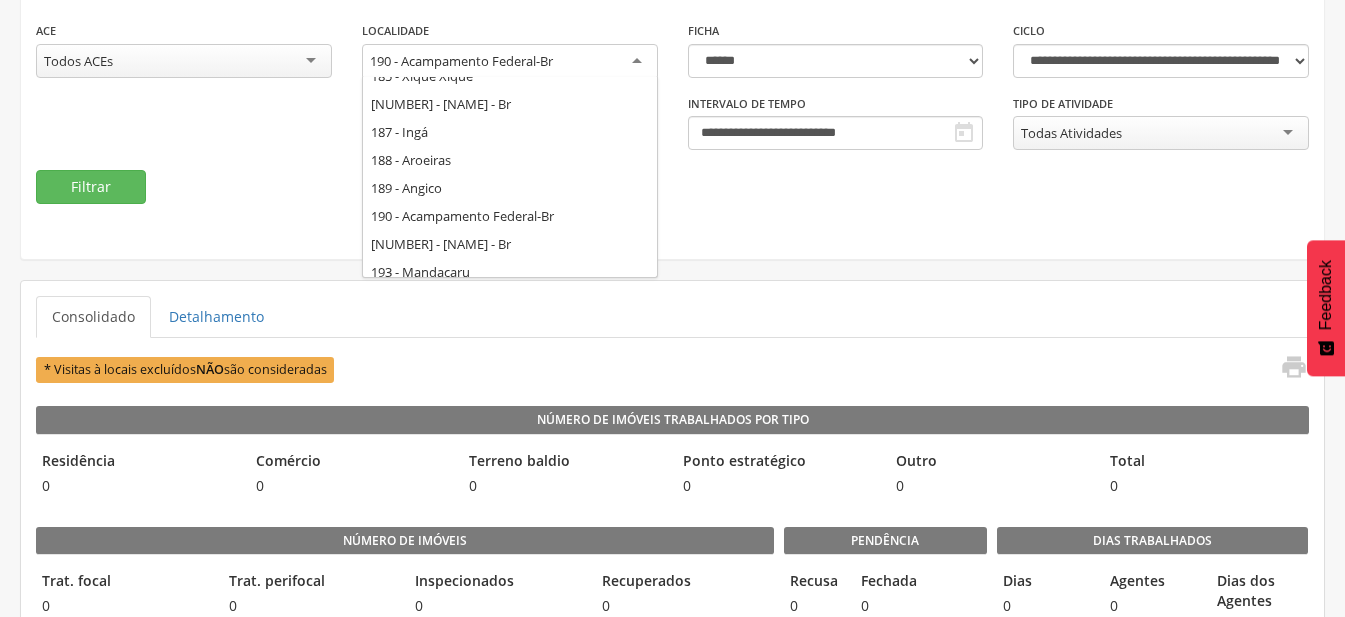 scroll, scrollTop: 3732, scrollLeft: 0, axis: vertical 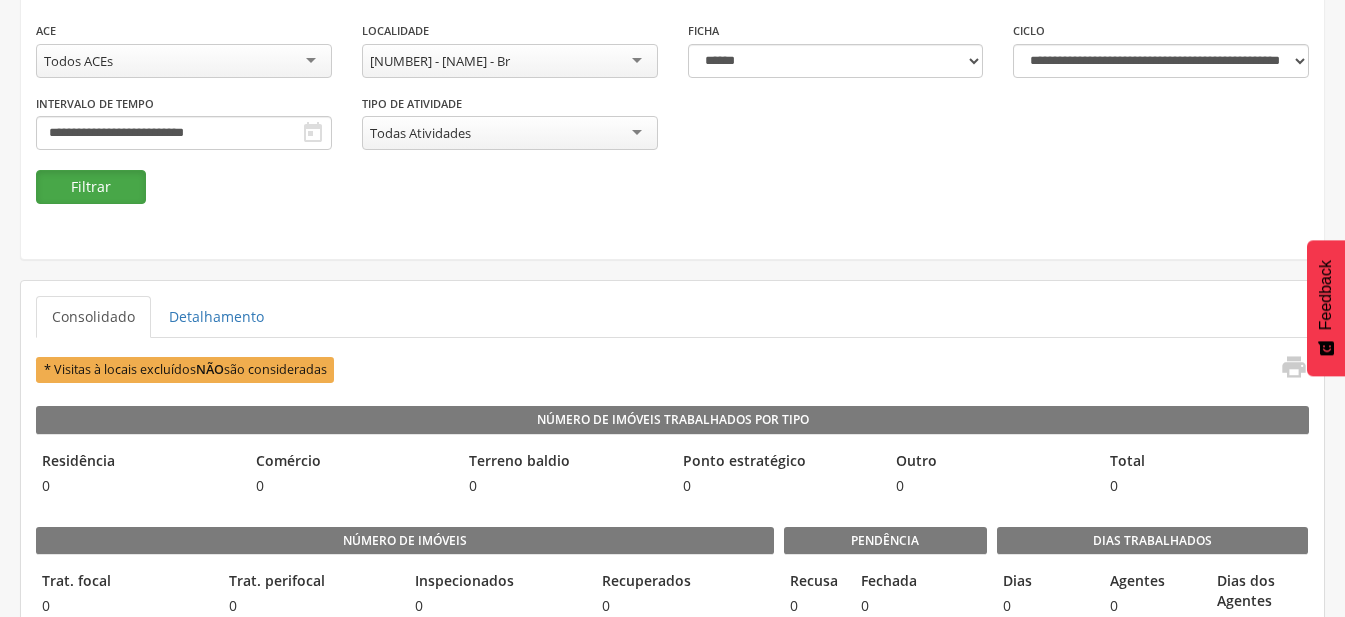 click on "Filtrar" at bounding box center [91, 187] 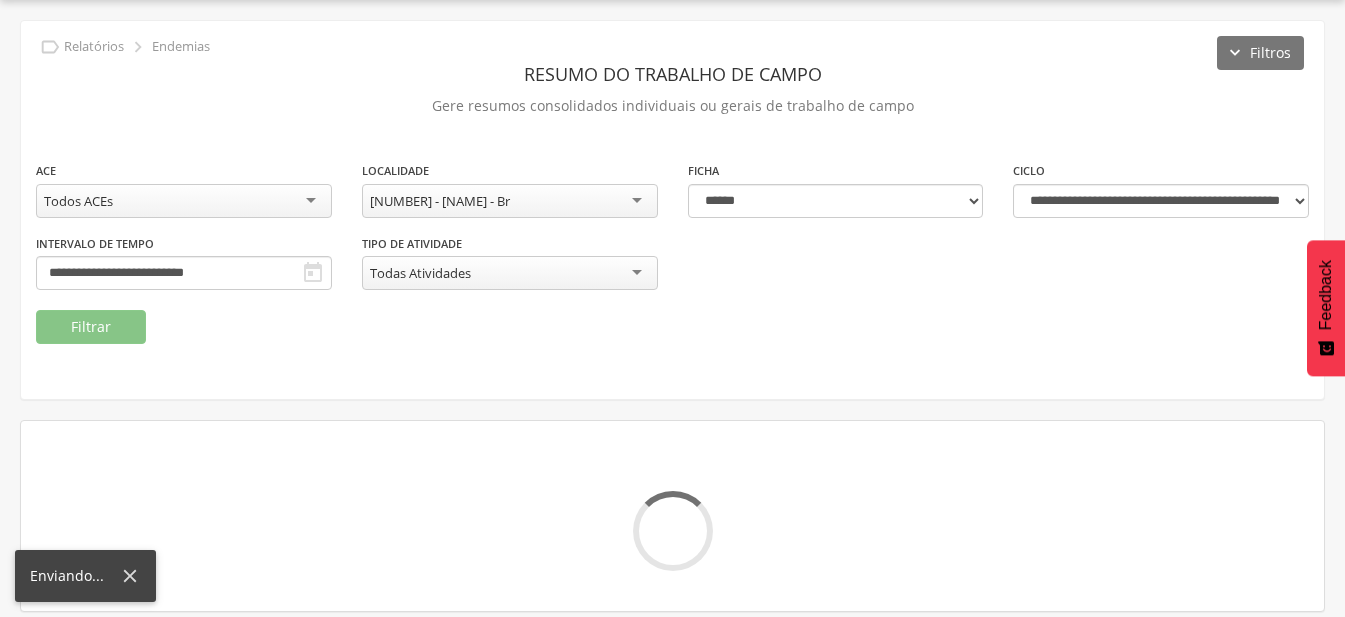 scroll, scrollTop: 200, scrollLeft: 0, axis: vertical 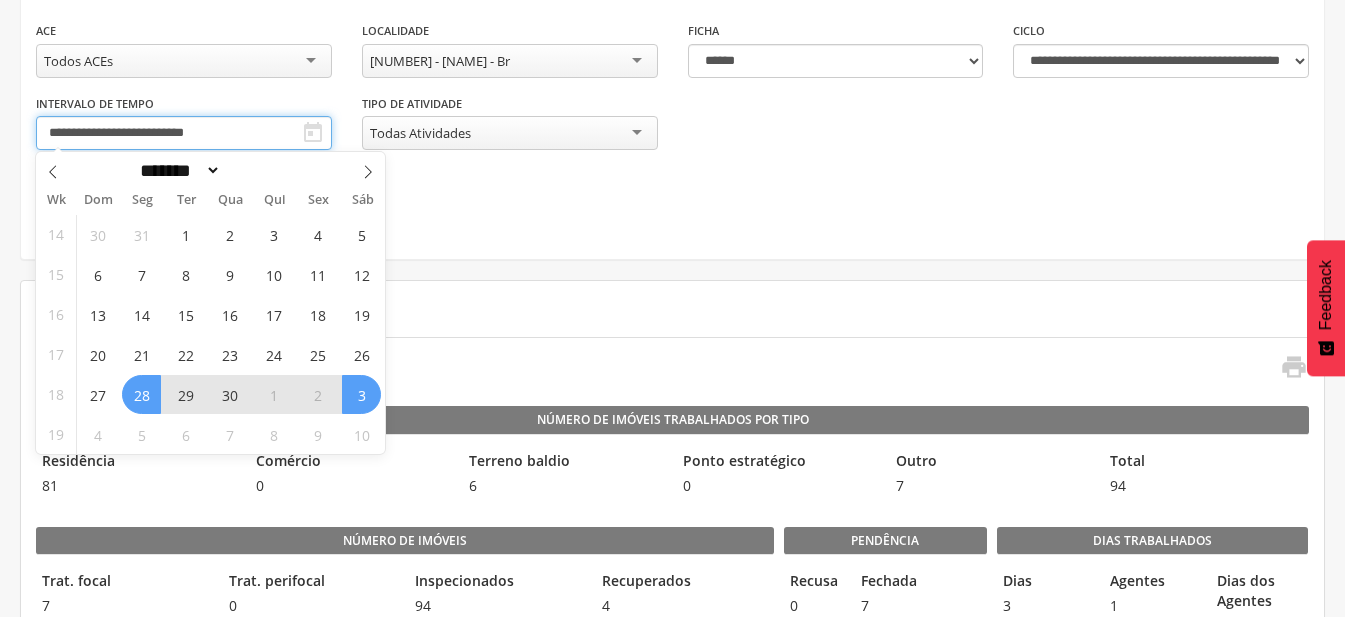 click on "**********" at bounding box center (184, 133) 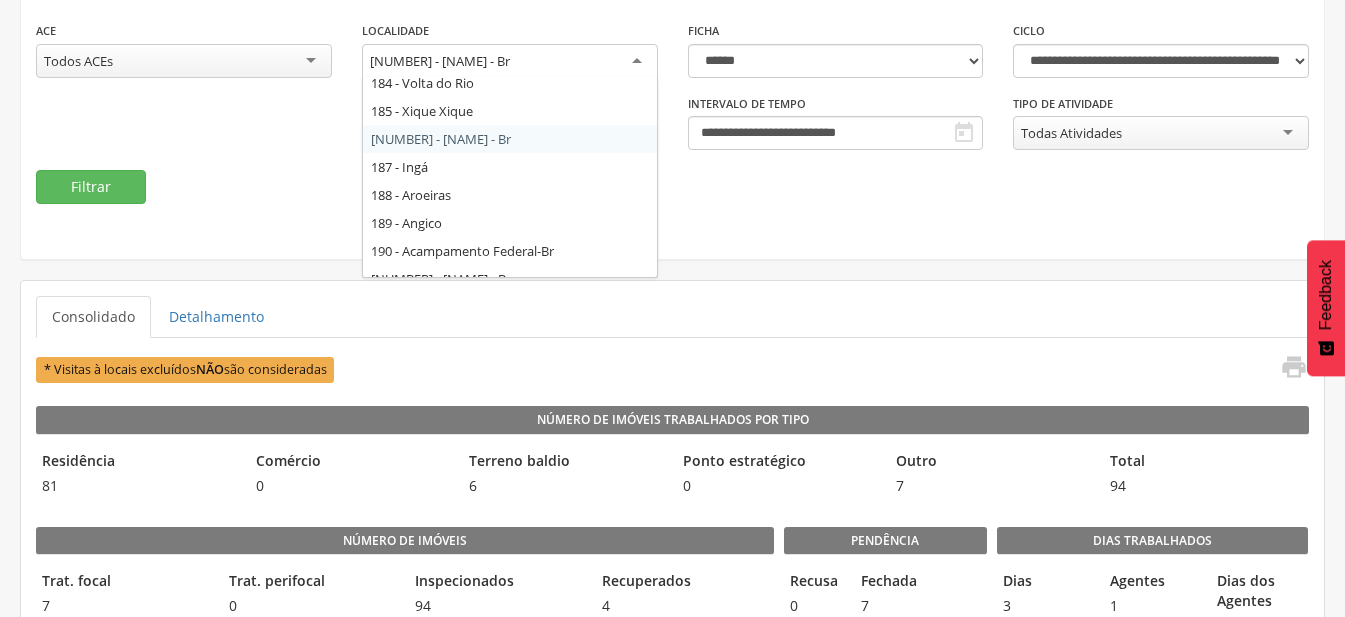 click on "[NUMBER] - [NAME] - Br" at bounding box center [440, 61] 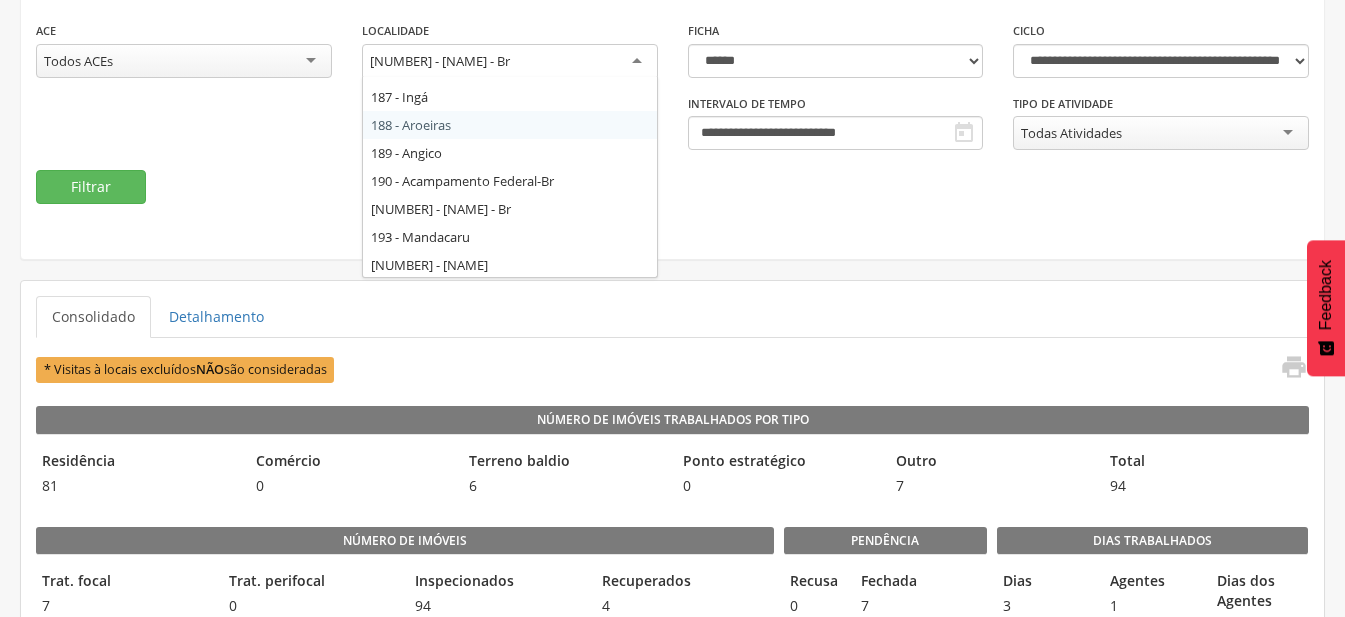 scroll, scrollTop: 3832, scrollLeft: 0, axis: vertical 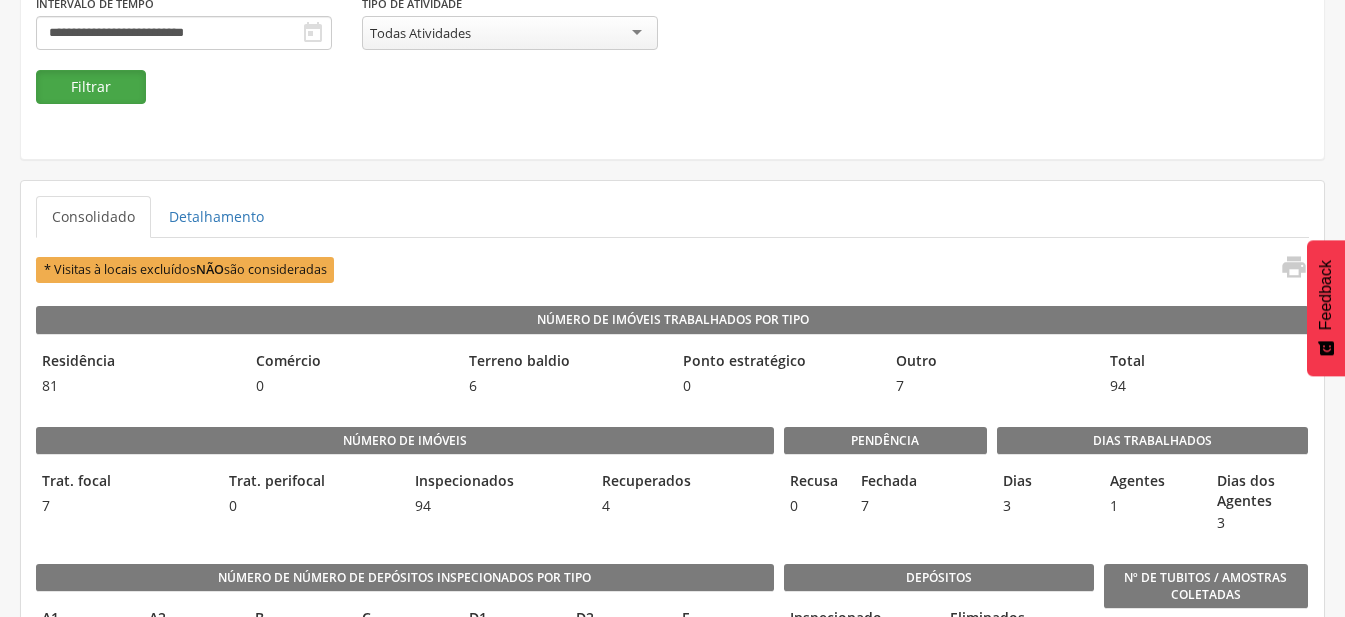 click on "Filtrar" at bounding box center [91, 87] 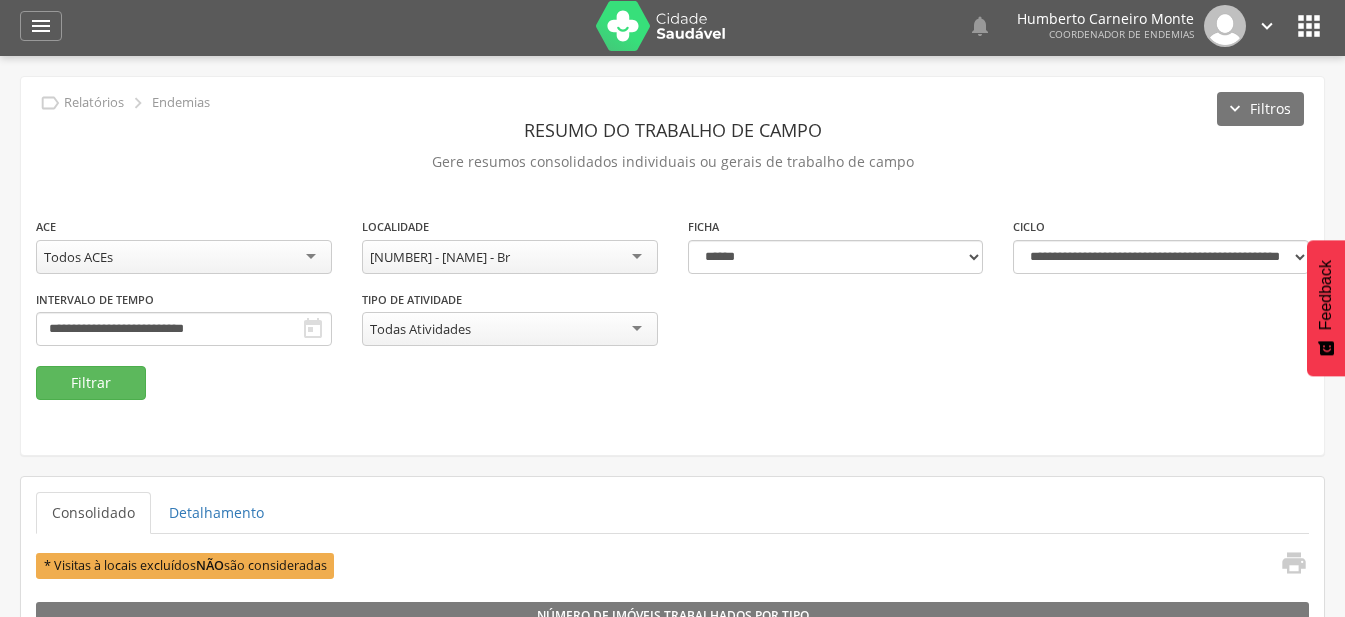 scroll, scrollTop: 0, scrollLeft: 0, axis: both 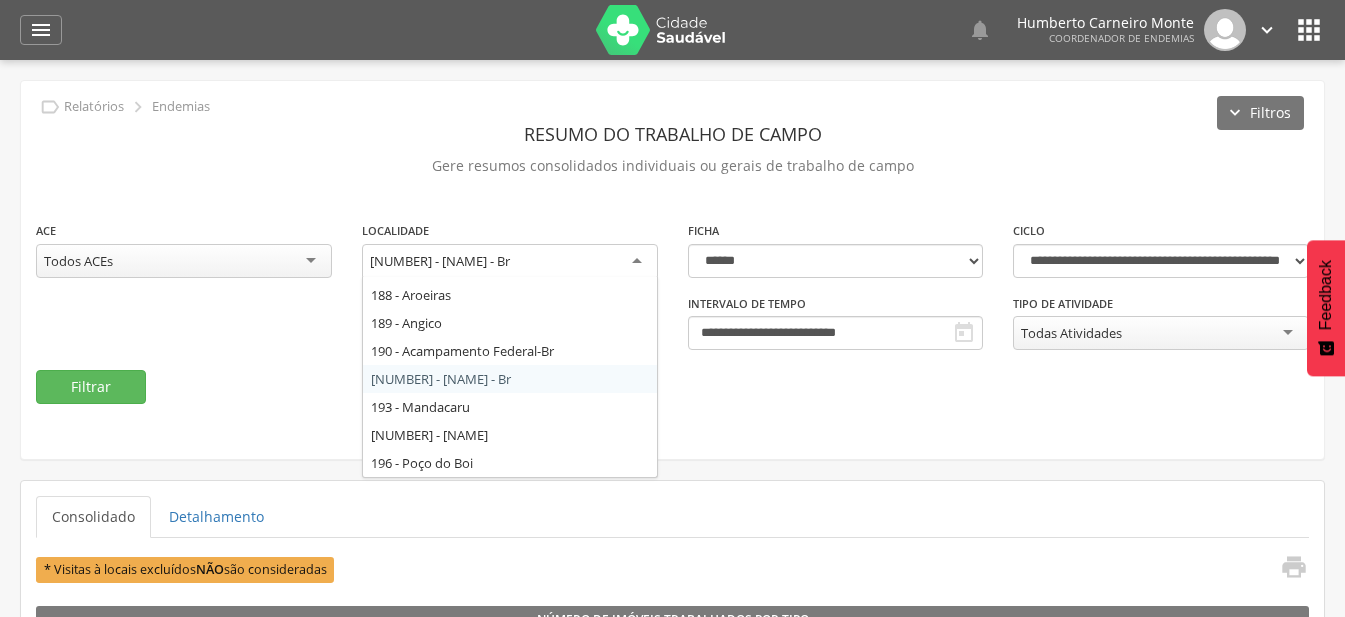 click on "[NUMBER] - [NAME] - Br" at bounding box center (440, 261) 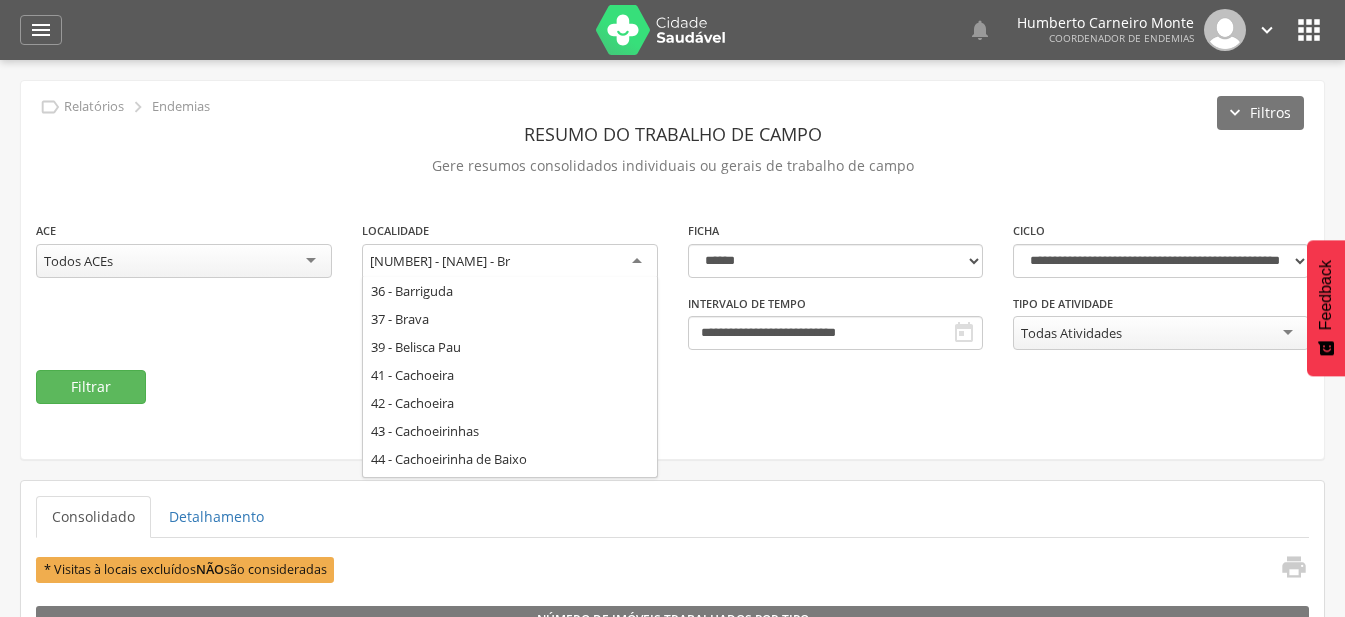 scroll, scrollTop: 0, scrollLeft: 0, axis: both 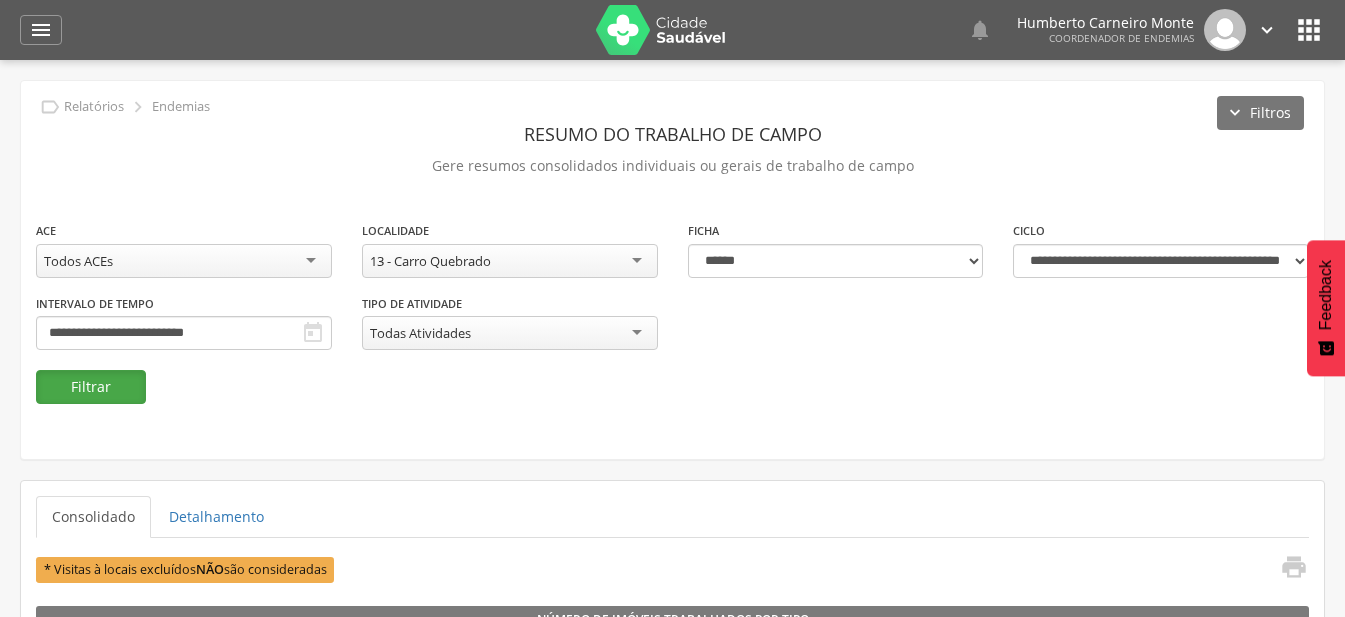 click on "Filtrar" at bounding box center (91, 387) 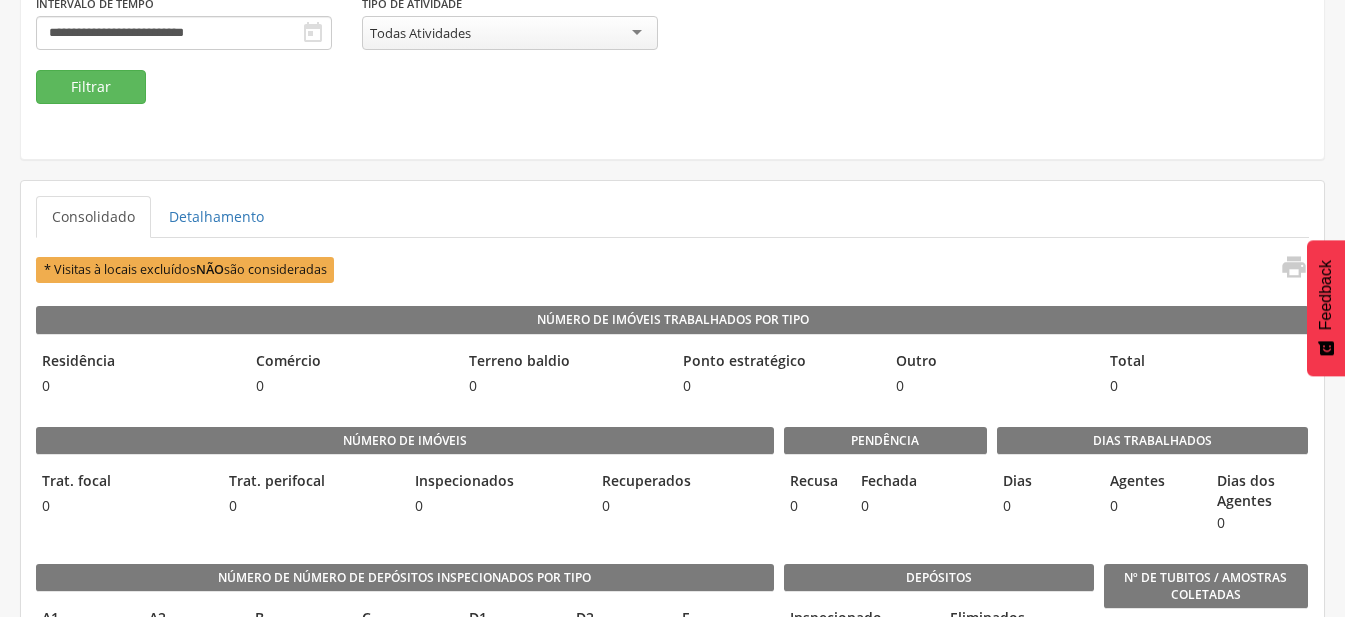 scroll, scrollTop: 0, scrollLeft: 0, axis: both 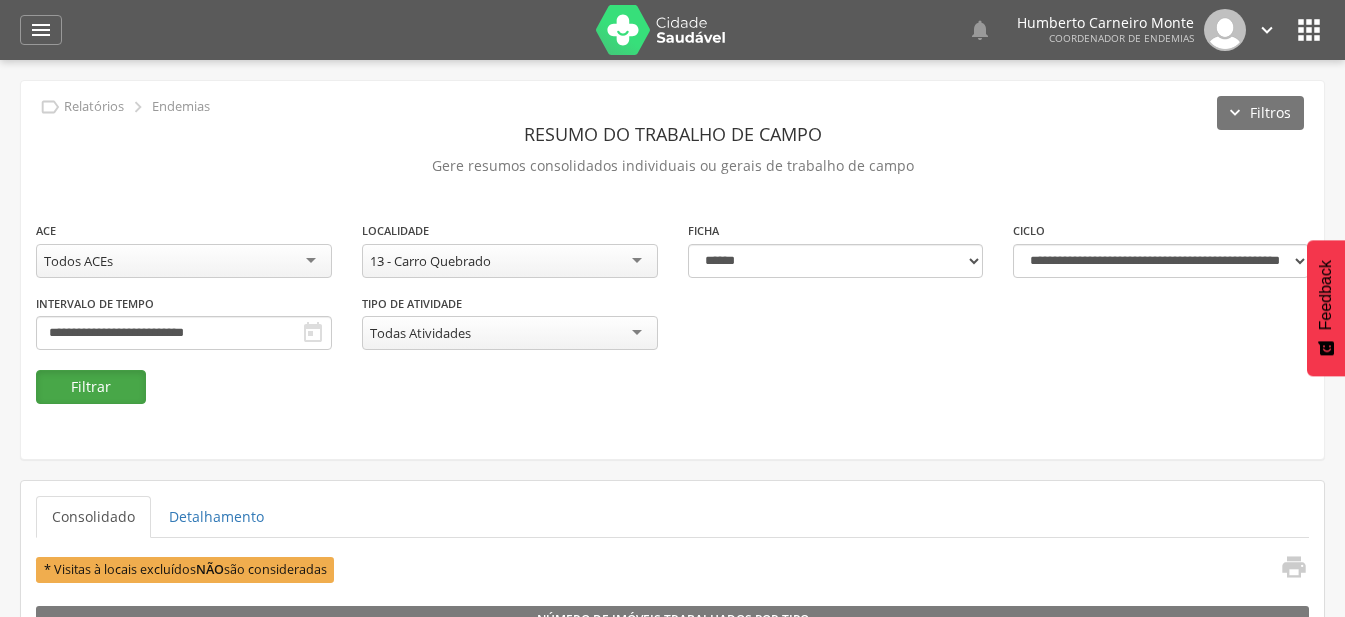 click on "Filtrar" at bounding box center [91, 387] 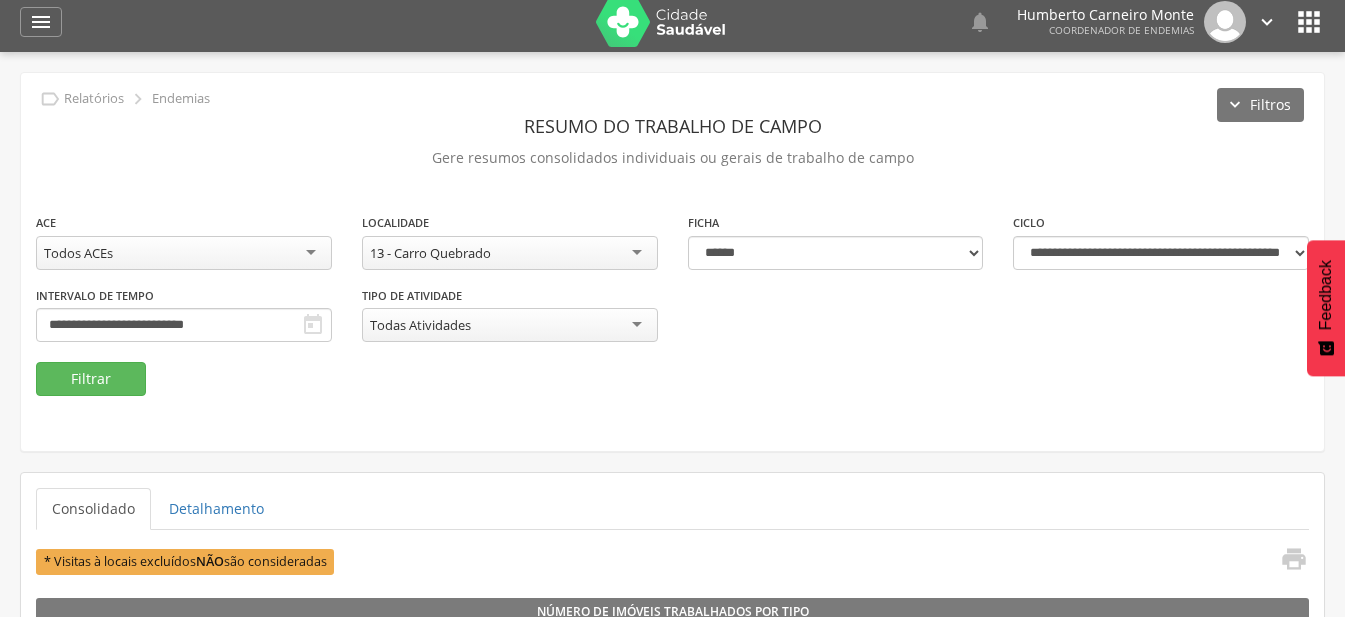 scroll, scrollTop: 0, scrollLeft: 0, axis: both 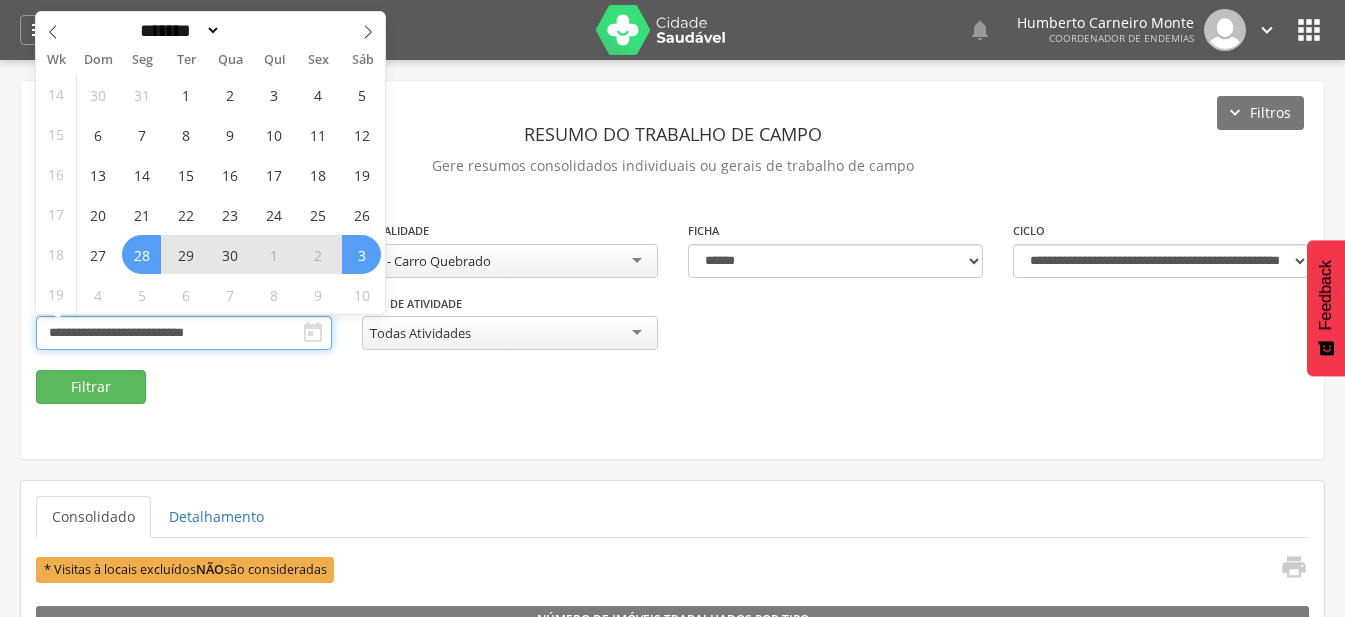 click on "**********" at bounding box center [184, 333] 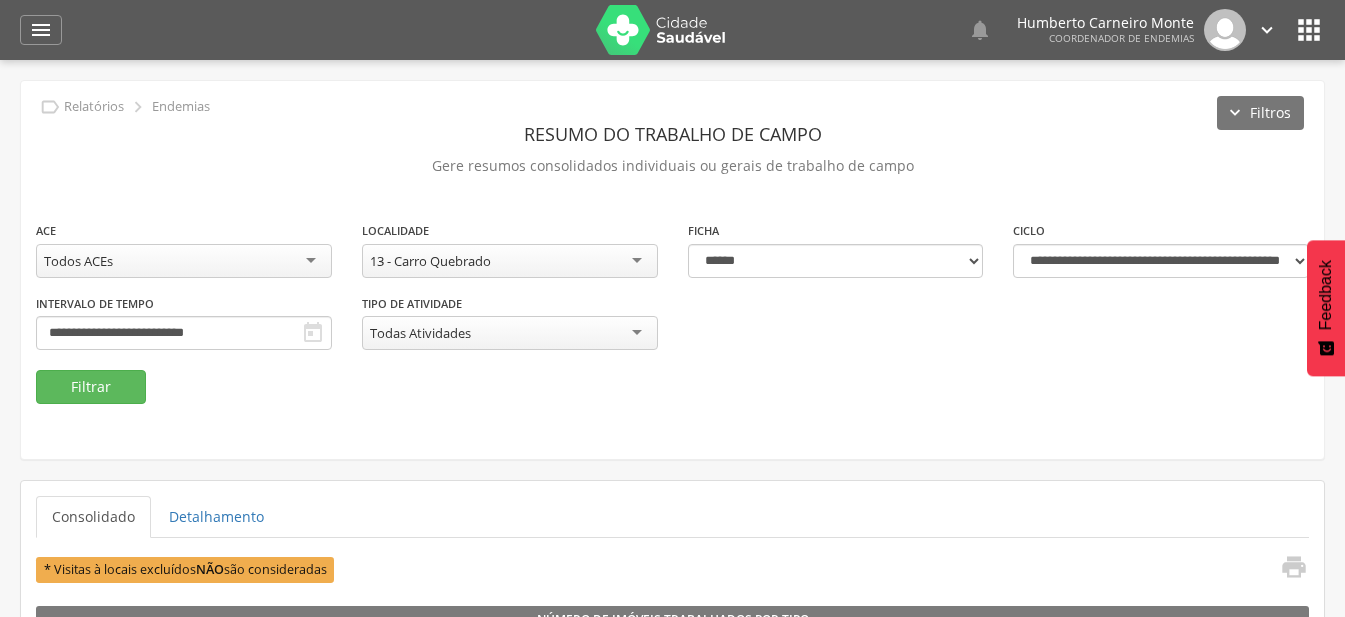 click on "**********" at bounding box center [672, 270] 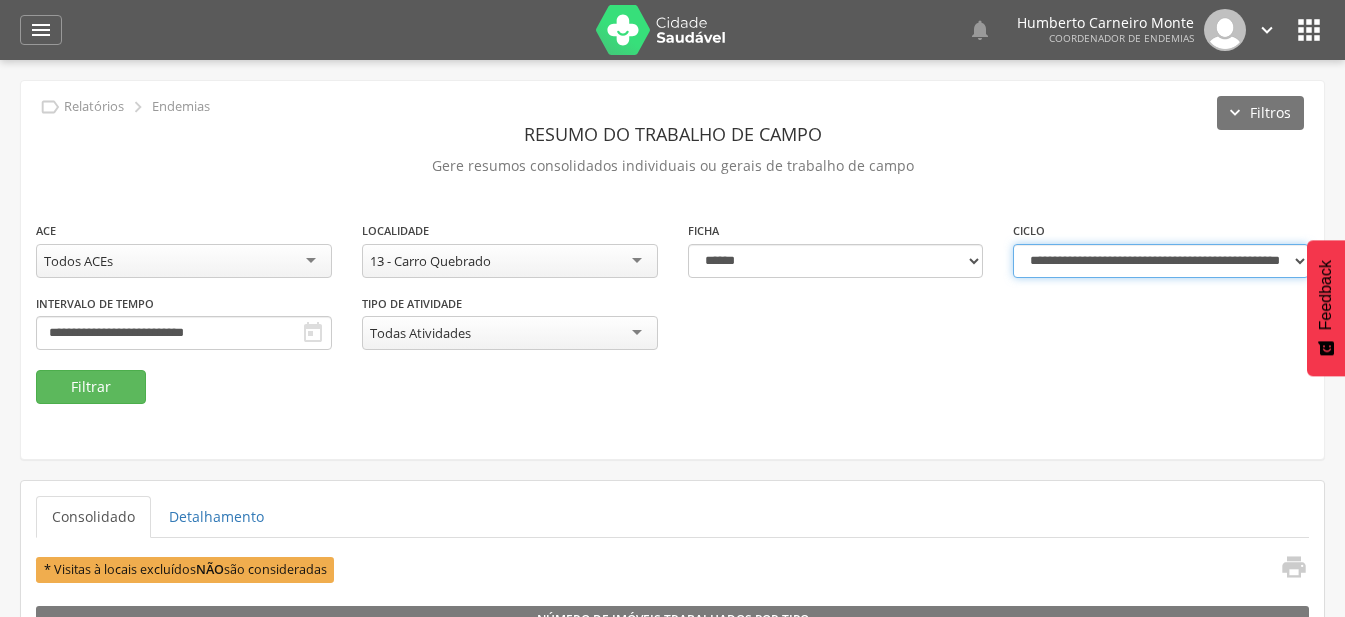 click on "**********" at bounding box center (1161, 261) 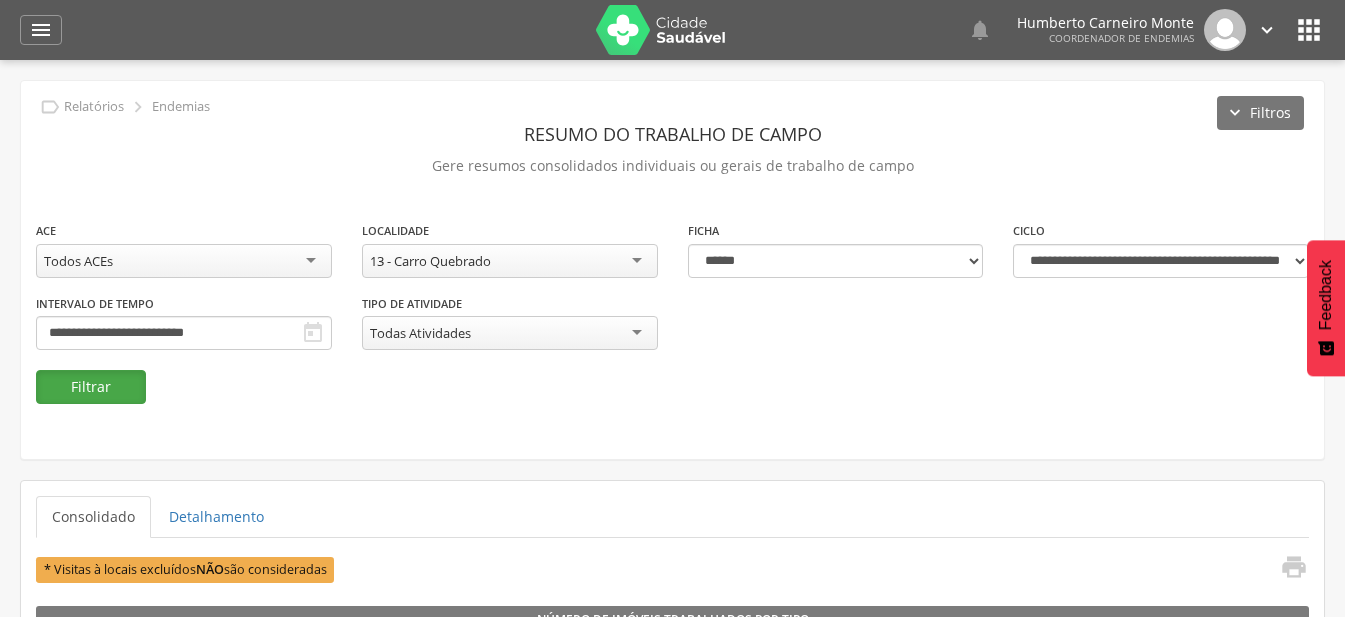 click on "Filtrar" at bounding box center (91, 387) 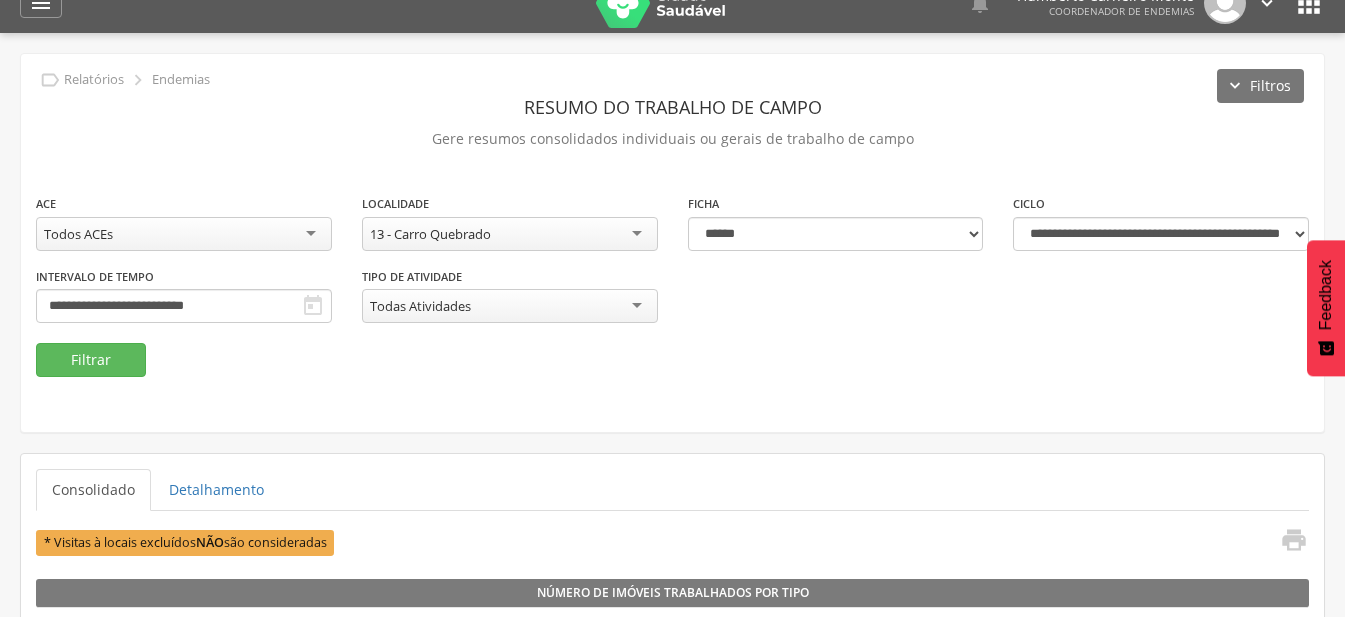 scroll, scrollTop: 0, scrollLeft: 0, axis: both 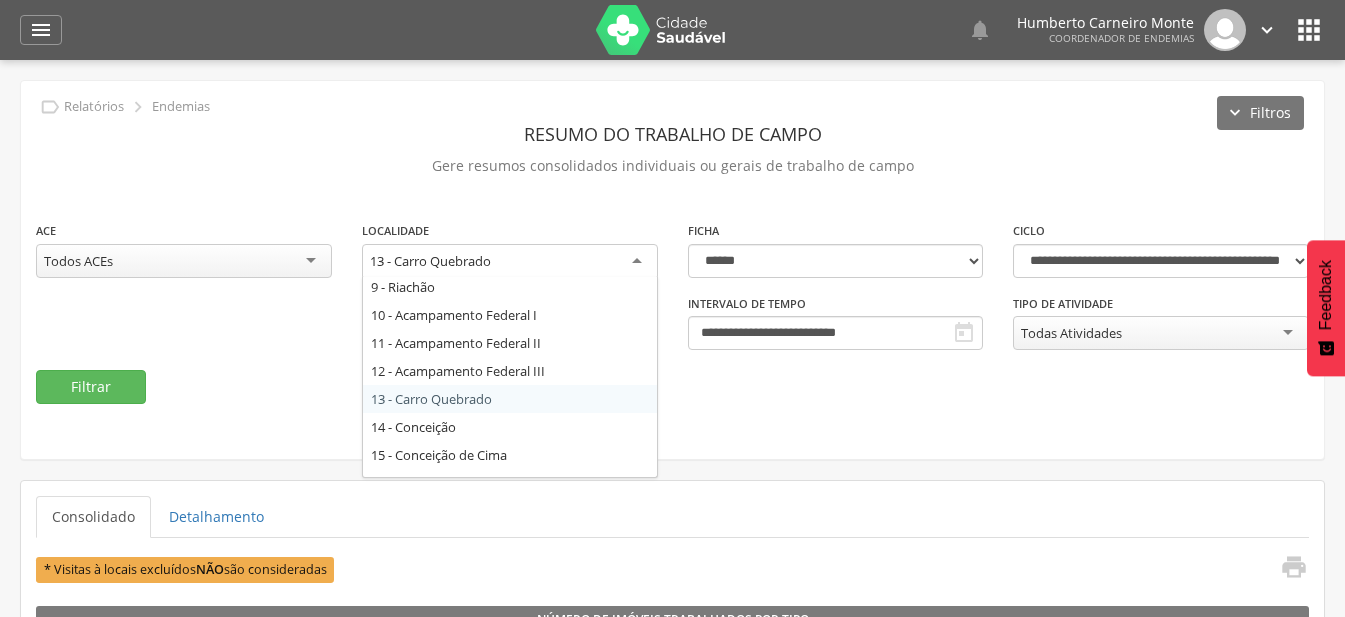 click on "13 - Carro Quebrado" at bounding box center (430, 261) 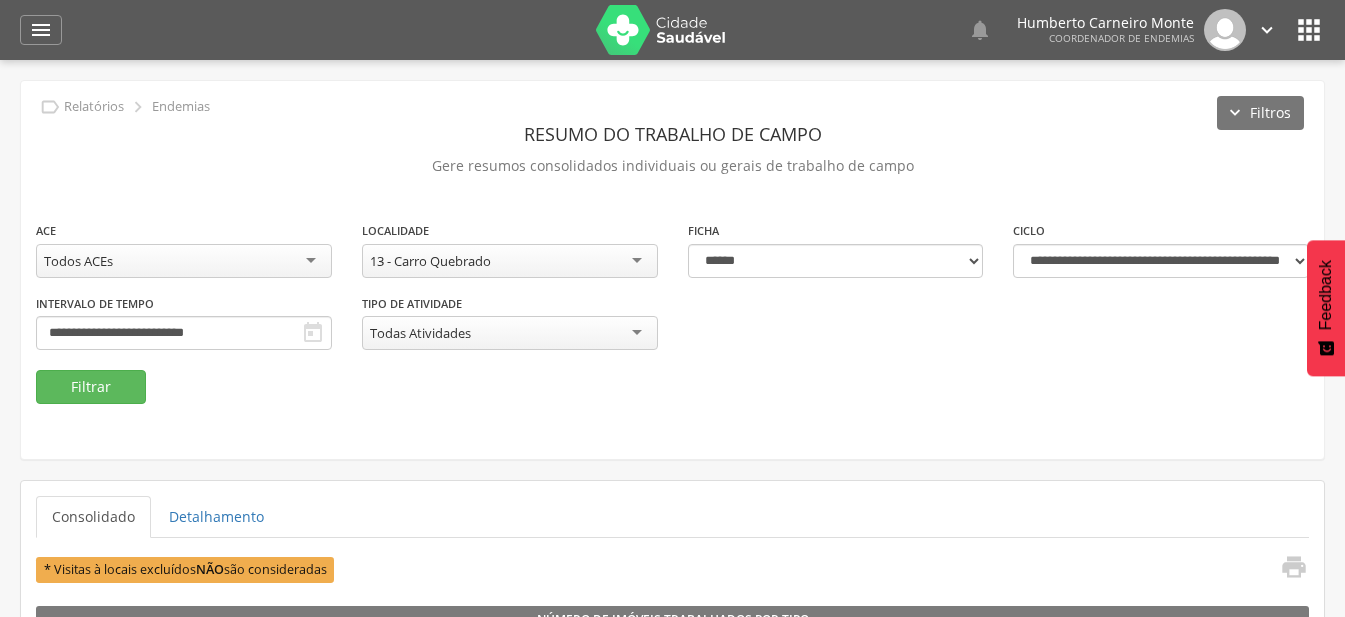 click on "**********" at bounding box center (672, 312) 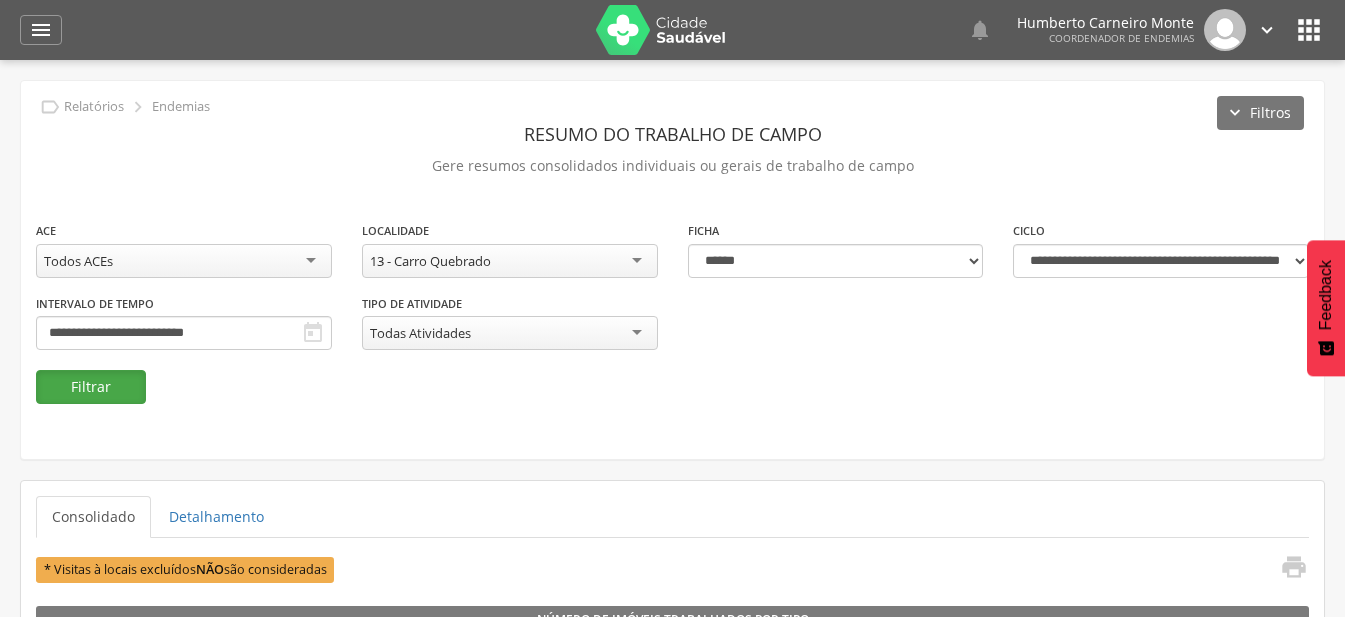 click on "Filtrar" at bounding box center (91, 387) 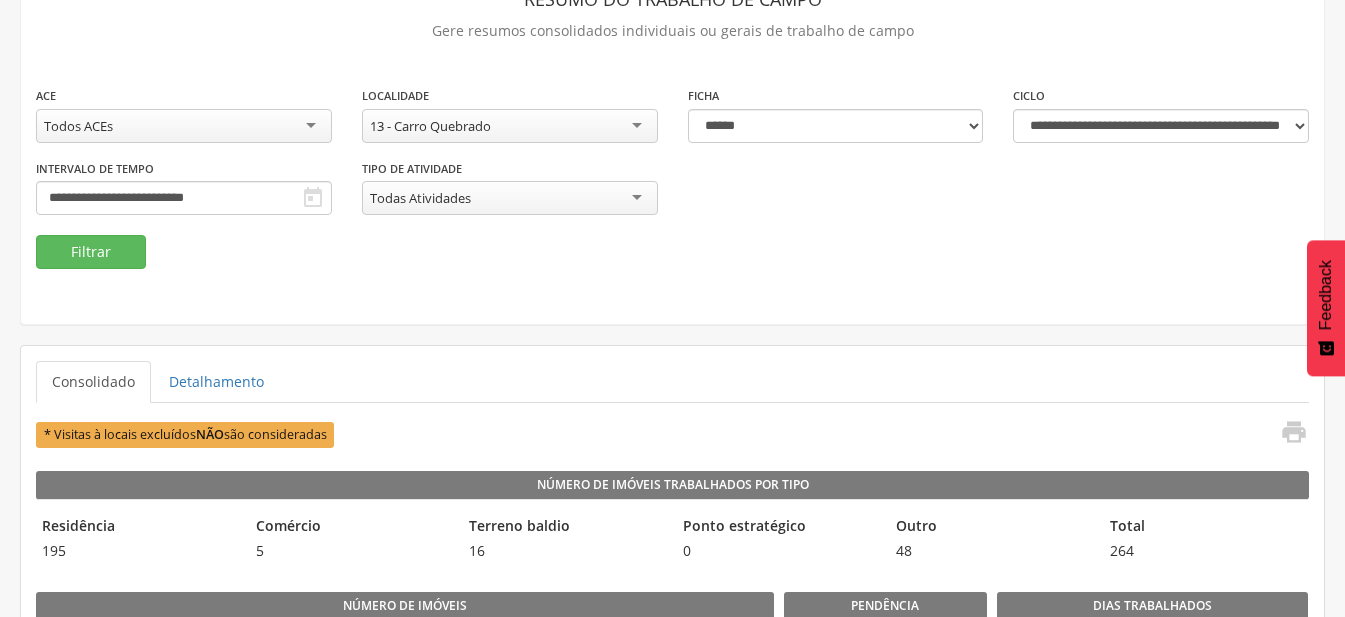 scroll, scrollTop: 134, scrollLeft: 0, axis: vertical 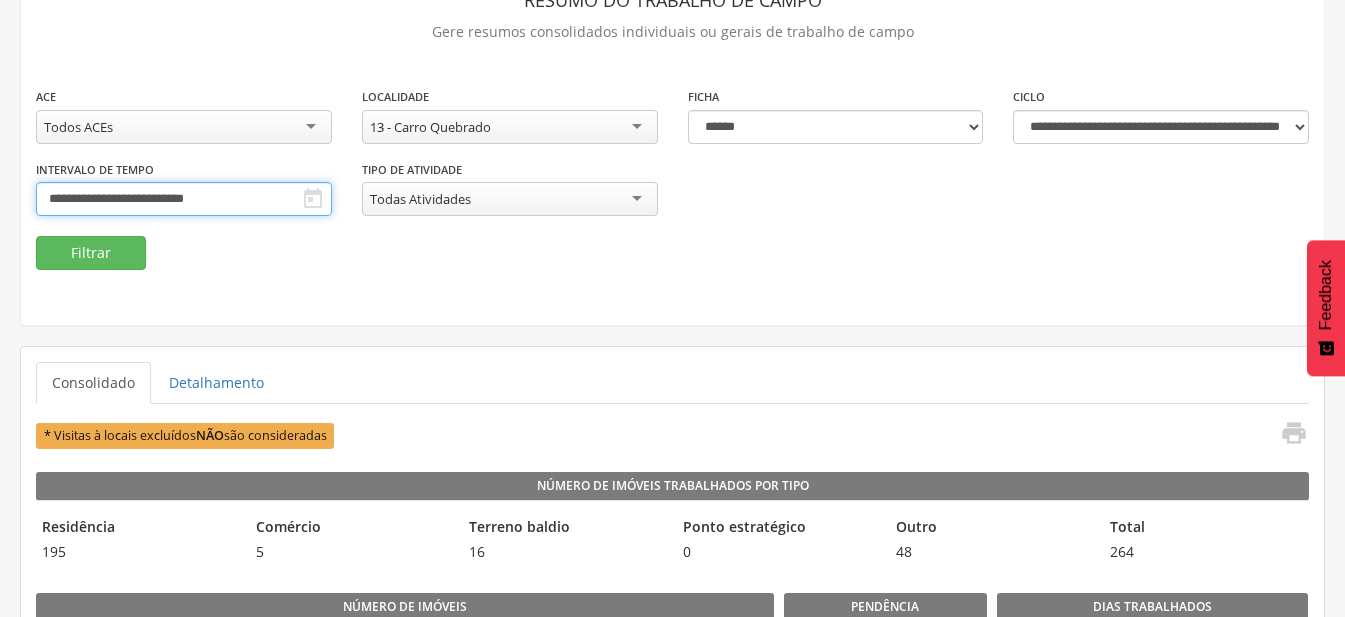 click on "**********" at bounding box center [184, 199] 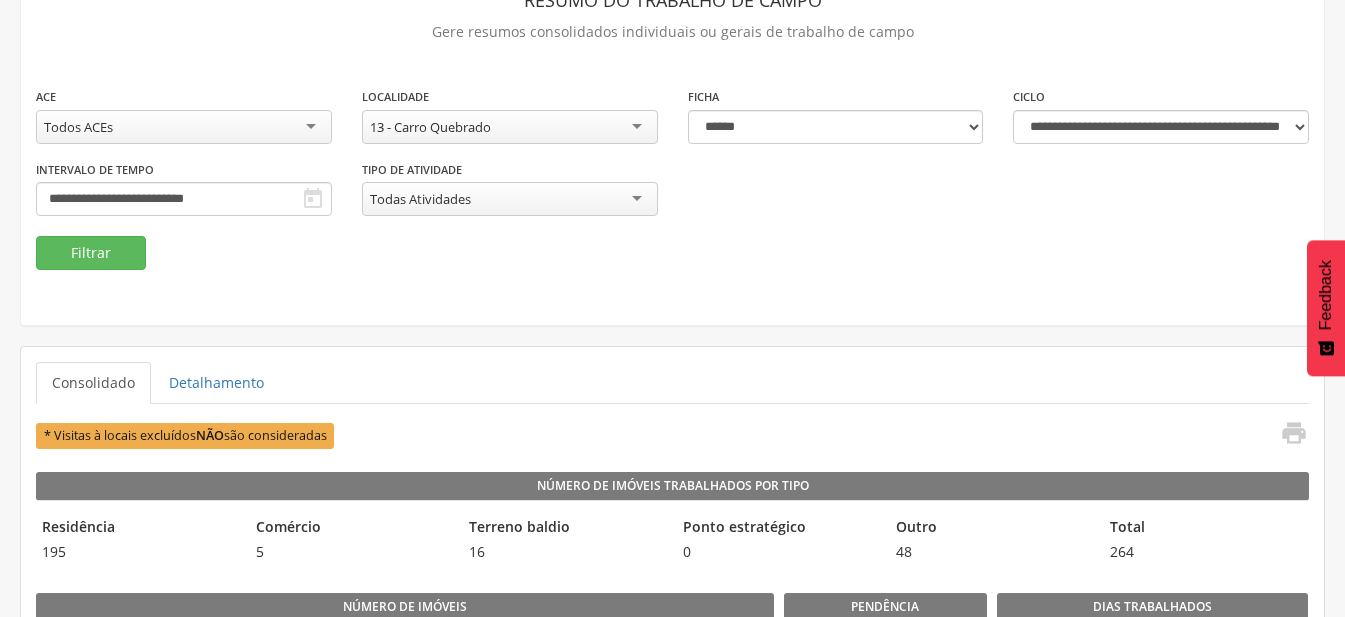click on "**********" at bounding box center (672, 136) 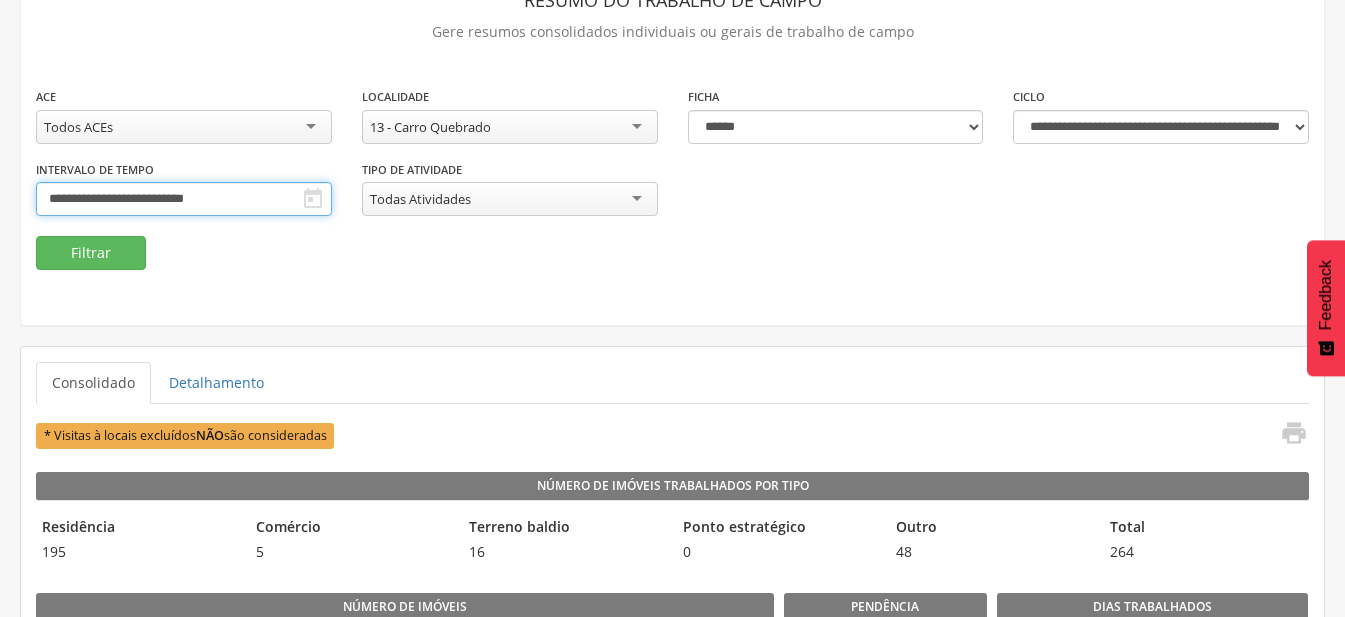 click on "**********" at bounding box center [184, 199] 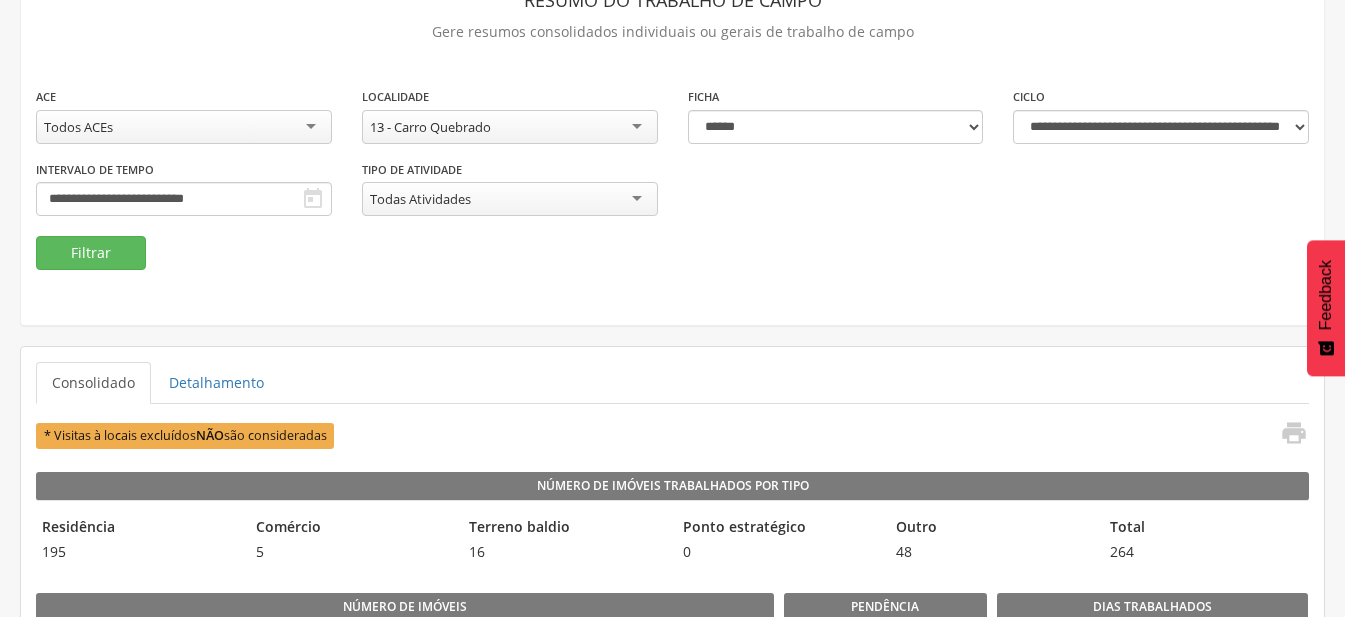 click on "**********" at bounding box center (672, 136) 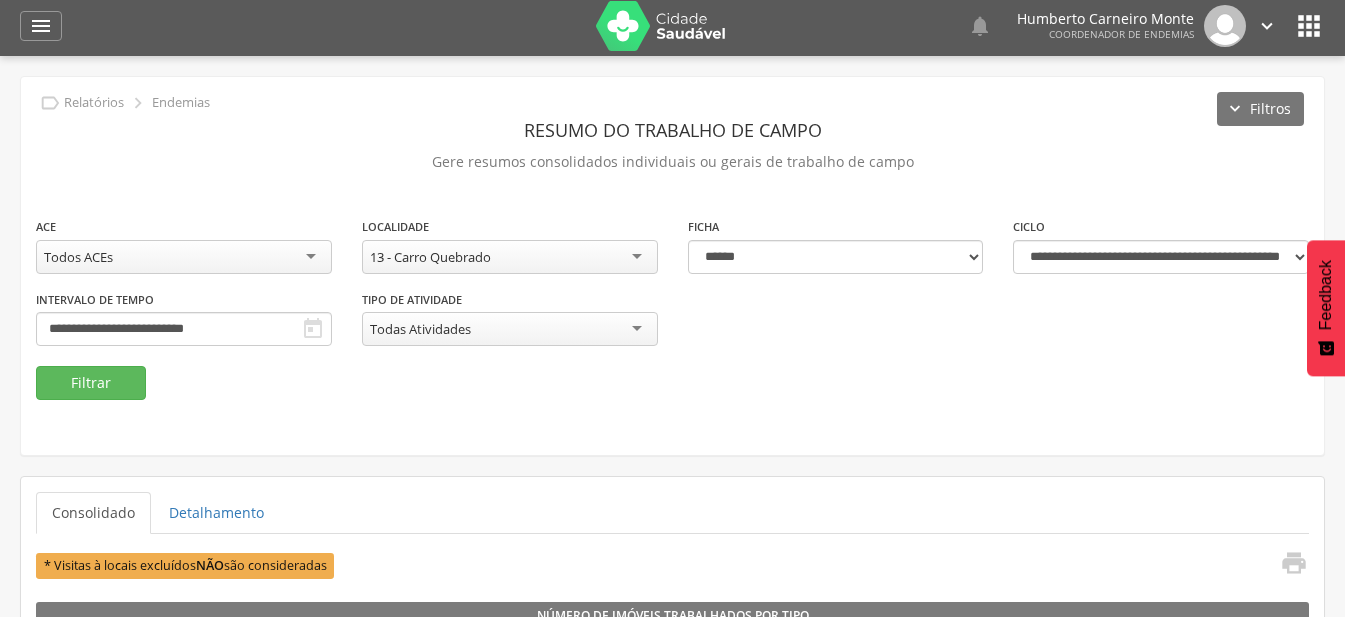 scroll, scrollTop: 0, scrollLeft: 0, axis: both 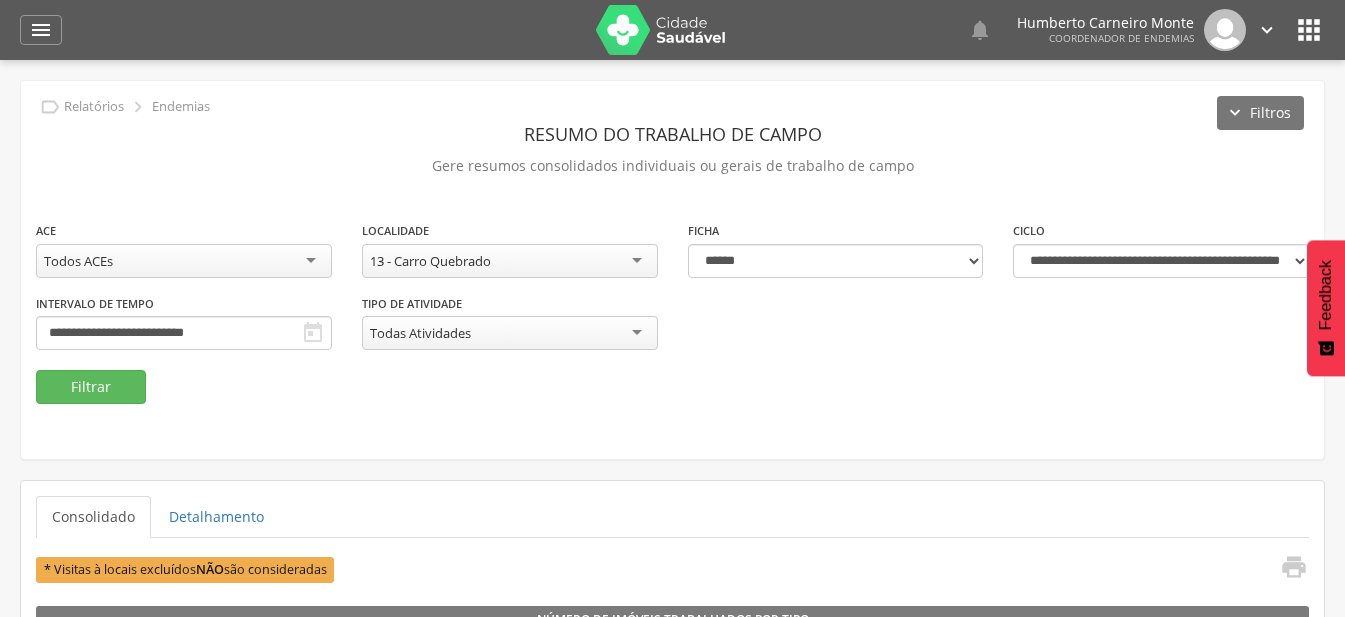click on "13 - Carro Quebrado" at bounding box center (430, 261) 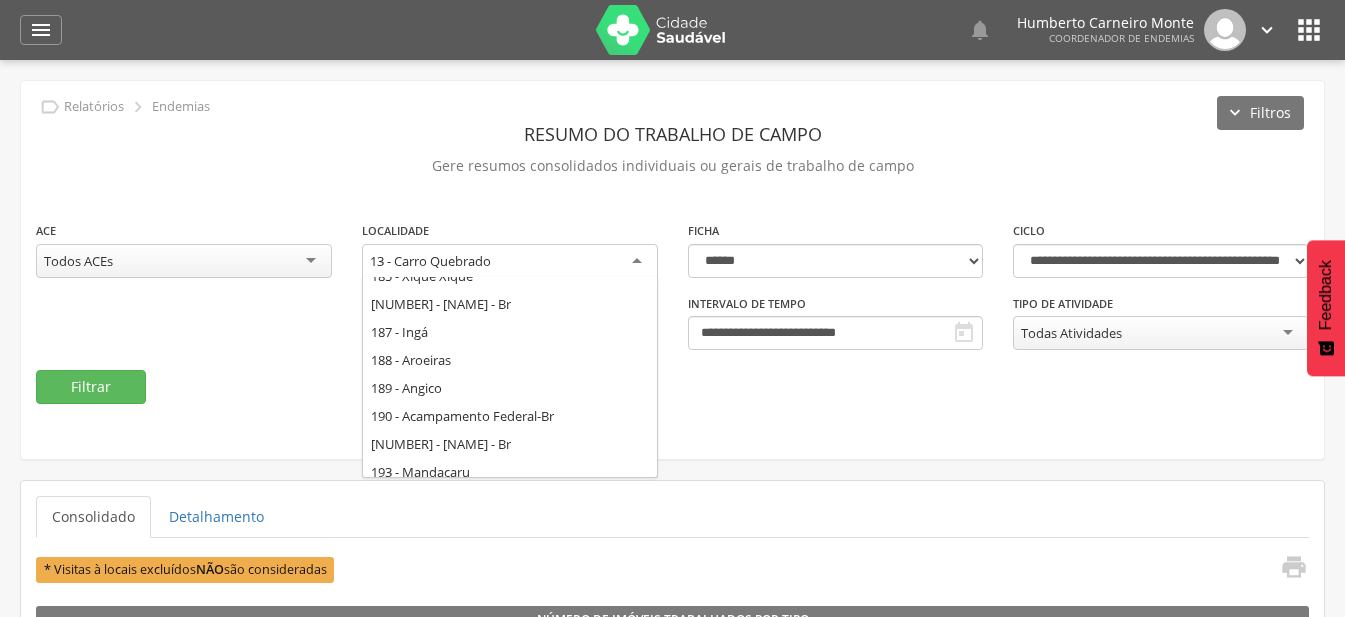 scroll, scrollTop: 3832, scrollLeft: 0, axis: vertical 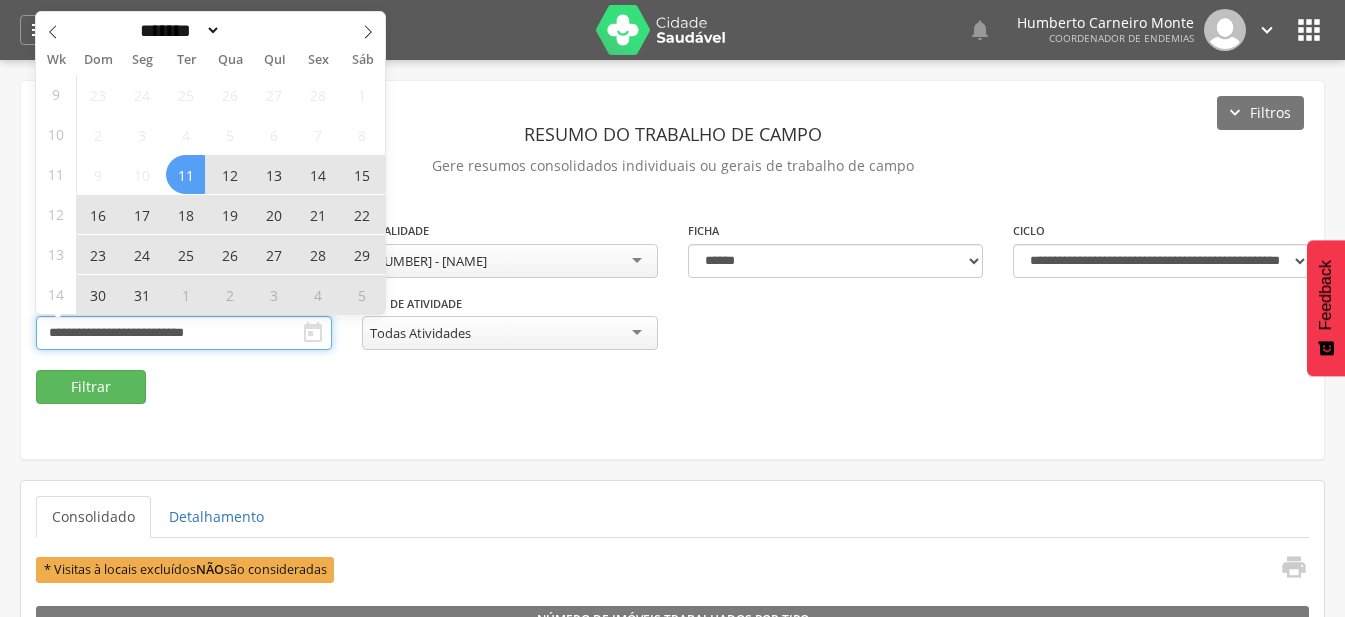 click on "**********" at bounding box center [184, 333] 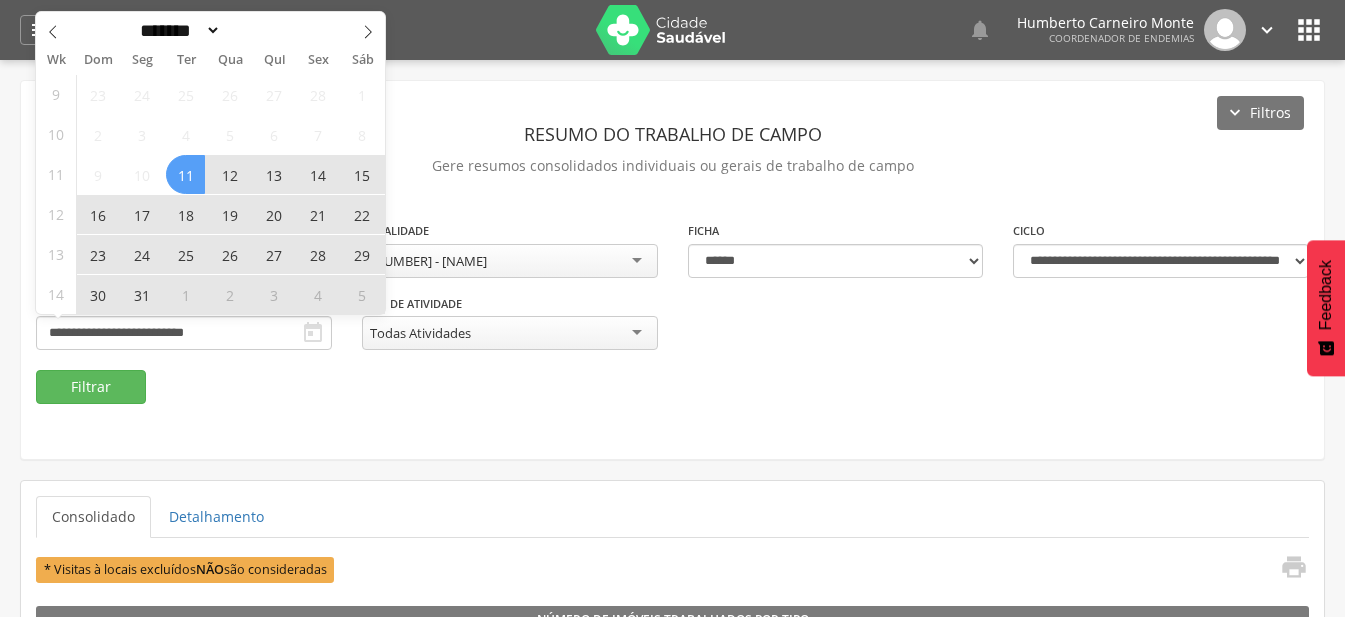 drag, startPoint x: 95, startPoint y: 254, endPoint x: 213, endPoint y: 245, distance: 118.34272 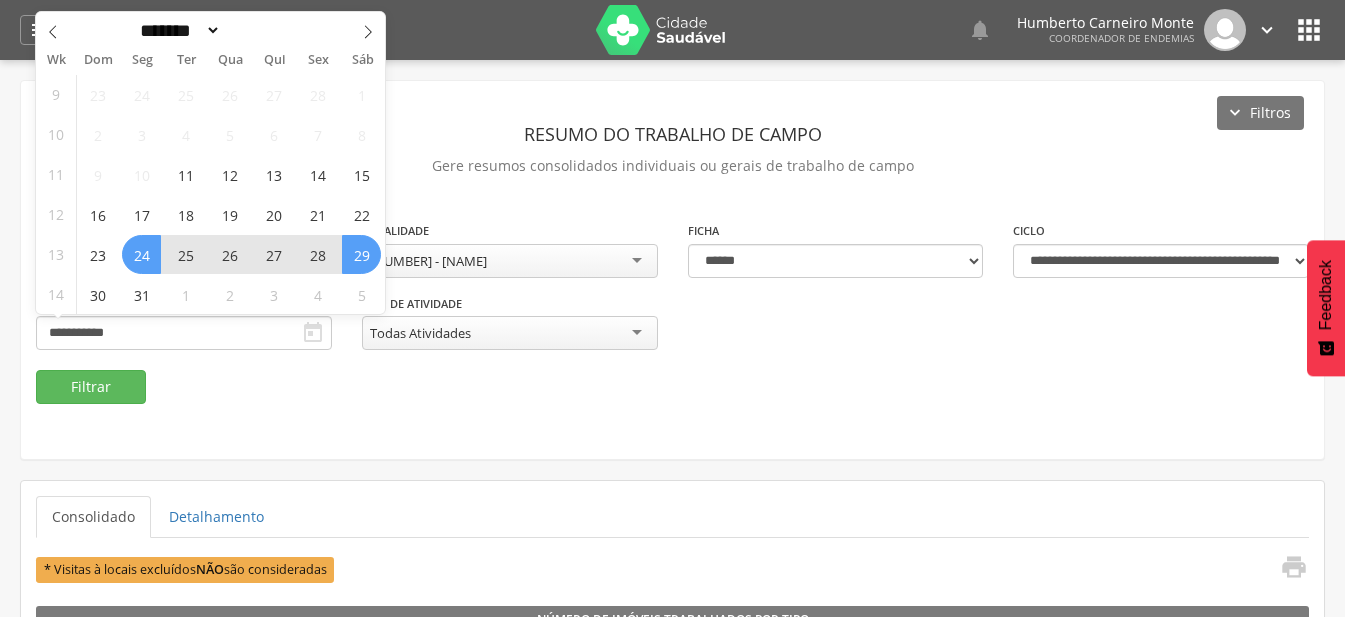 click on "24" at bounding box center (141, 254) 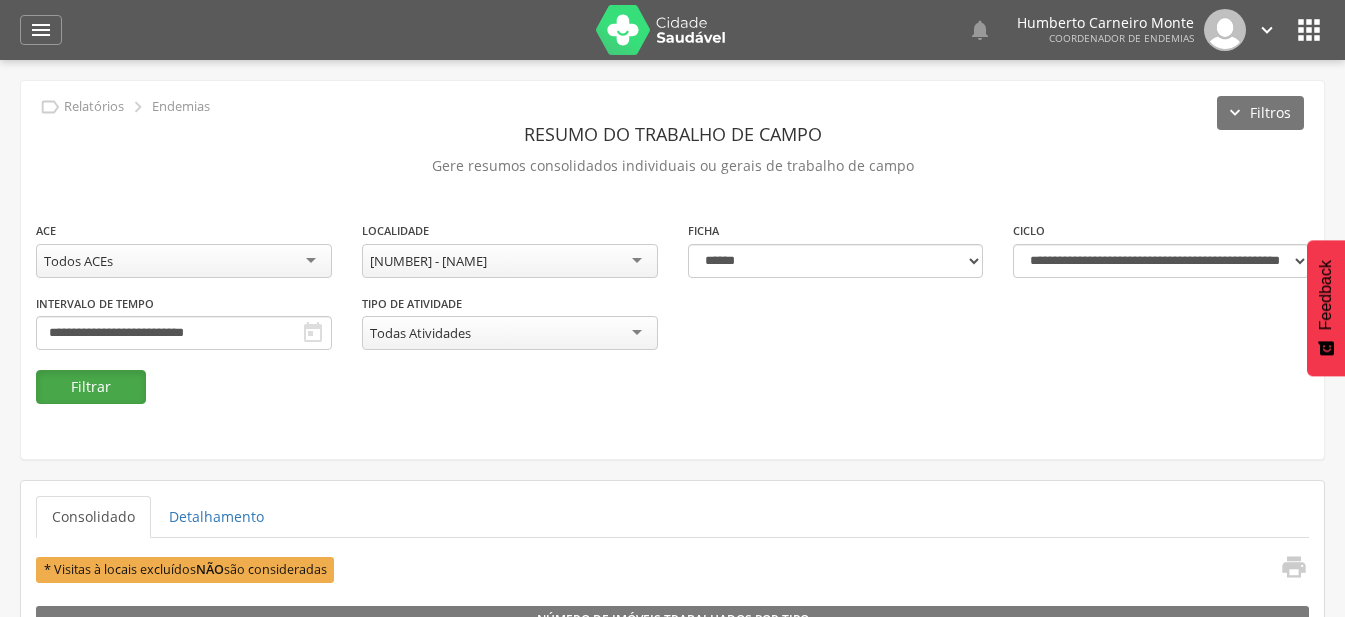 click on "Filtrar" at bounding box center [91, 387] 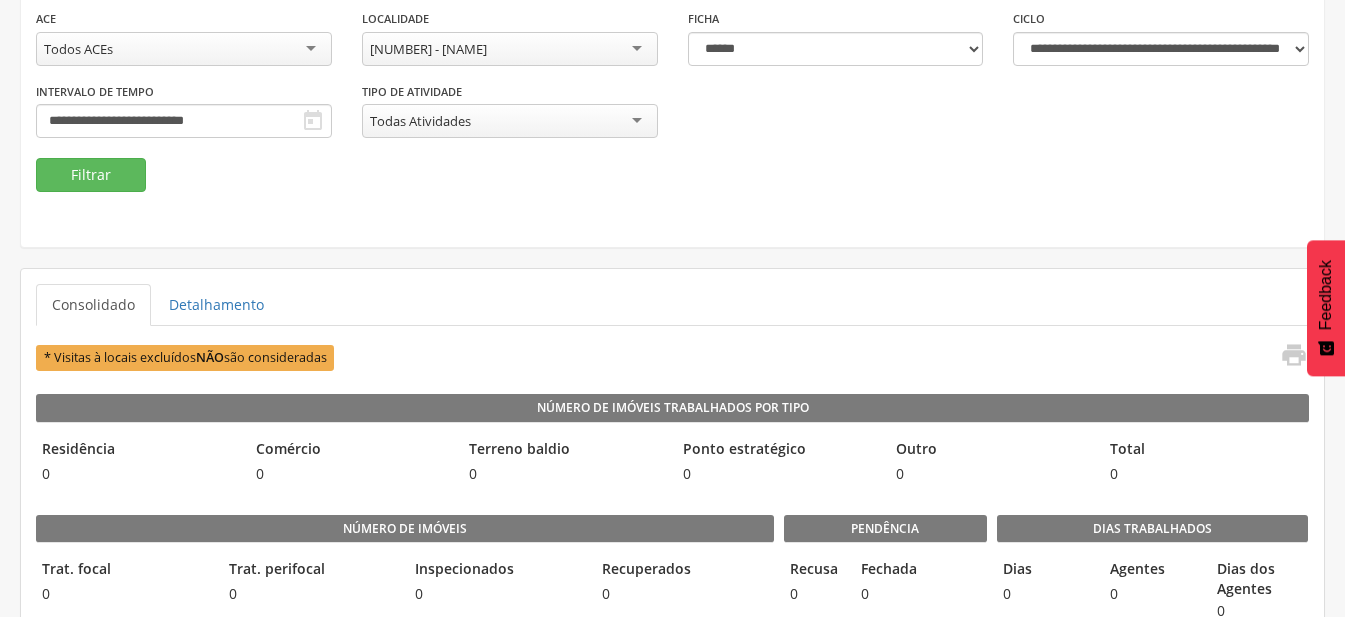 scroll, scrollTop: 100, scrollLeft: 0, axis: vertical 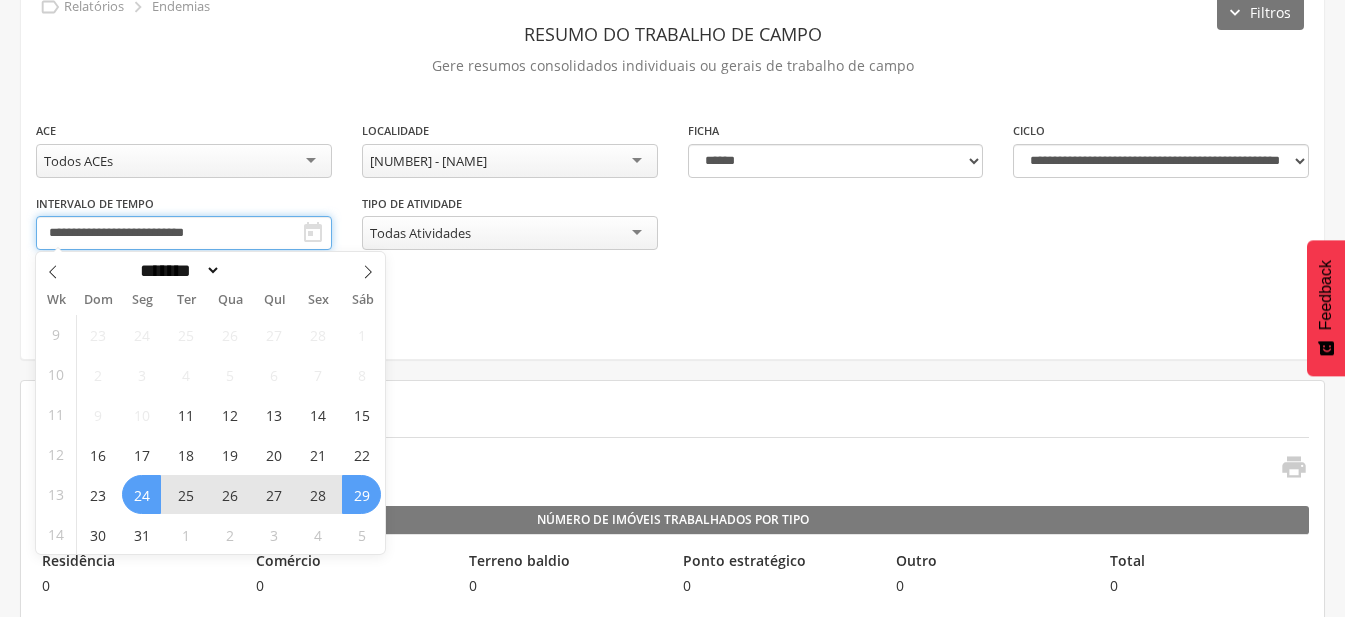 click on "**********" at bounding box center [184, 233] 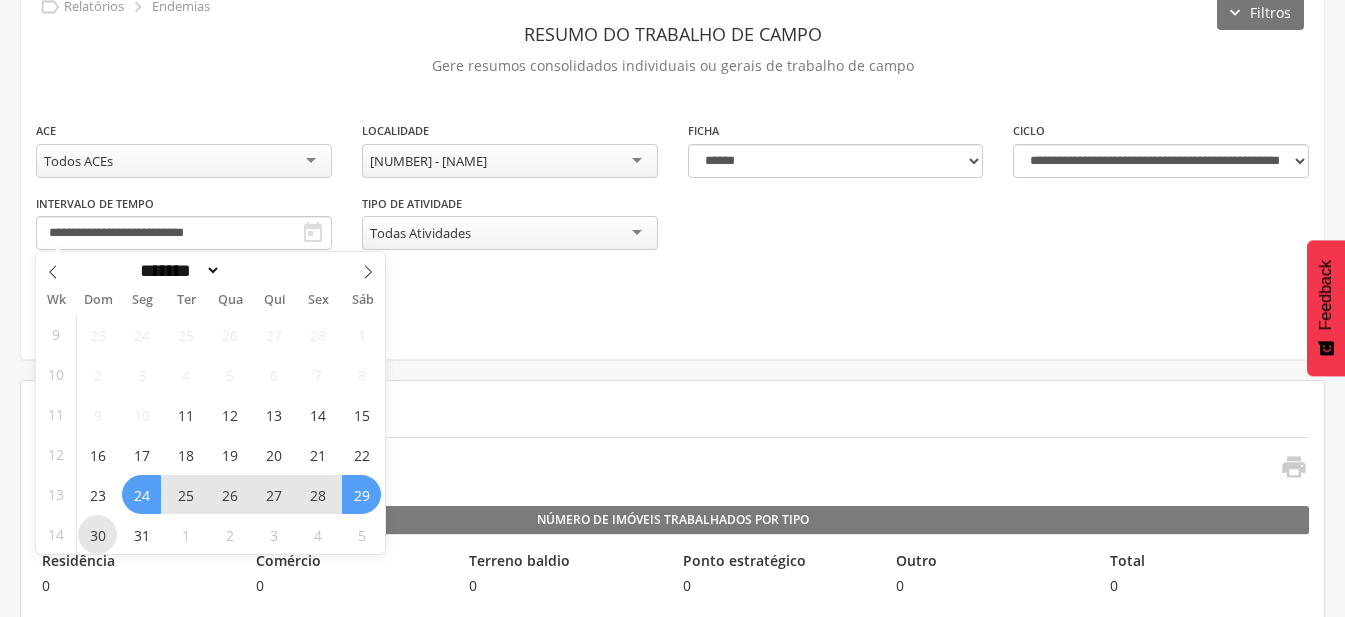click on "30" at bounding box center (97, 534) 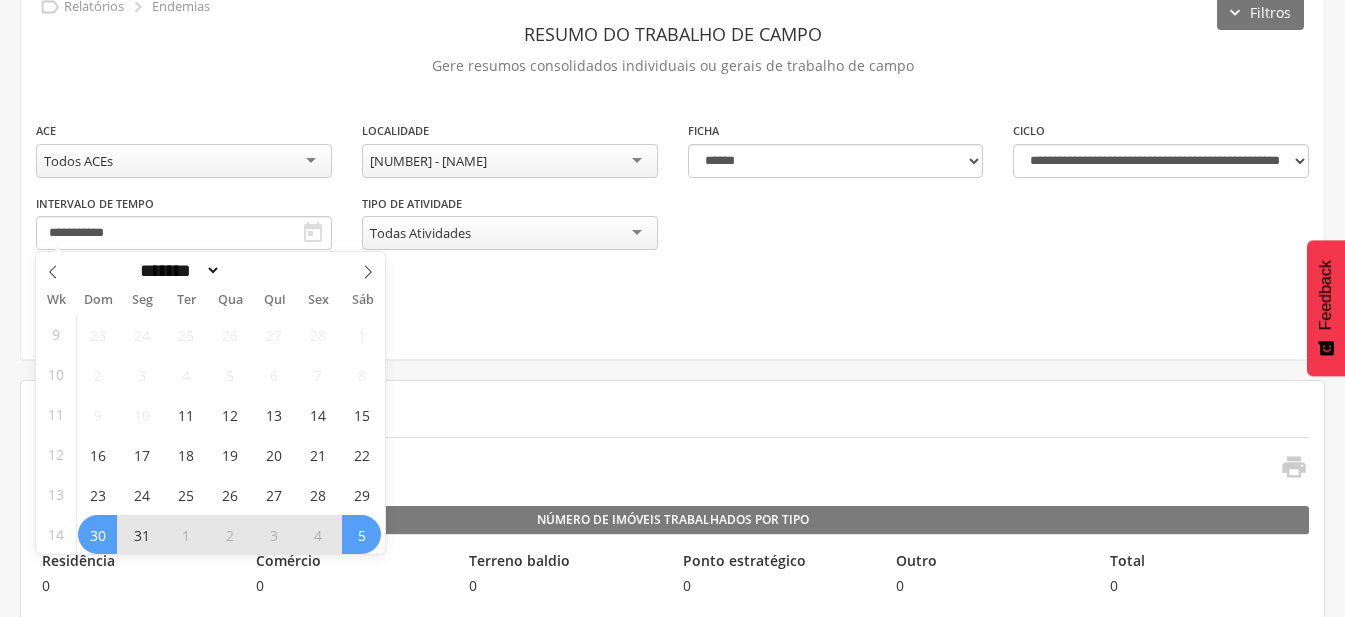 click on "5" at bounding box center [361, 534] 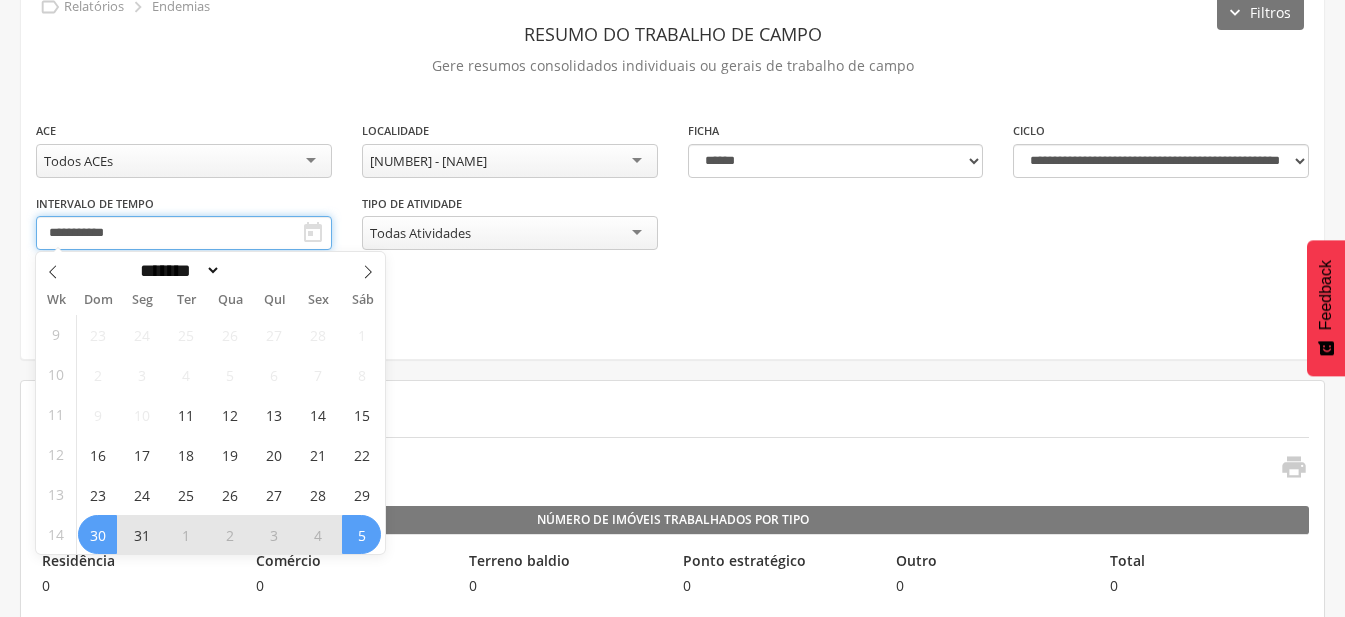 type on "**********" 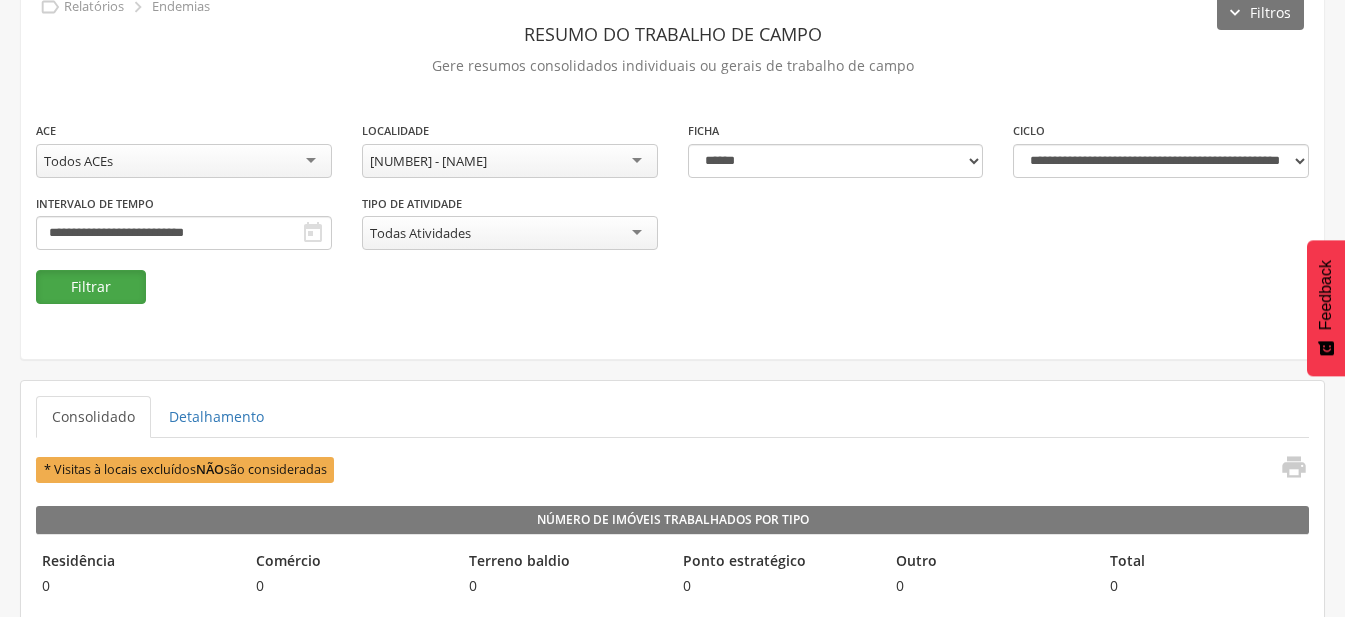 click on "Filtrar" at bounding box center (91, 287) 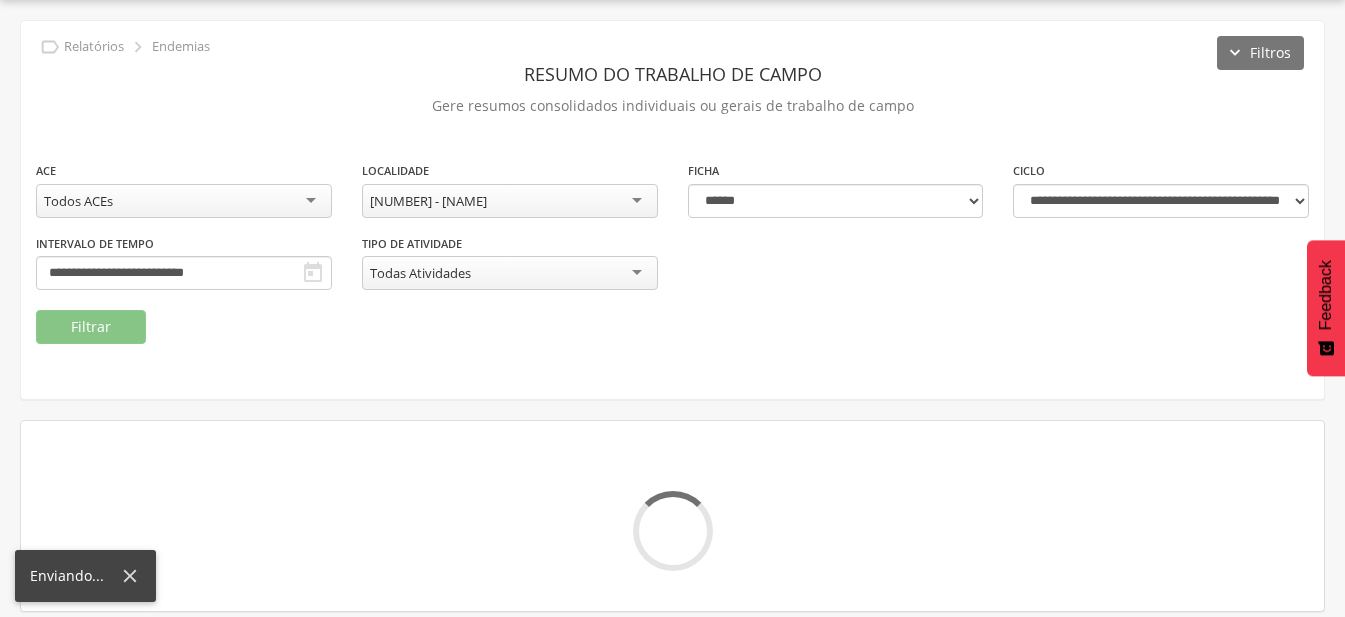 scroll, scrollTop: 100, scrollLeft: 0, axis: vertical 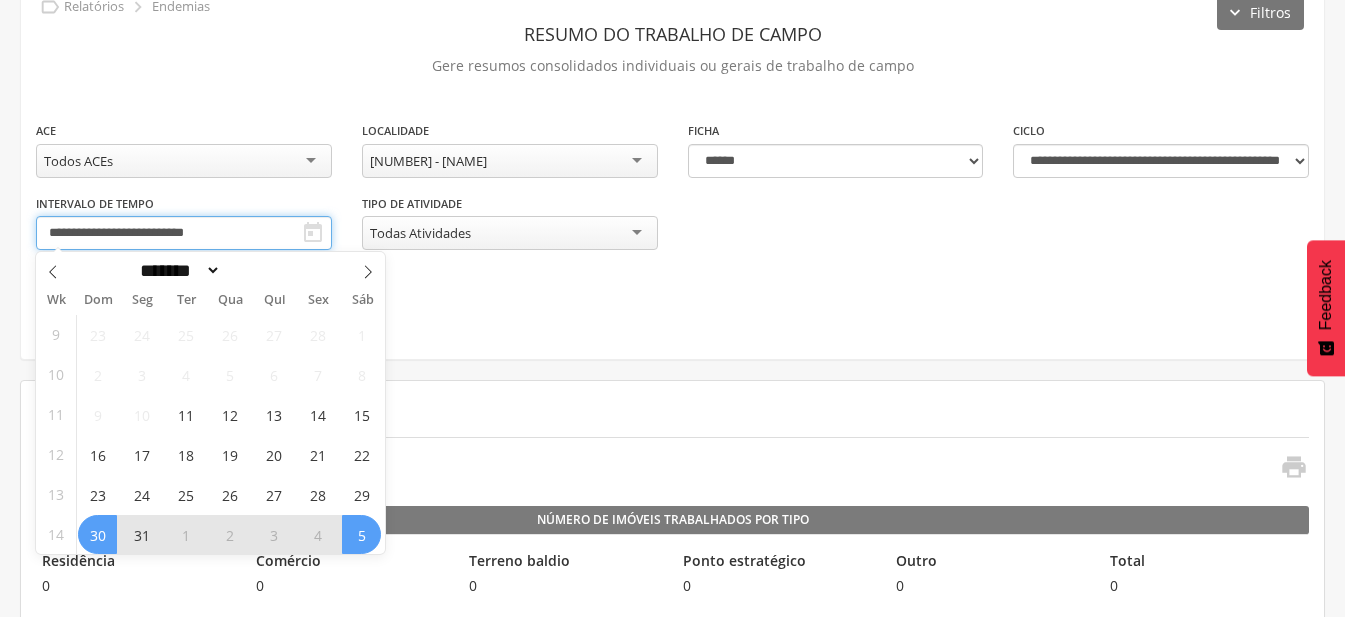 click on "**********" at bounding box center (184, 233) 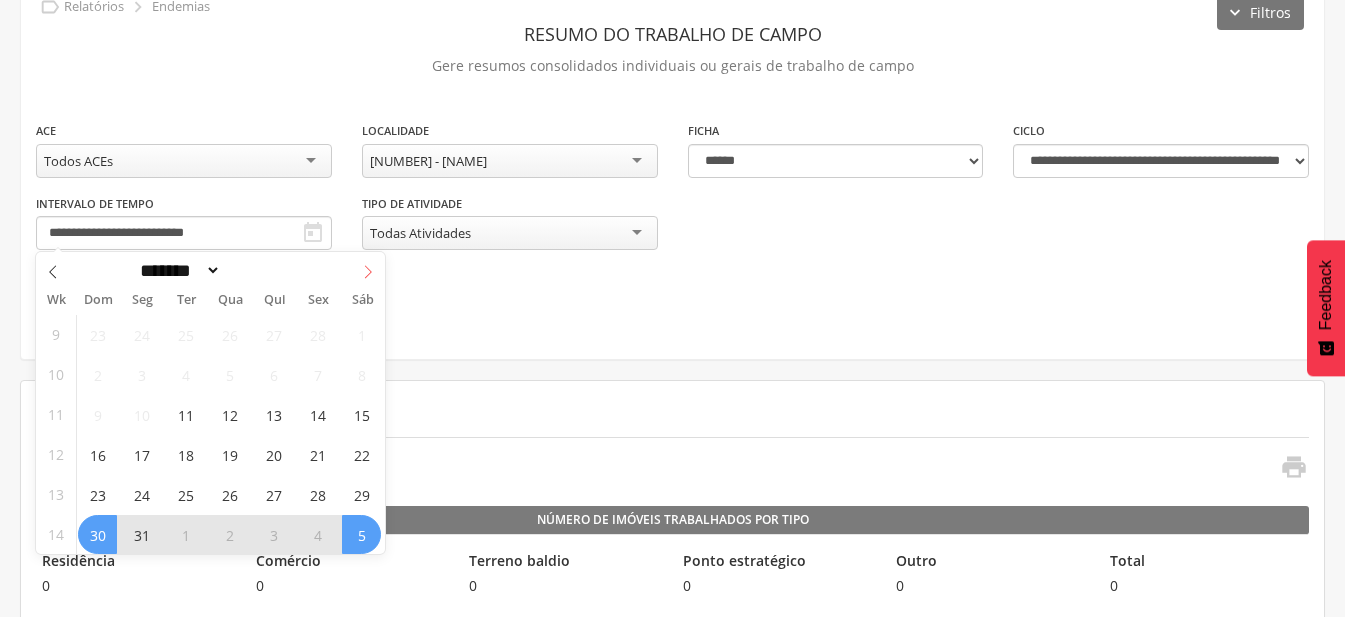 click 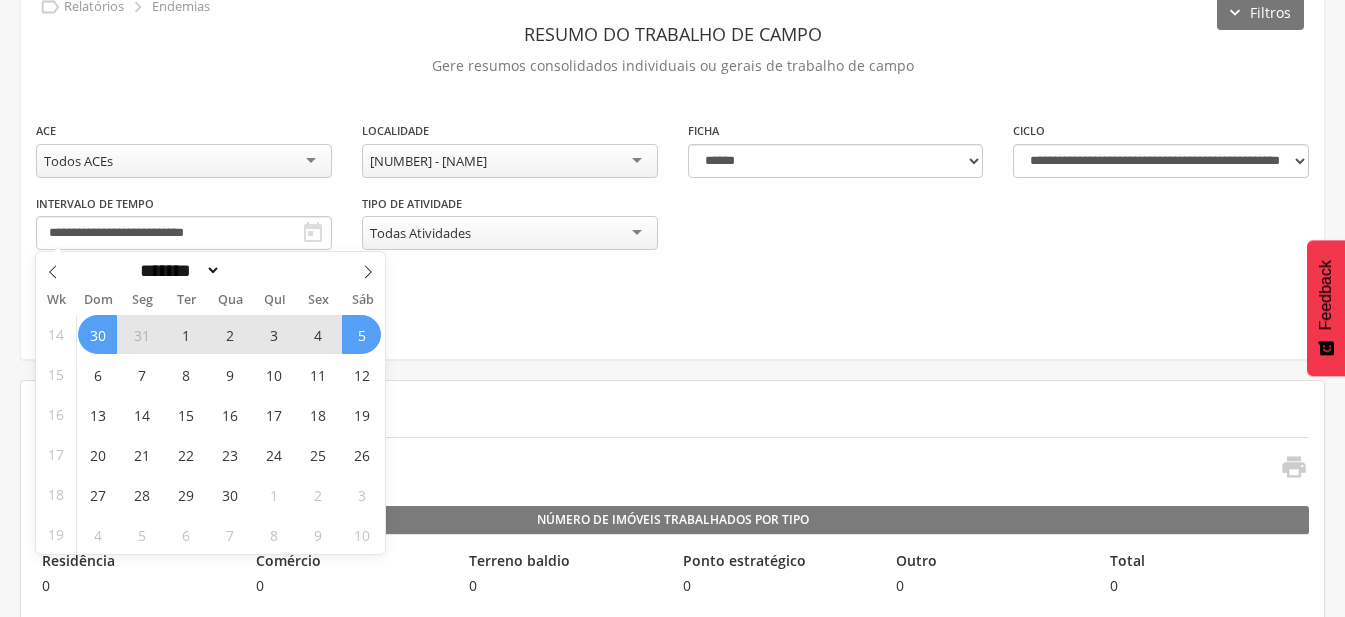 drag, startPoint x: 94, startPoint y: 333, endPoint x: 109, endPoint y: 330, distance: 15.297058 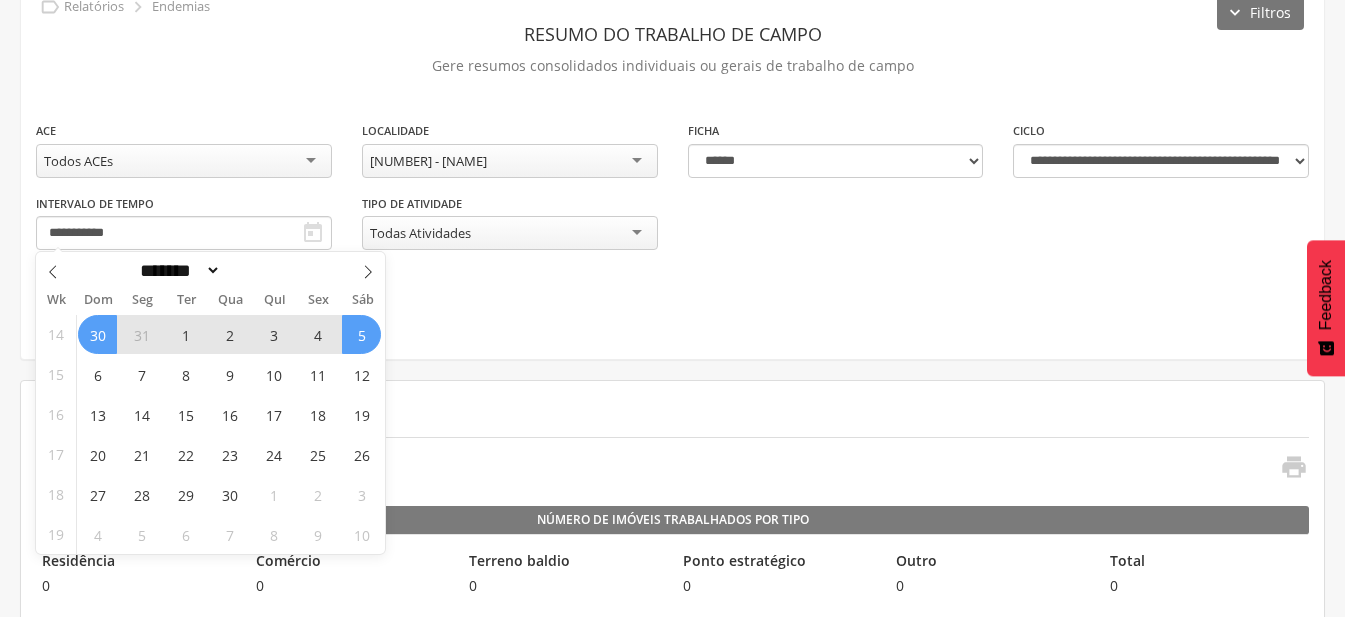 click on "5" at bounding box center [361, 334] 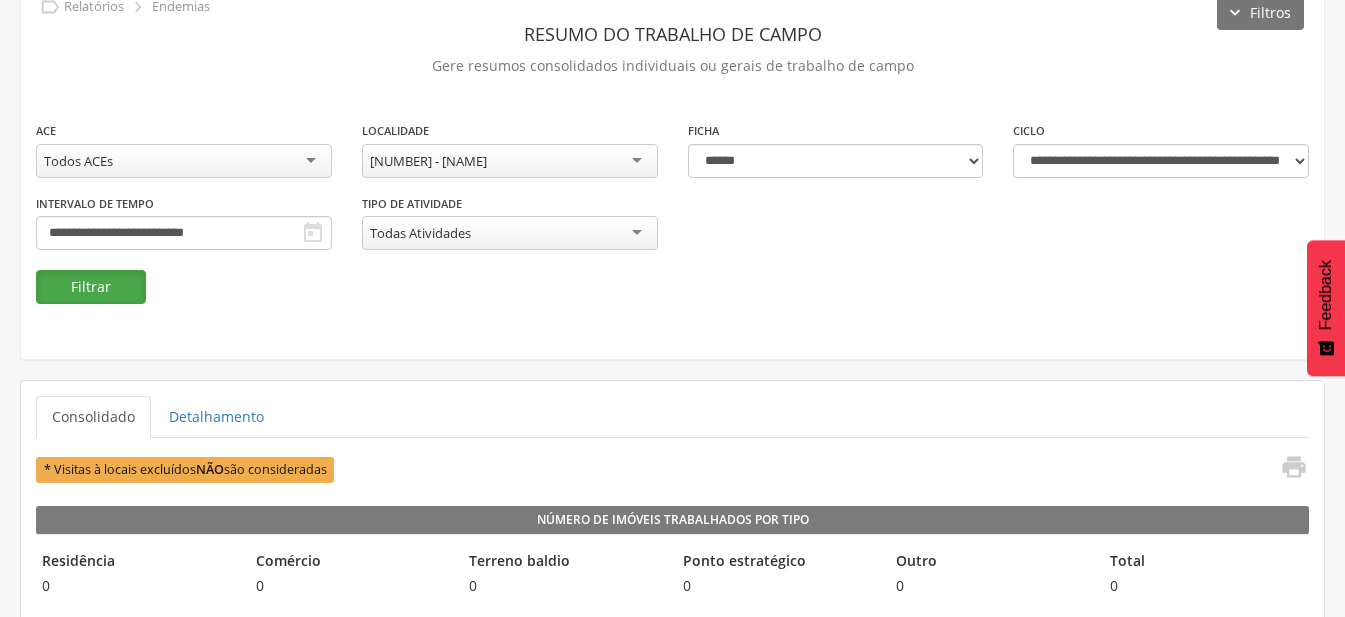 click on "Filtrar" at bounding box center [91, 287] 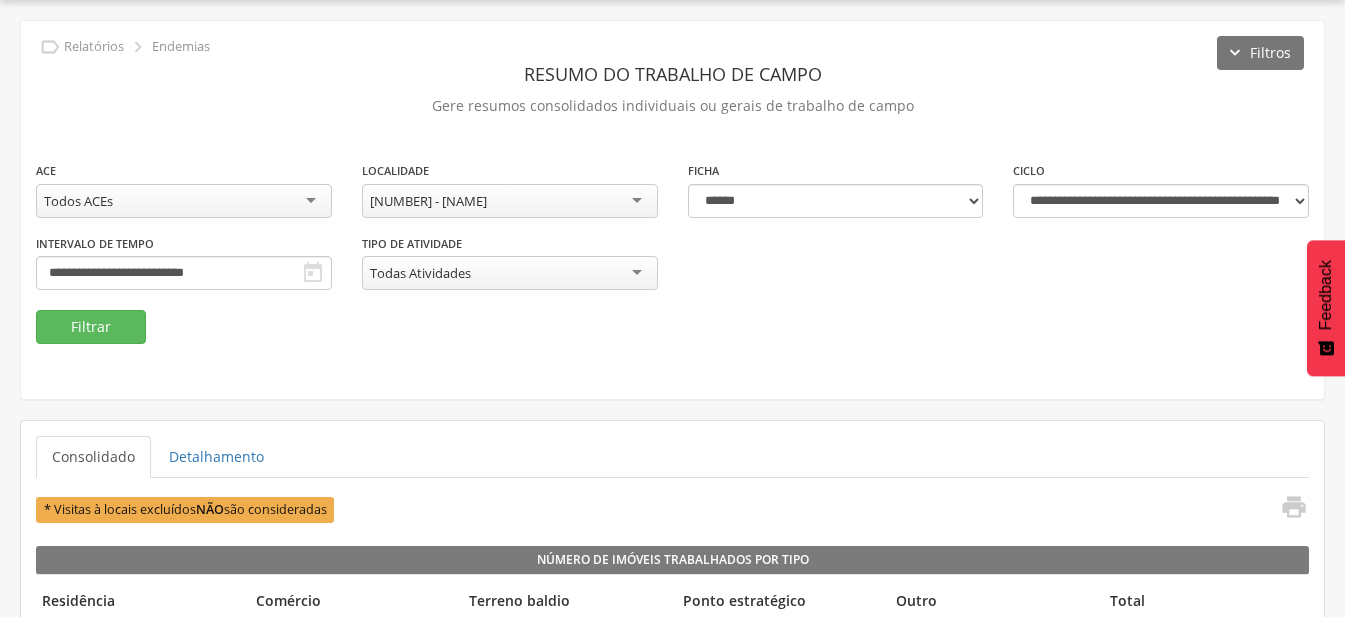 scroll, scrollTop: 100, scrollLeft: 0, axis: vertical 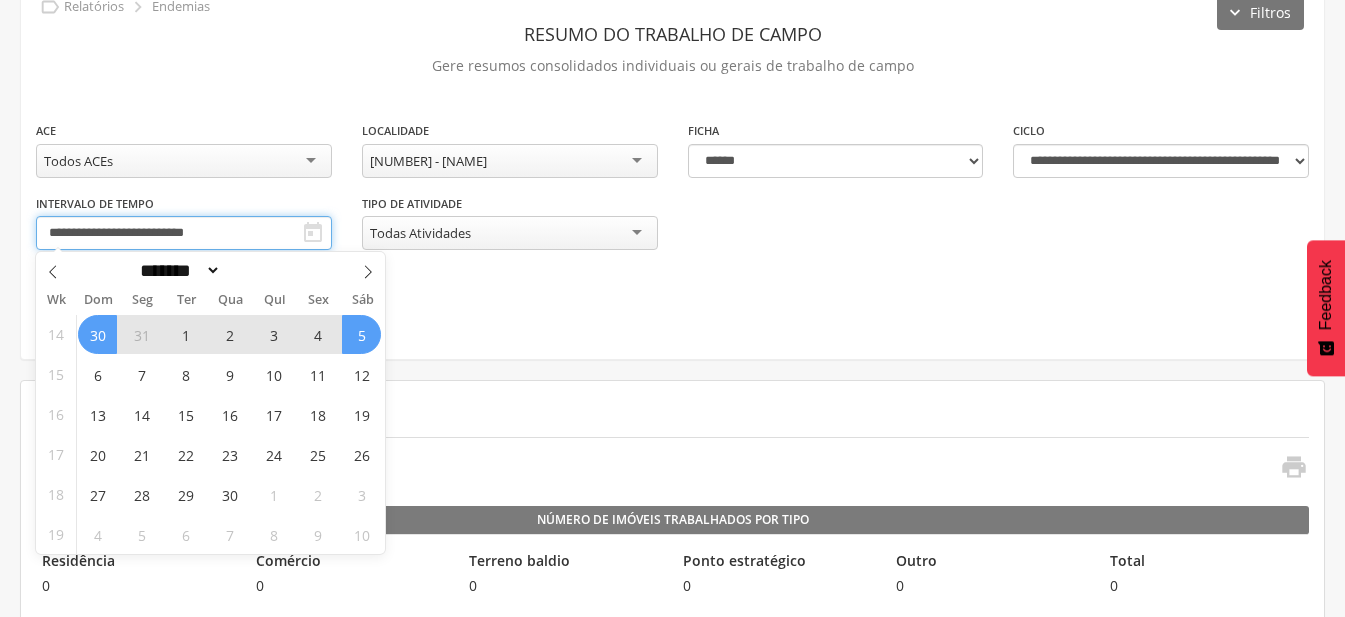 click on "**********" at bounding box center (184, 233) 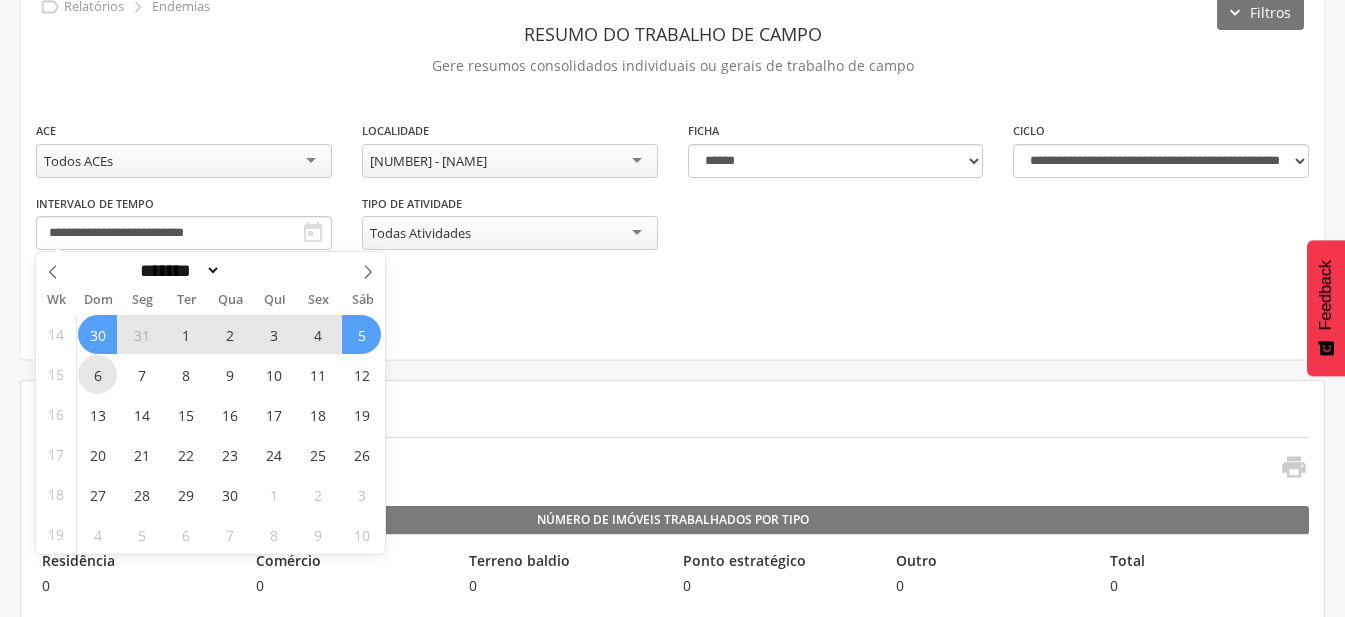 click on "6" at bounding box center (97, 374) 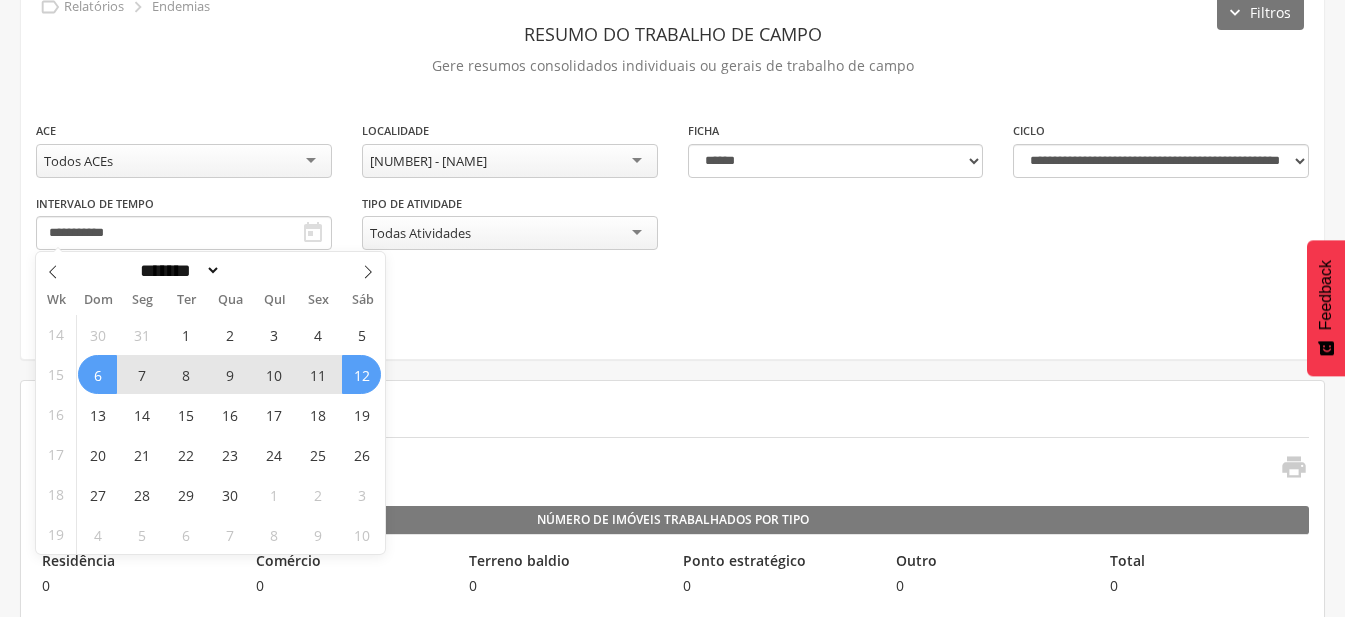 click on "12" at bounding box center [361, 374] 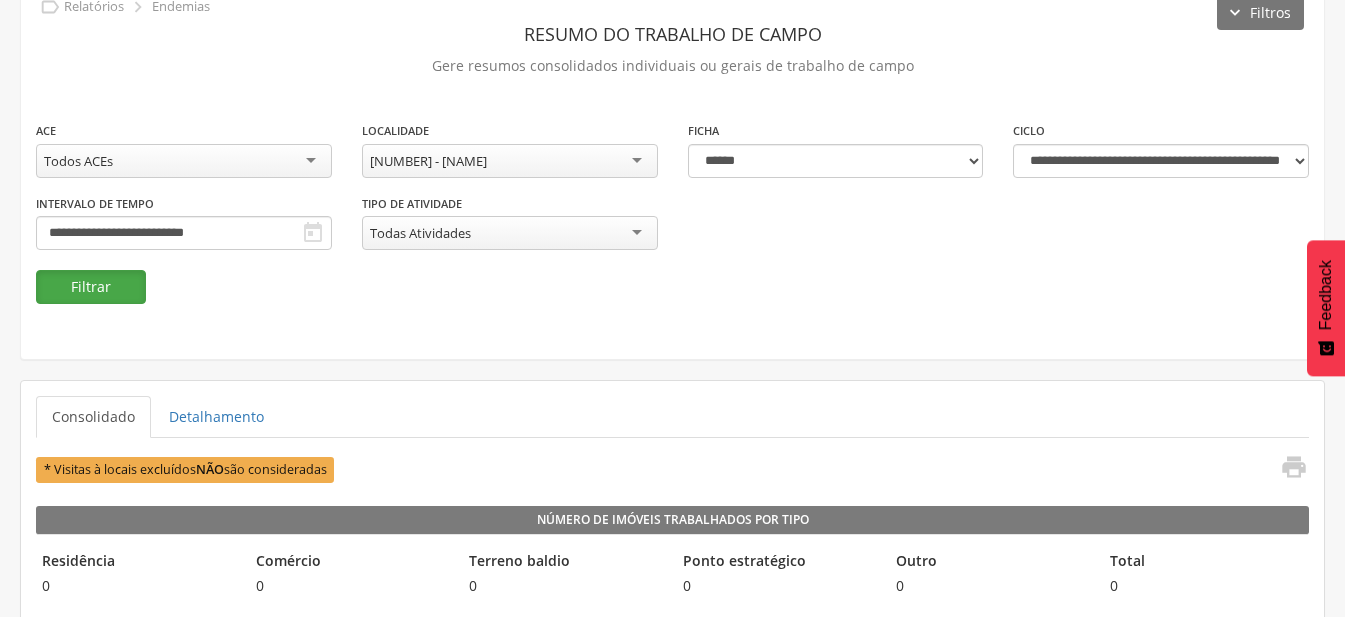 click on "Filtrar" at bounding box center (91, 287) 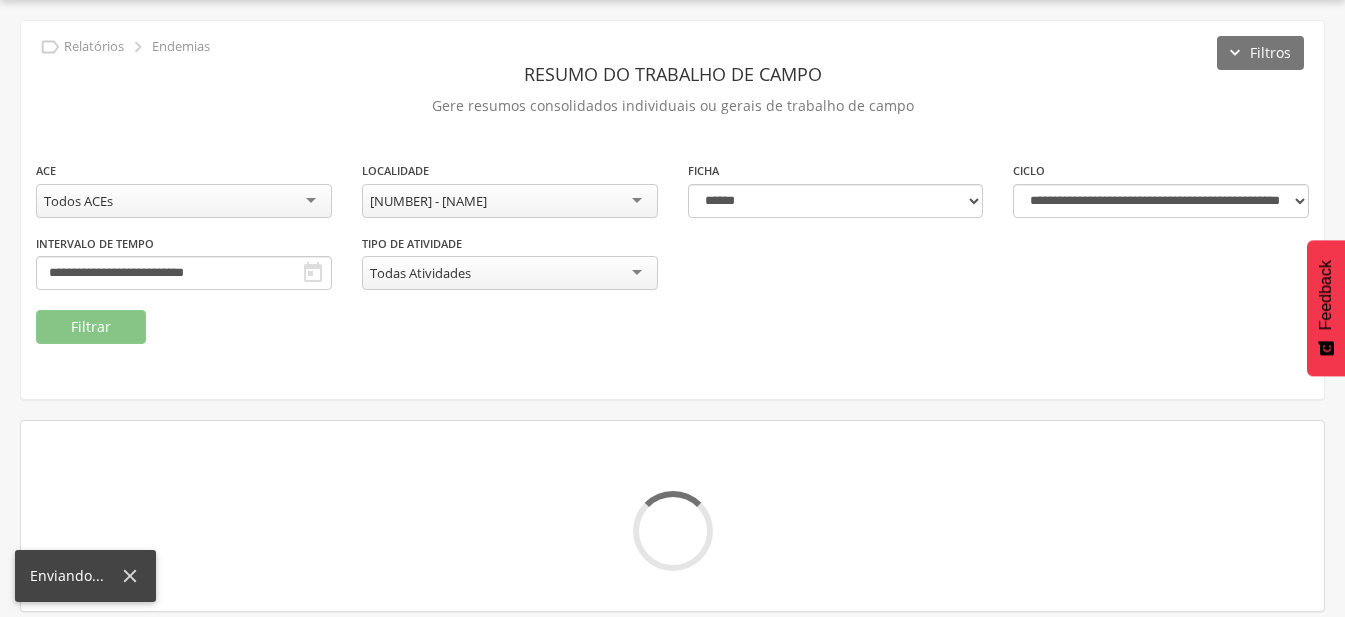 scroll, scrollTop: 100, scrollLeft: 0, axis: vertical 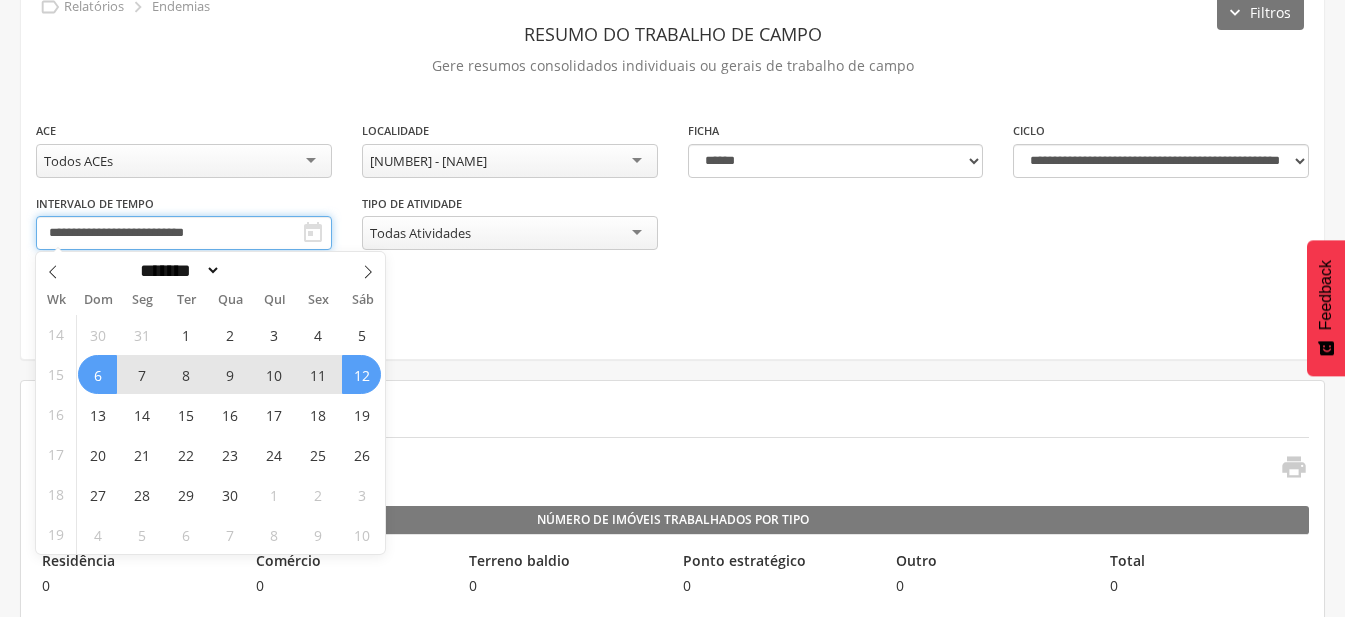 click on "**********" at bounding box center [184, 233] 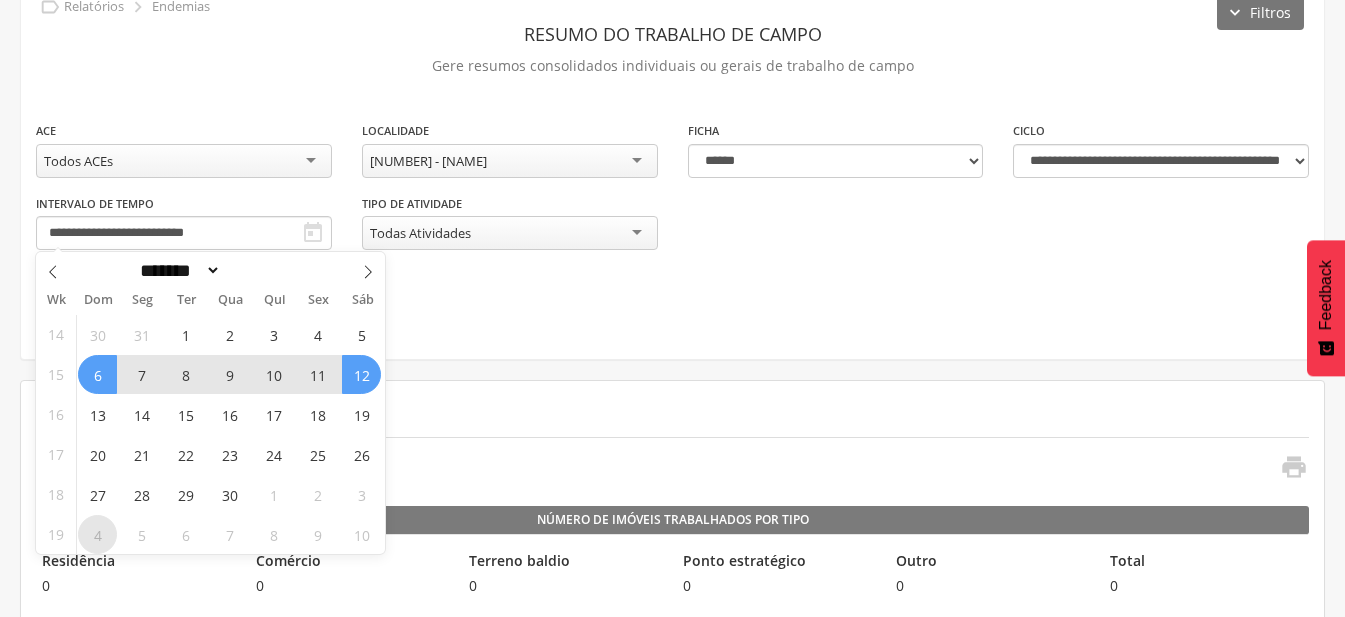 click on "4" at bounding box center [97, 534] 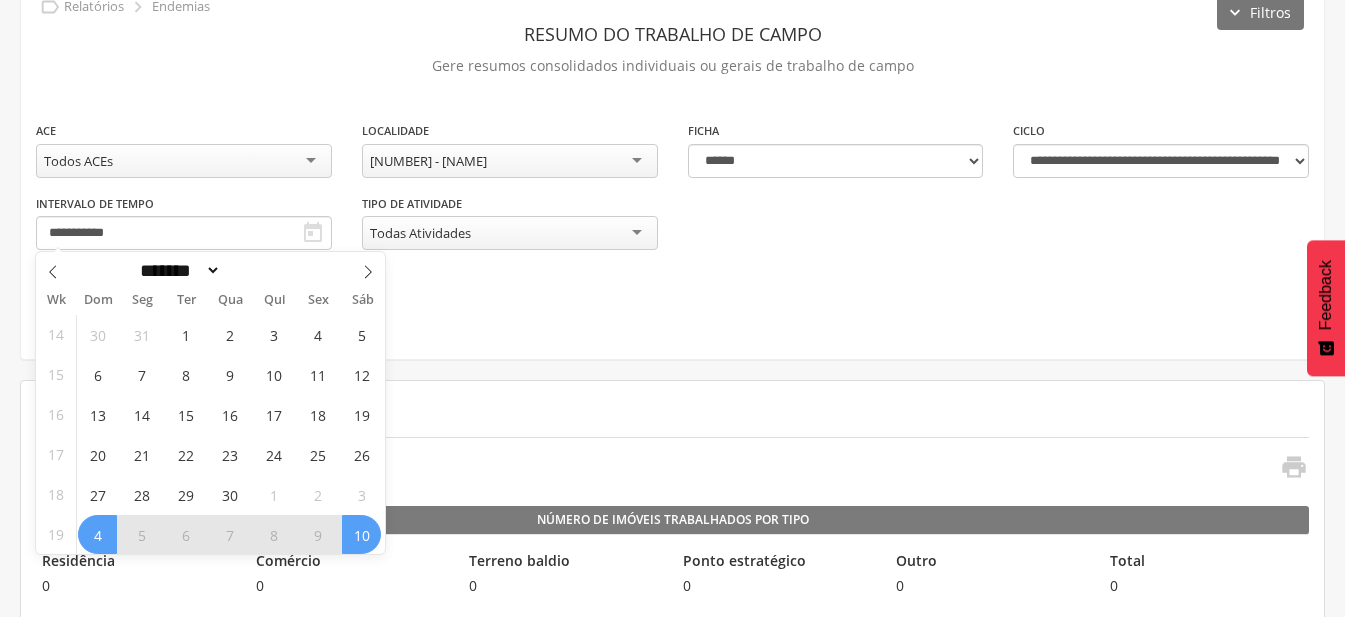 click on "10" at bounding box center [361, 534] 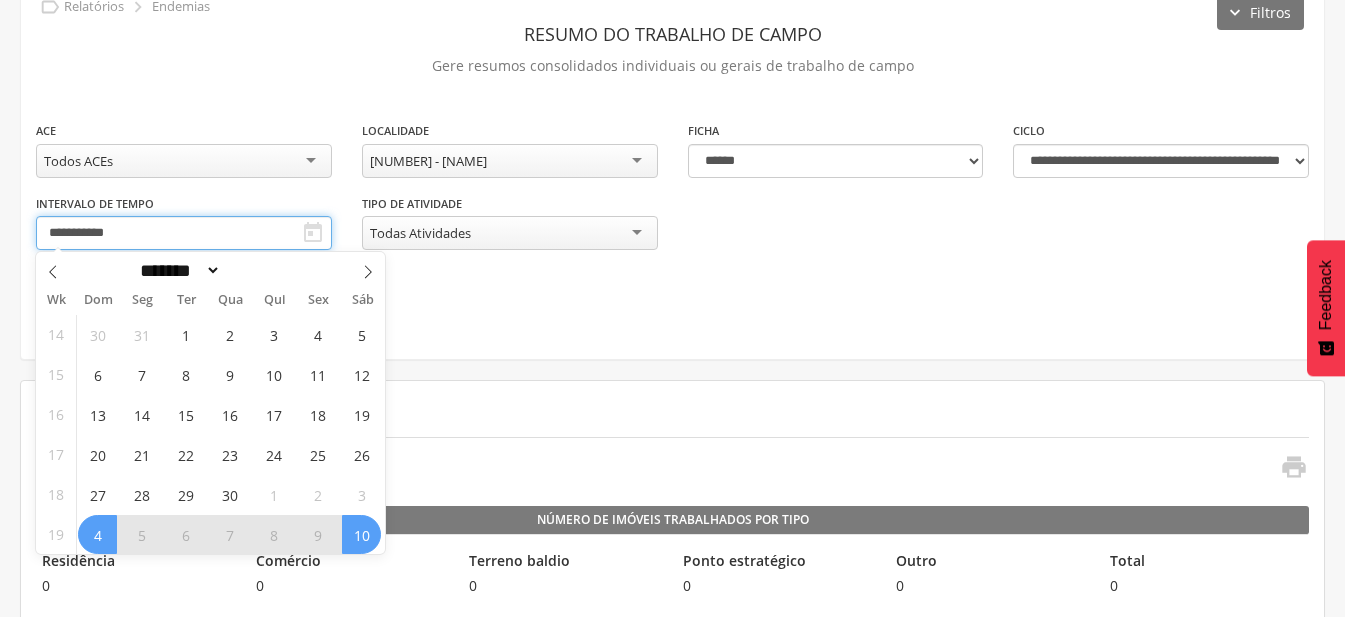 type on "**********" 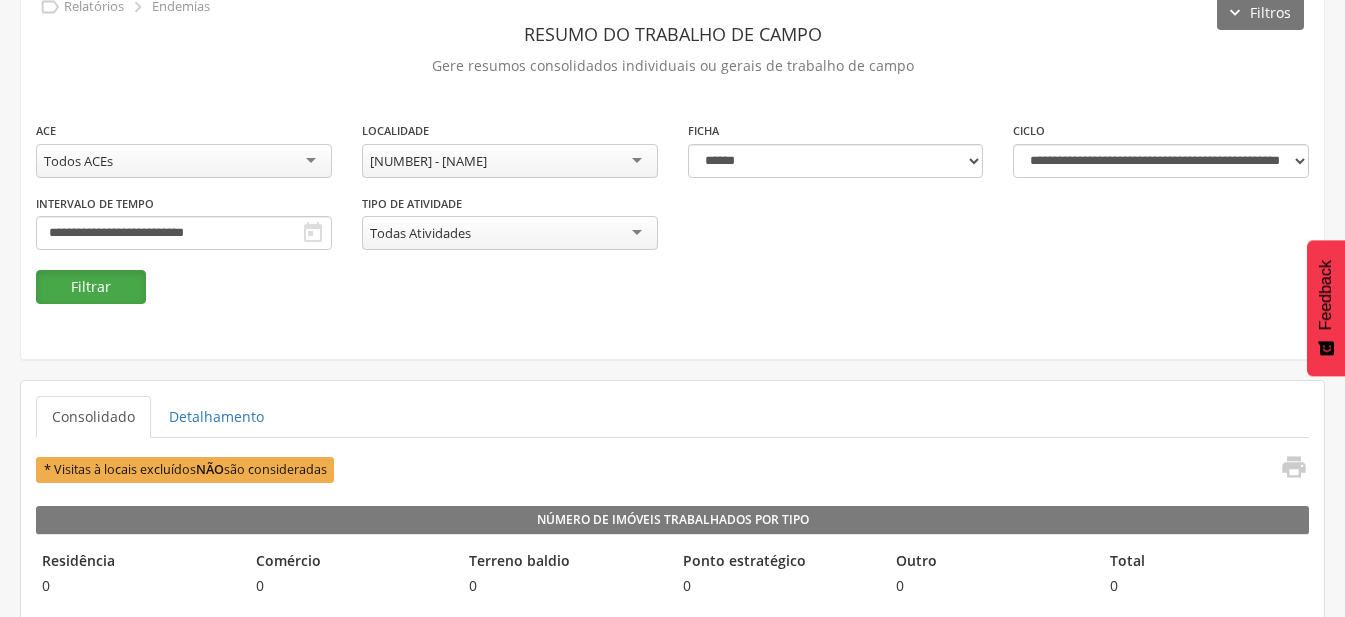 click on "Filtrar" at bounding box center [91, 287] 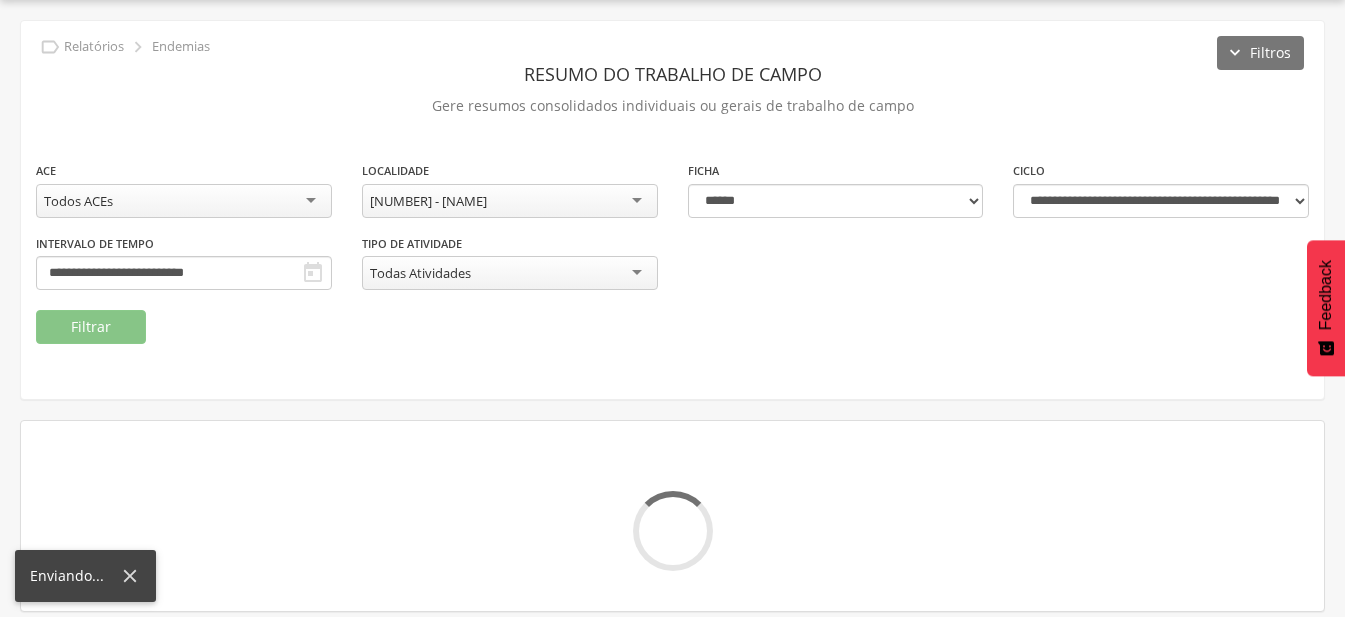 scroll, scrollTop: 100, scrollLeft: 0, axis: vertical 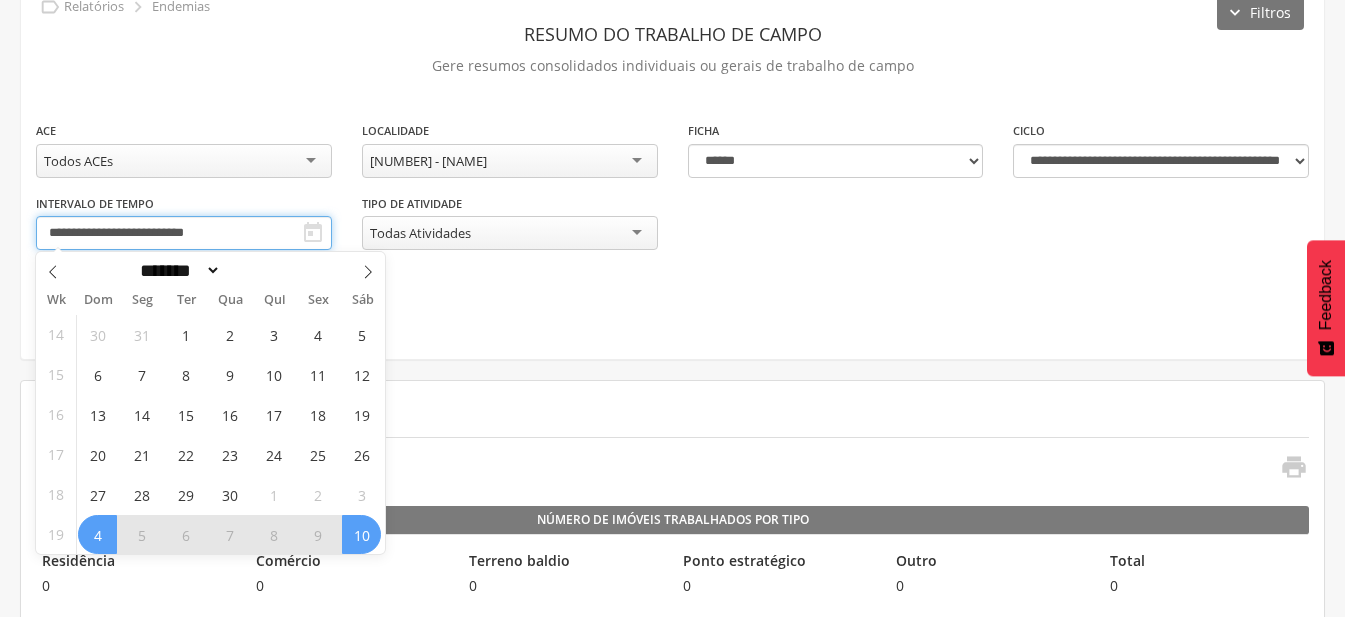 click on "**********" at bounding box center (184, 233) 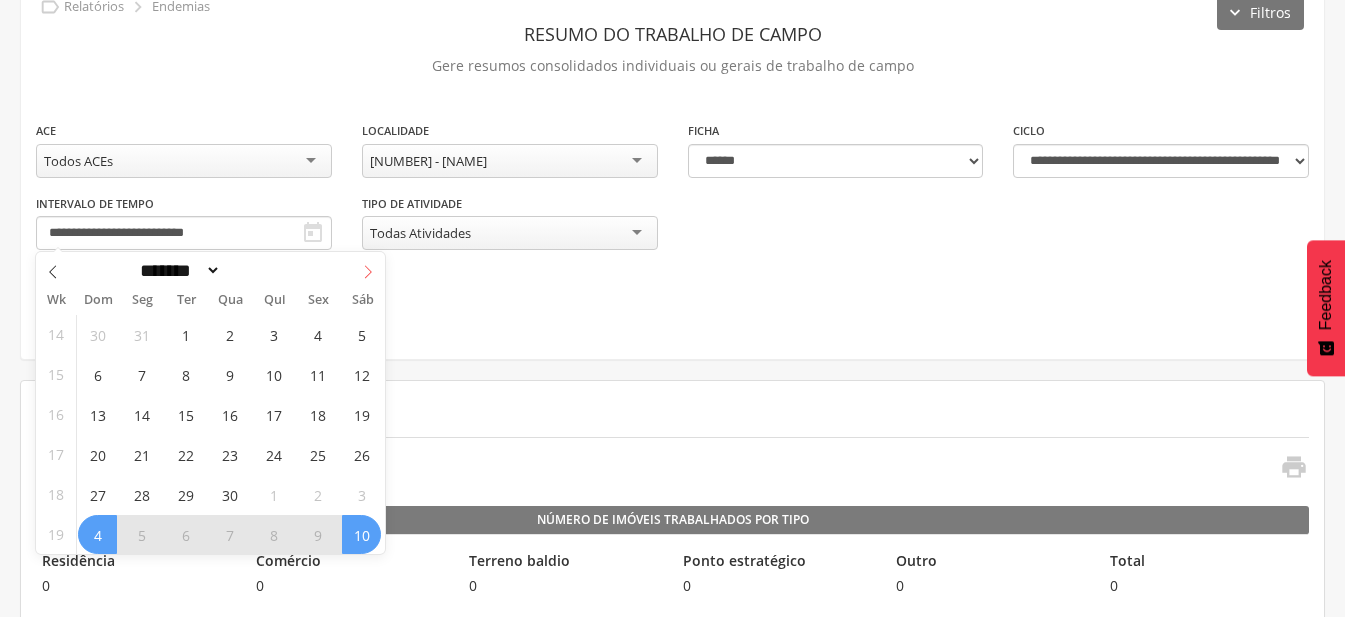 click at bounding box center [368, 269] 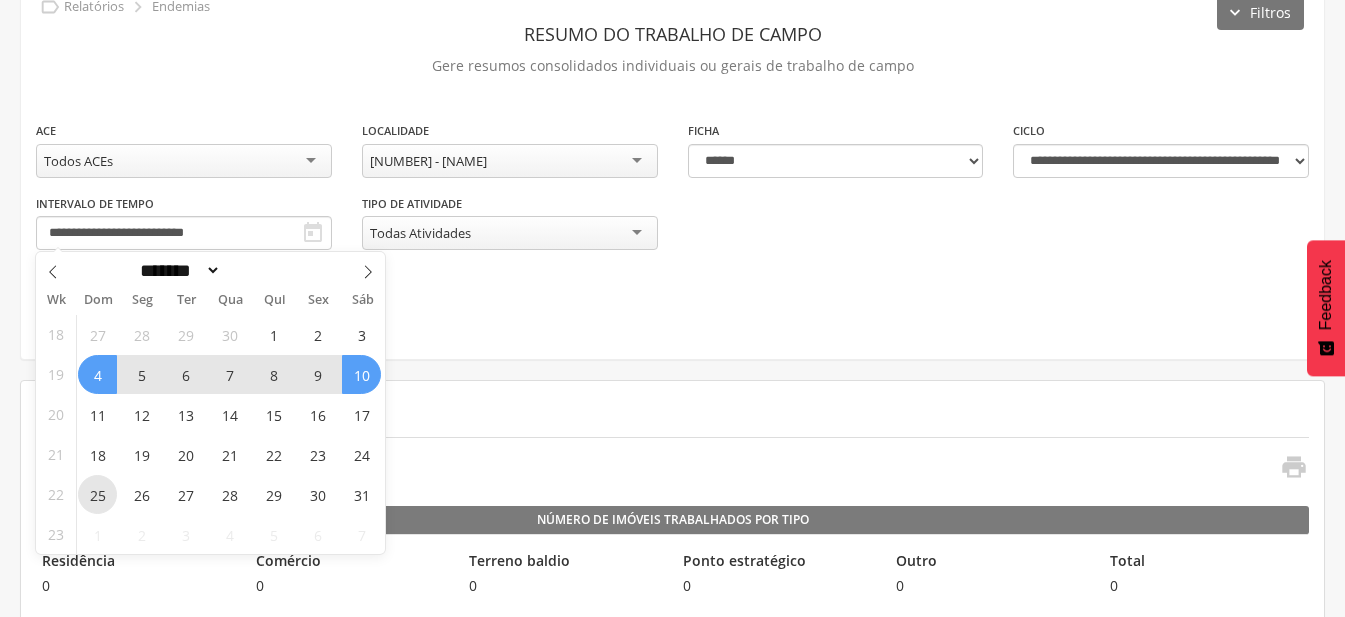 click on "25" at bounding box center (97, 494) 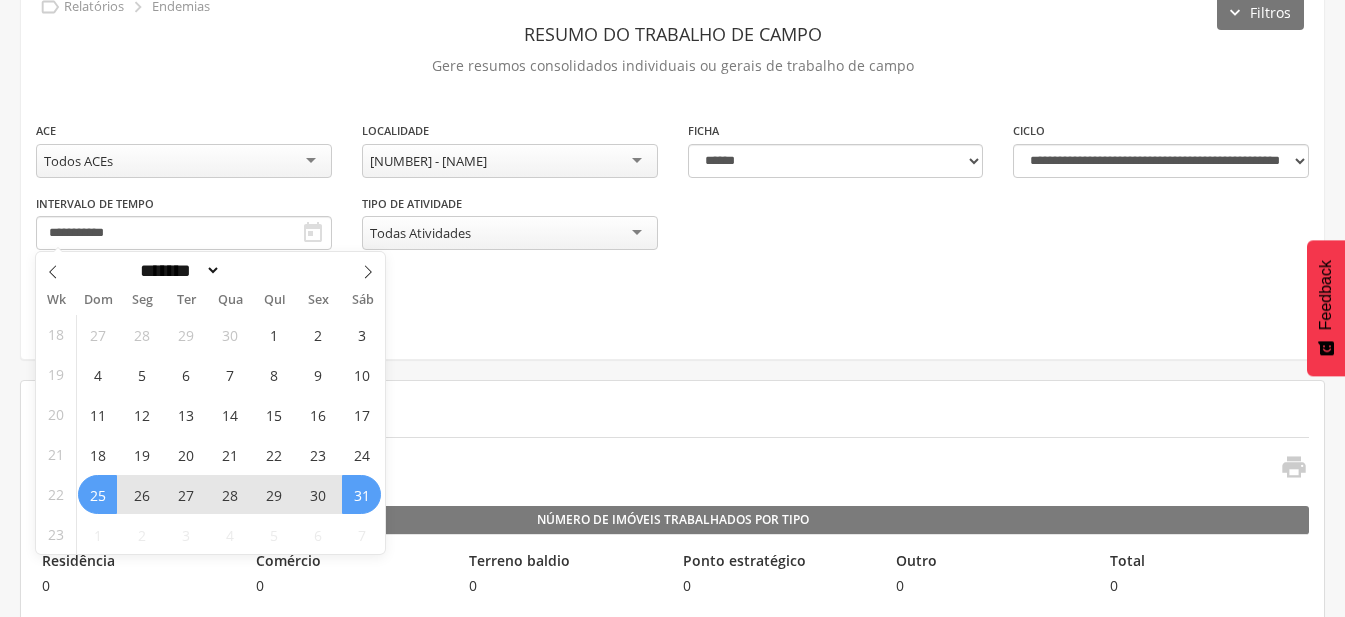 click on "31" at bounding box center (361, 494) 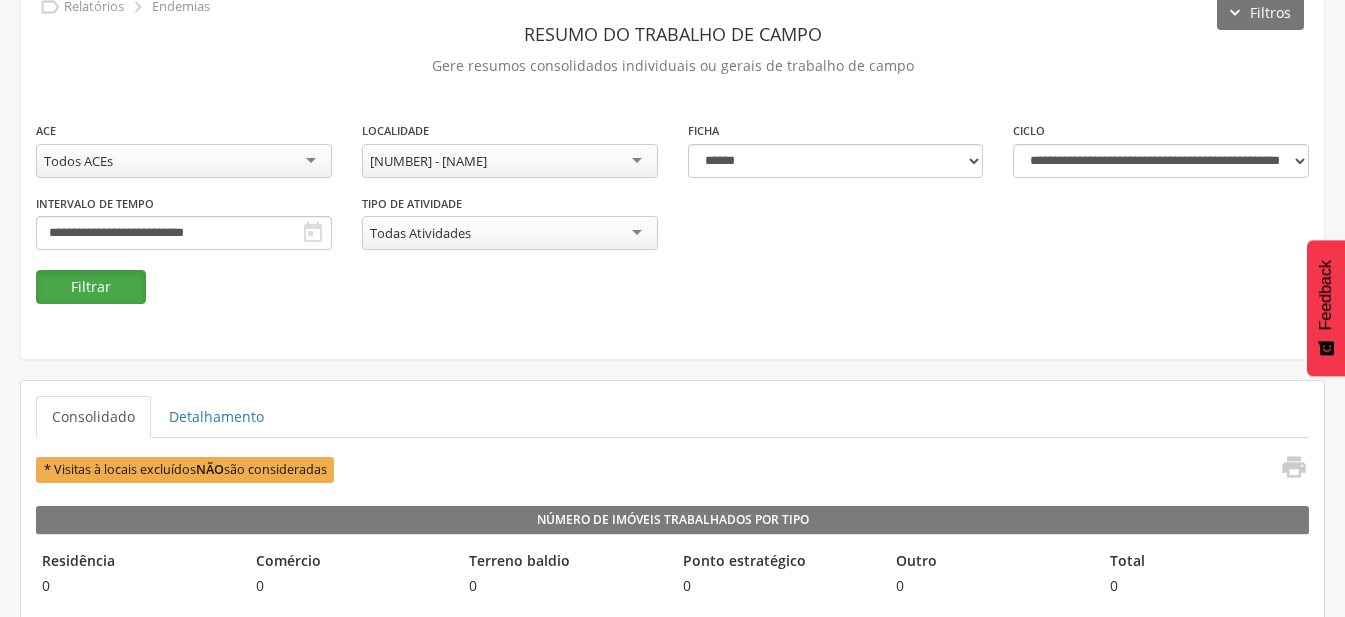 click on "Filtrar" at bounding box center (91, 287) 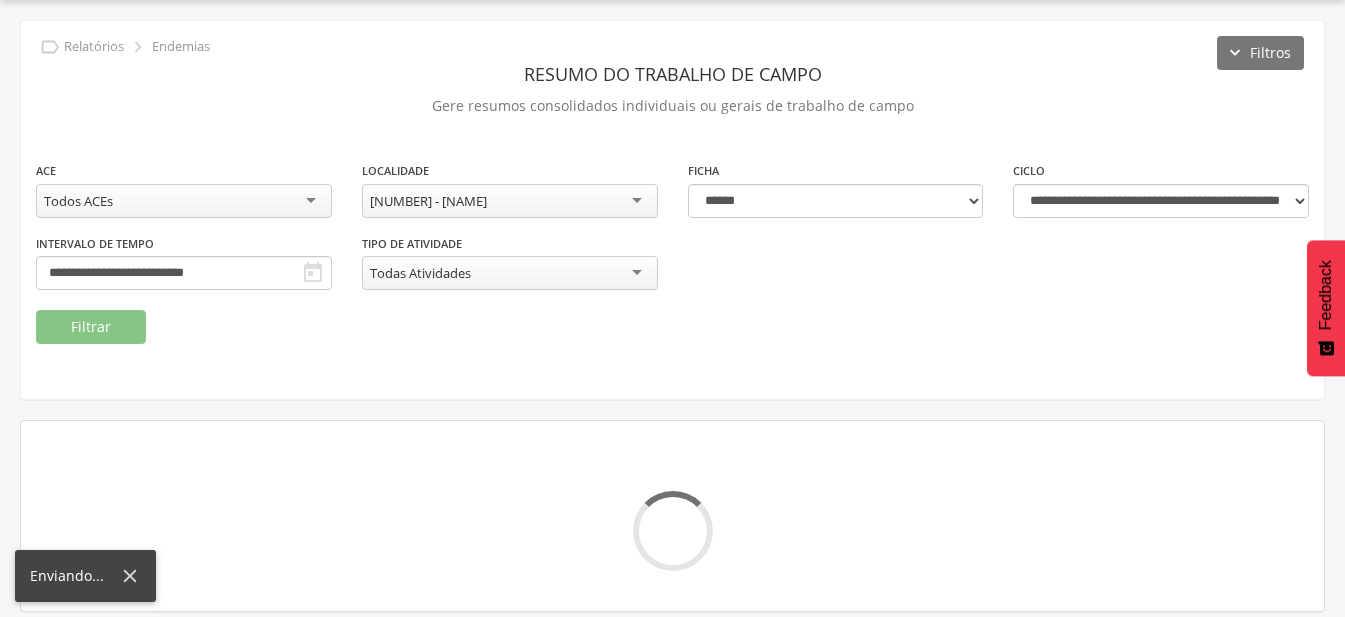 scroll, scrollTop: 100, scrollLeft: 0, axis: vertical 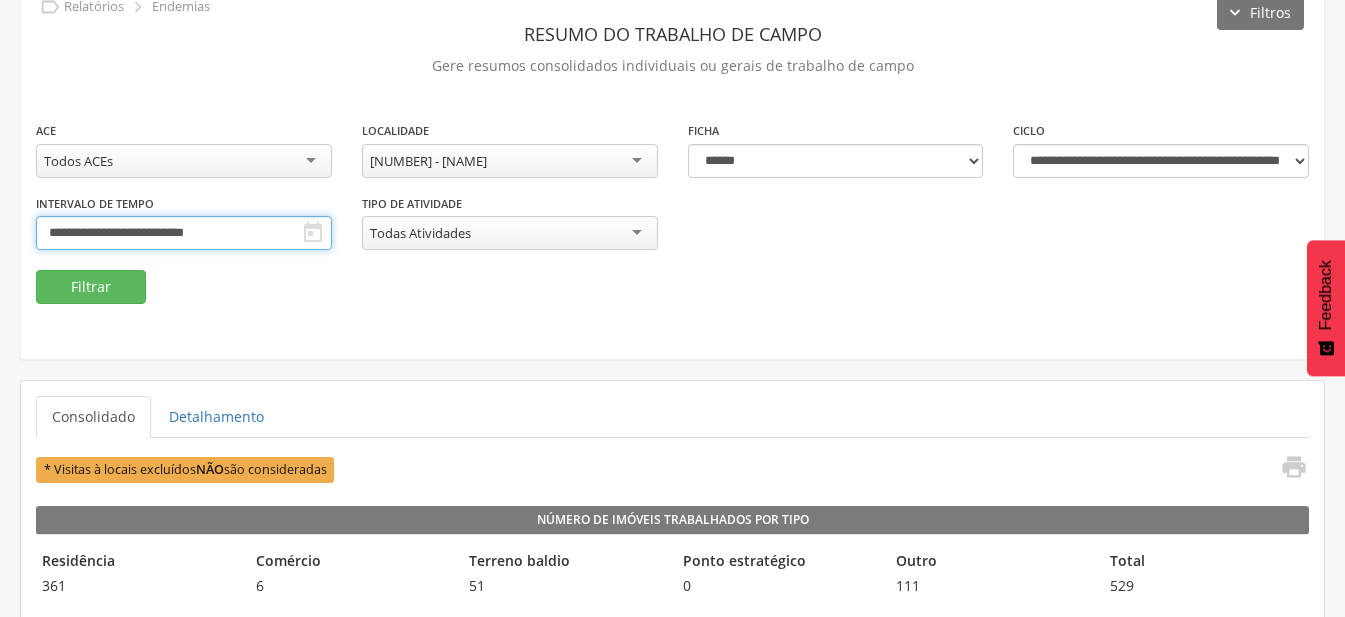 click on "**********" at bounding box center [184, 233] 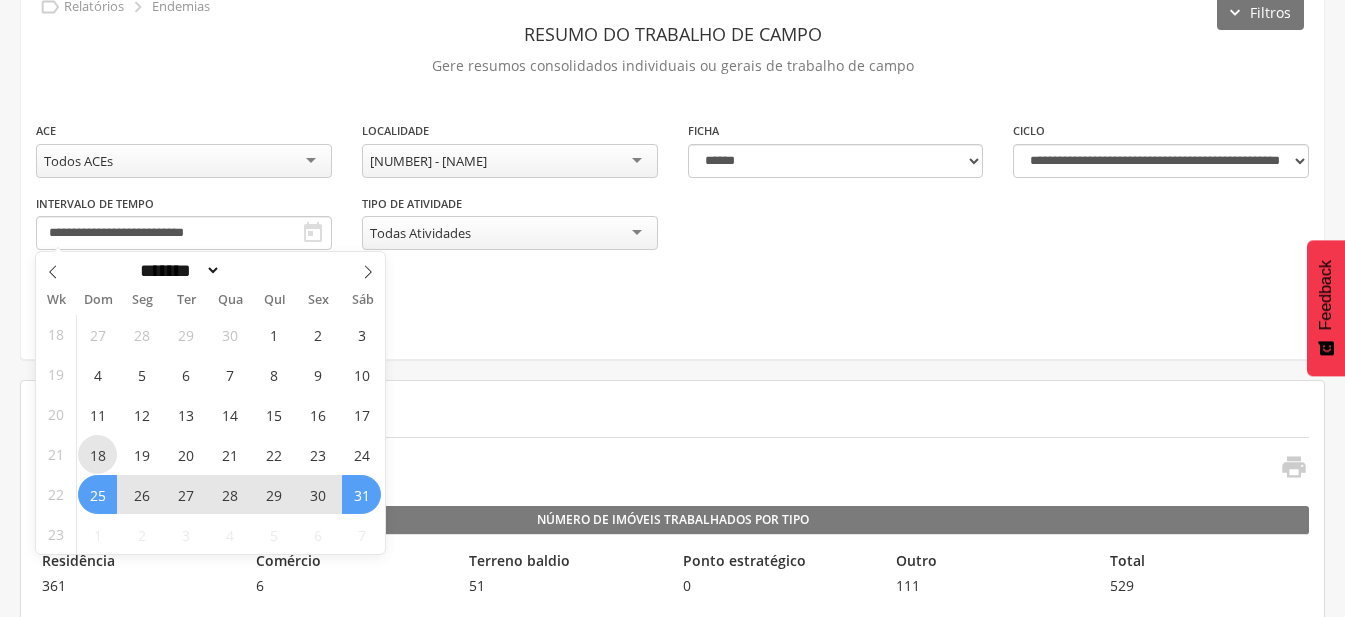 click on "18" at bounding box center (97, 454) 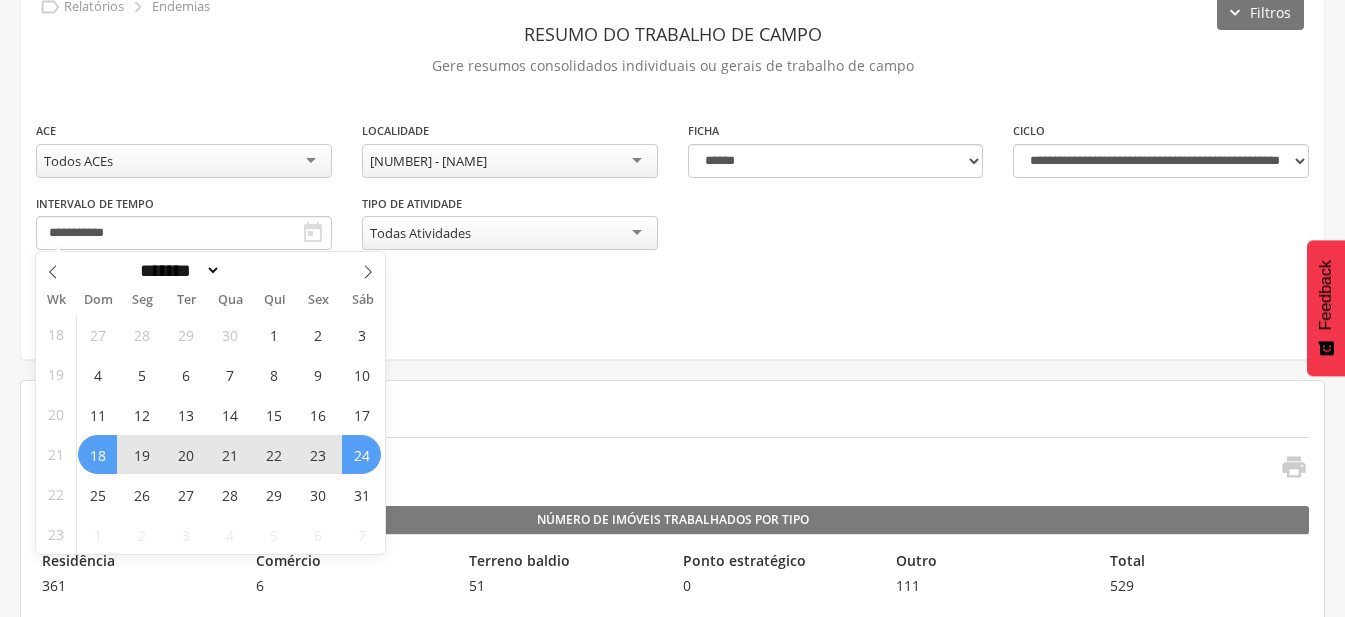 click on "24" at bounding box center [361, 454] 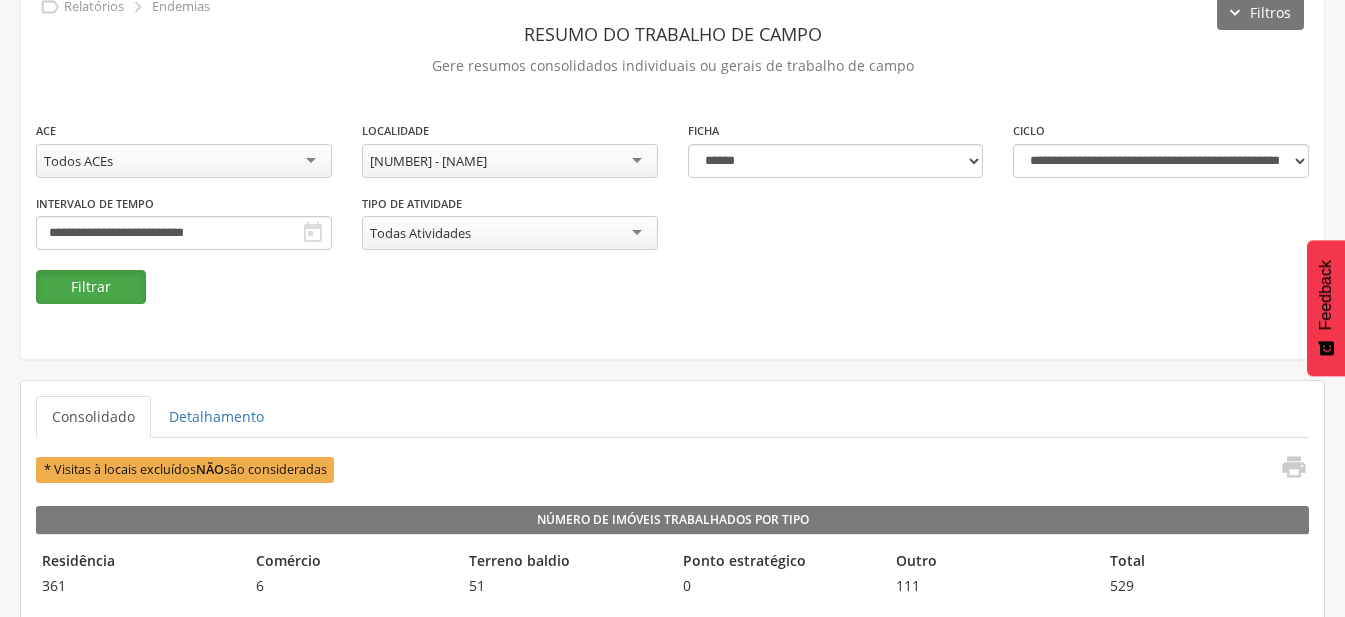 click on "Filtrar" at bounding box center (91, 287) 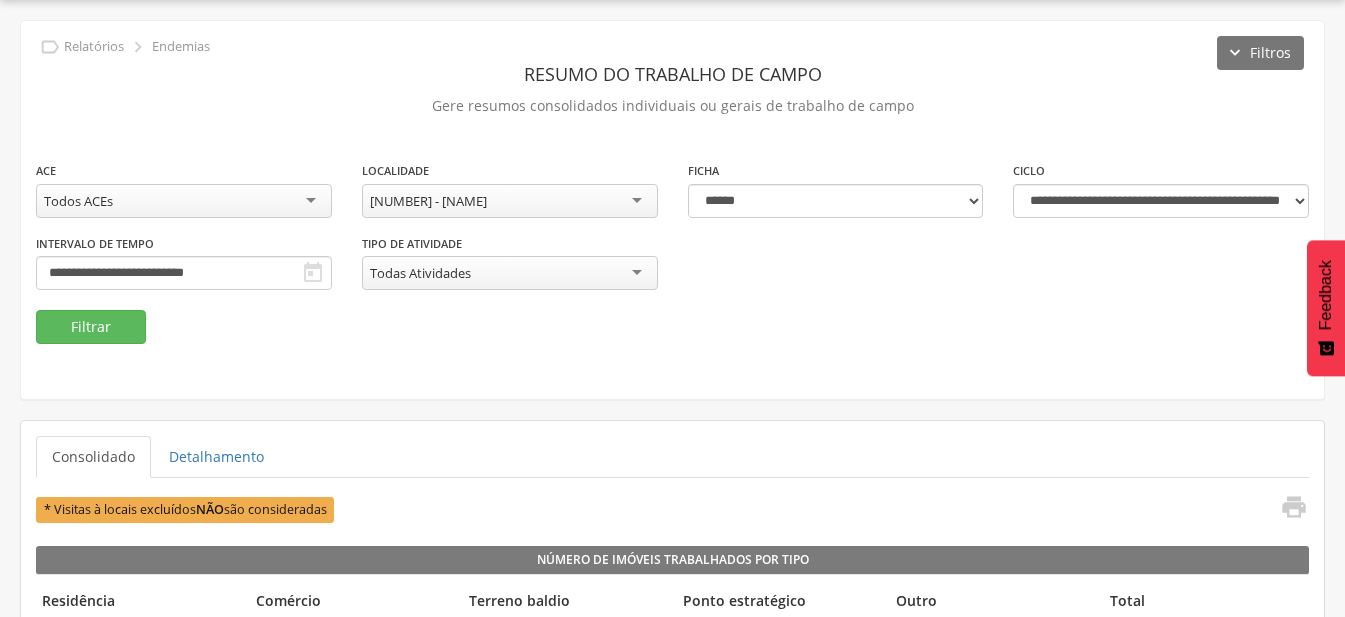 scroll, scrollTop: 100, scrollLeft: 0, axis: vertical 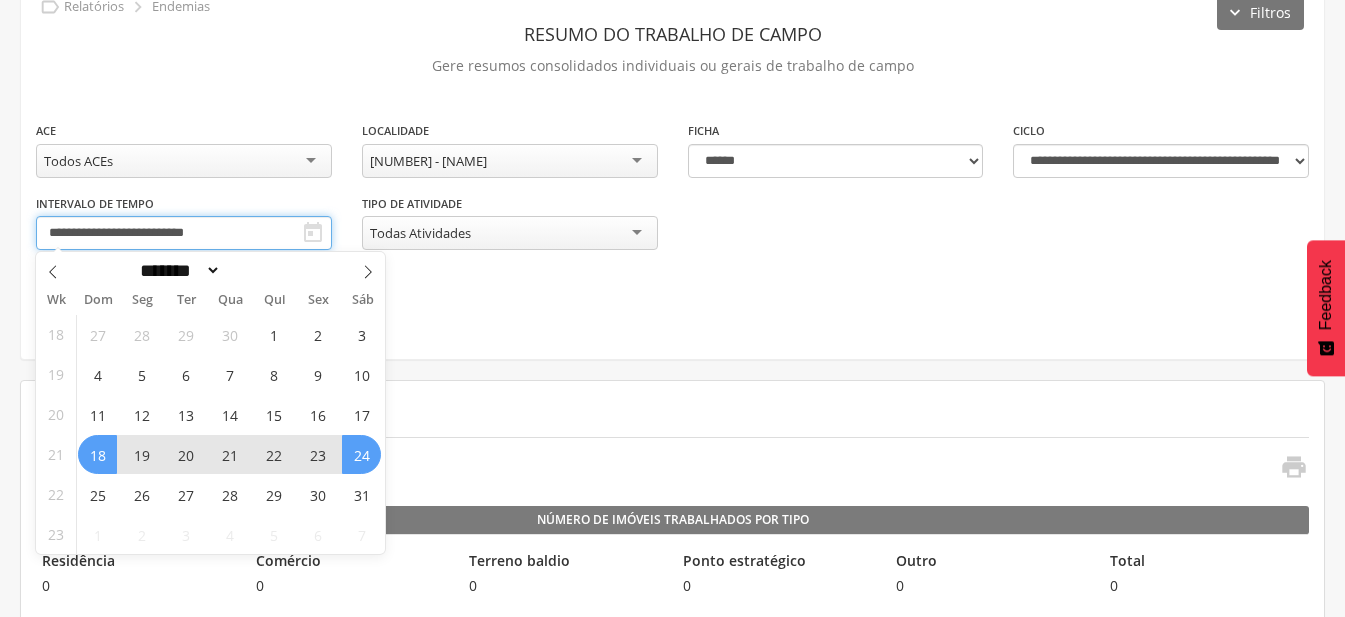 click on "**********" at bounding box center (184, 233) 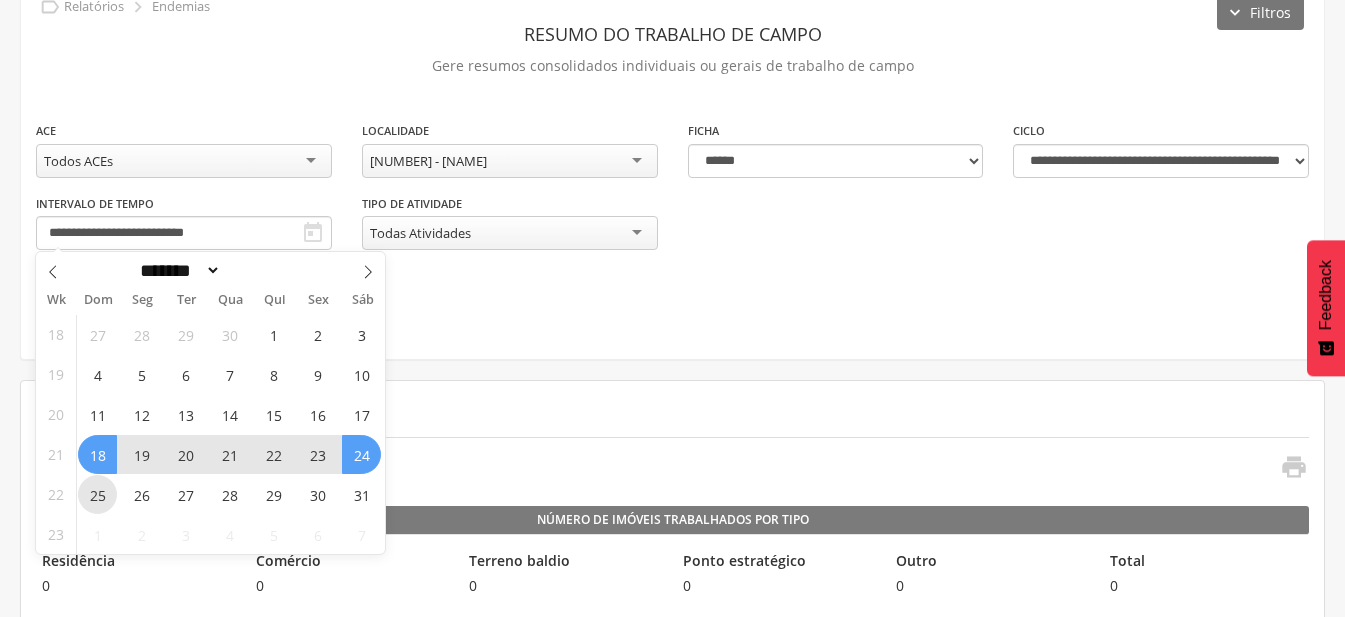 click on "25" at bounding box center [97, 494] 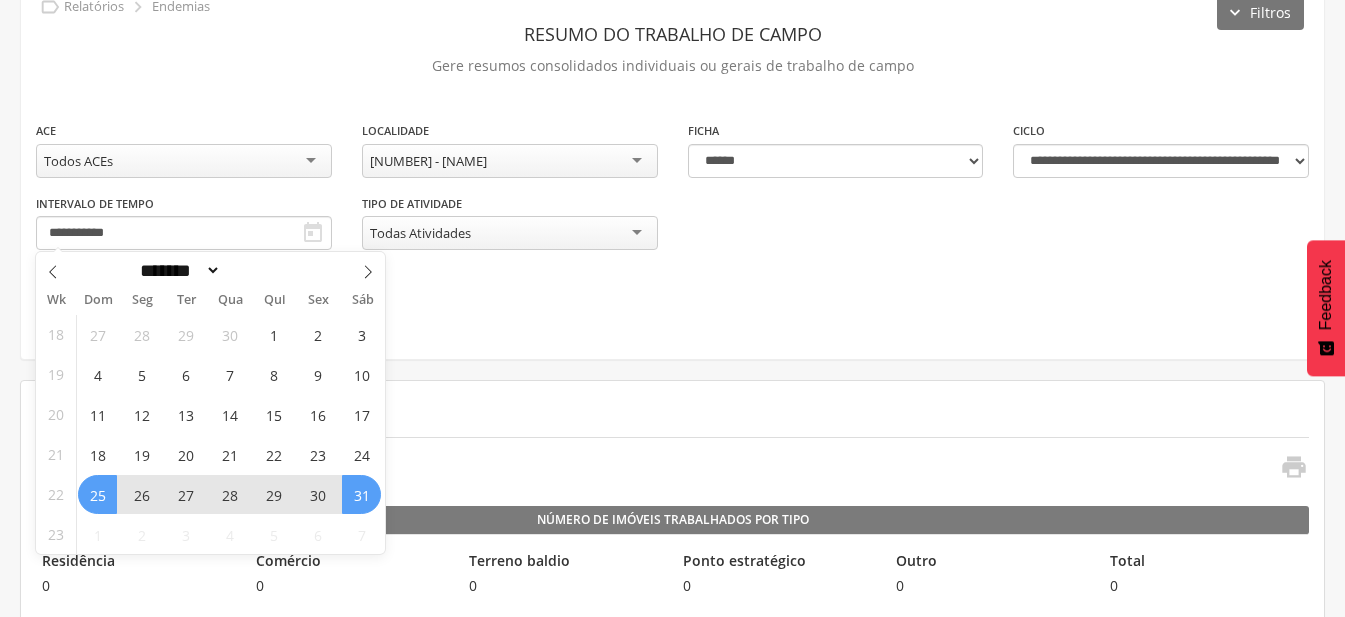 click on "31" at bounding box center (361, 494) 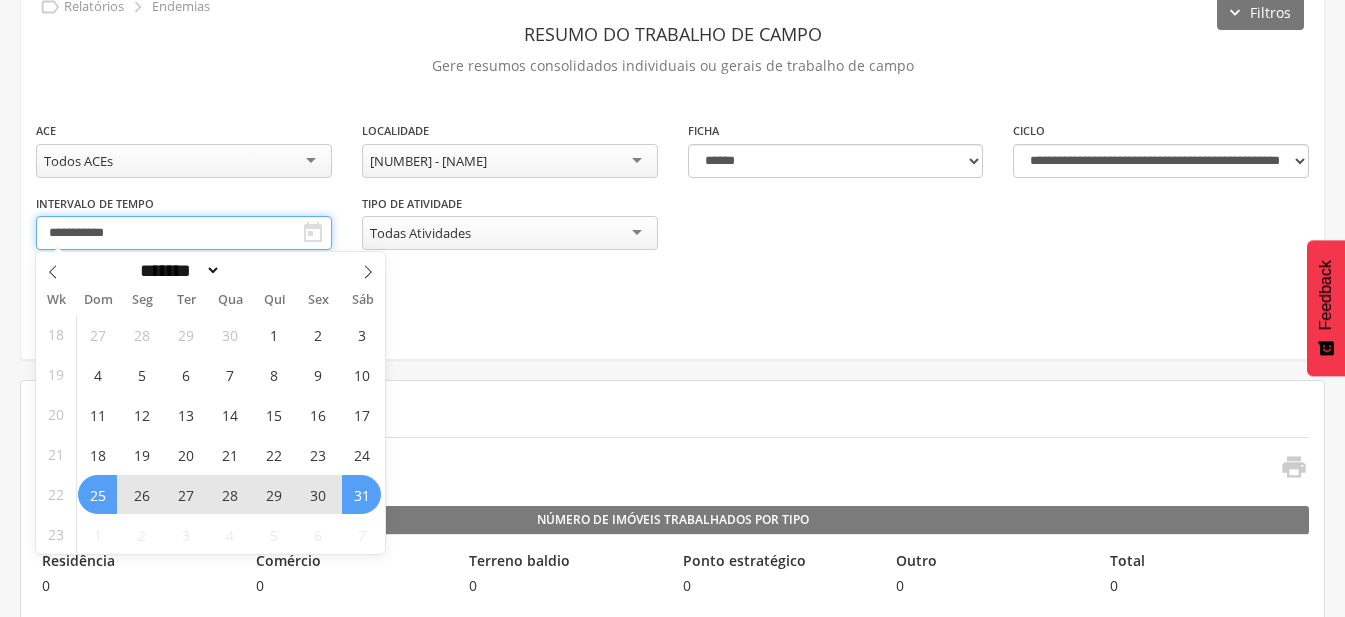type on "**********" 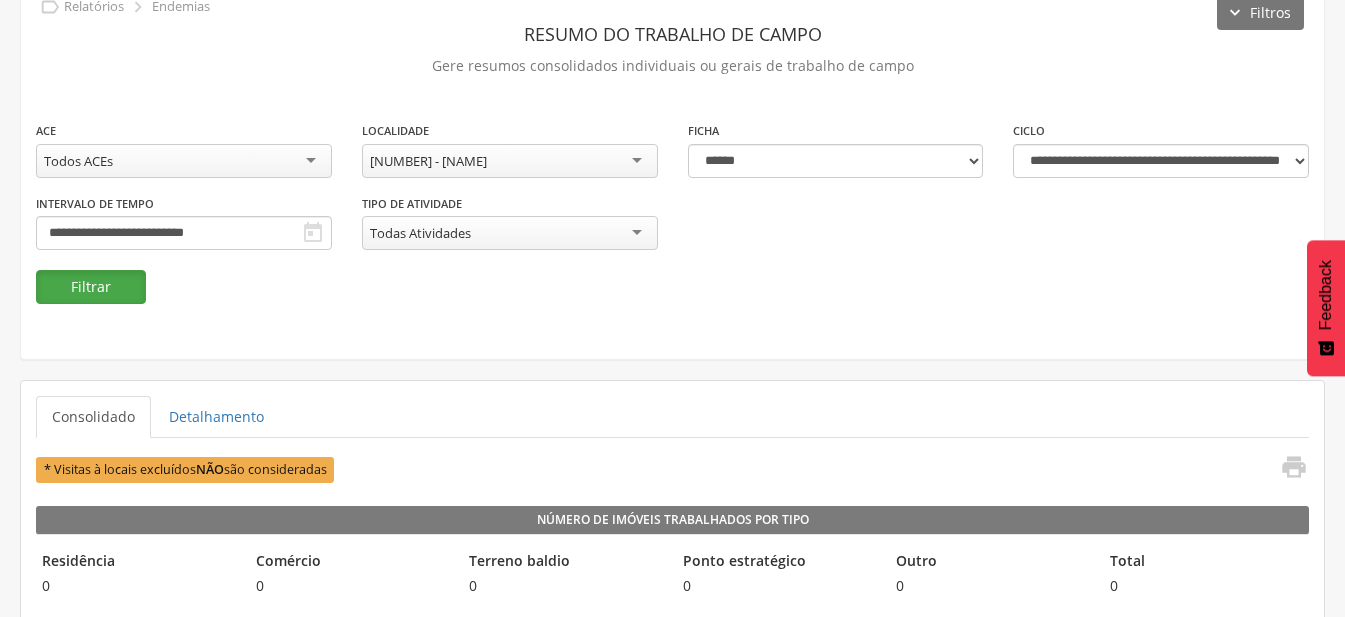 click on "Filtrar" at bounding box center [91, 287] 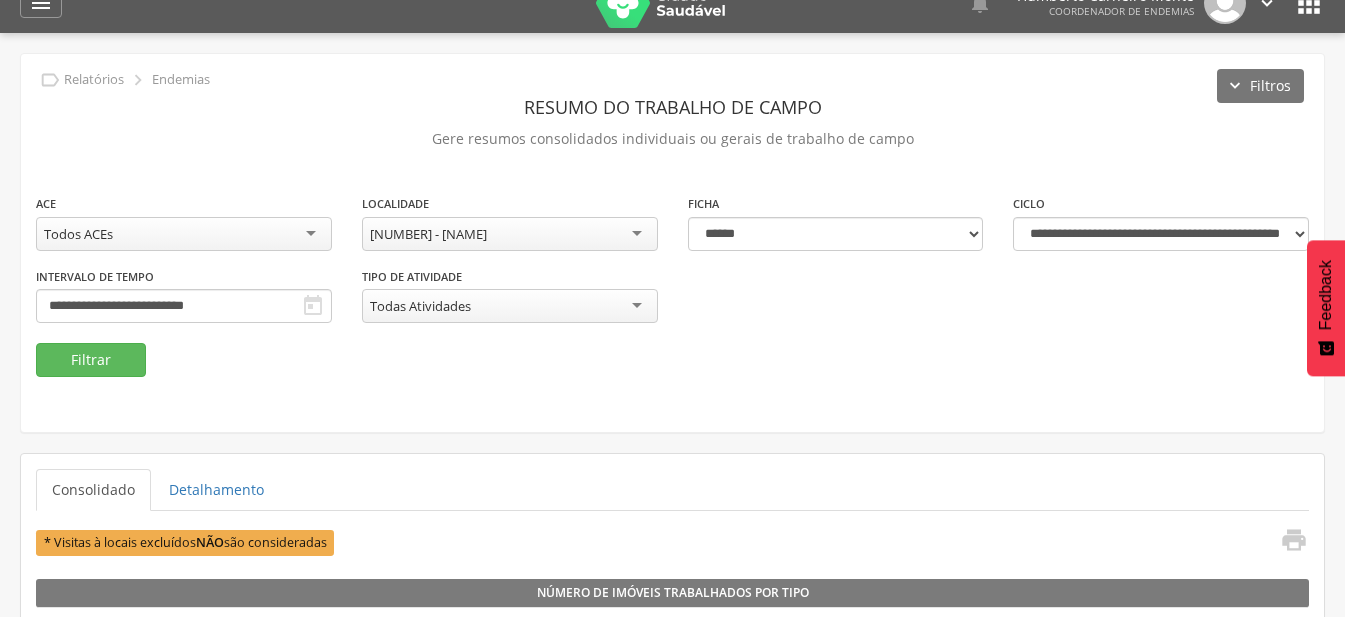 scroll, scrollTop: 0, scrollLeft: 0, axis: both 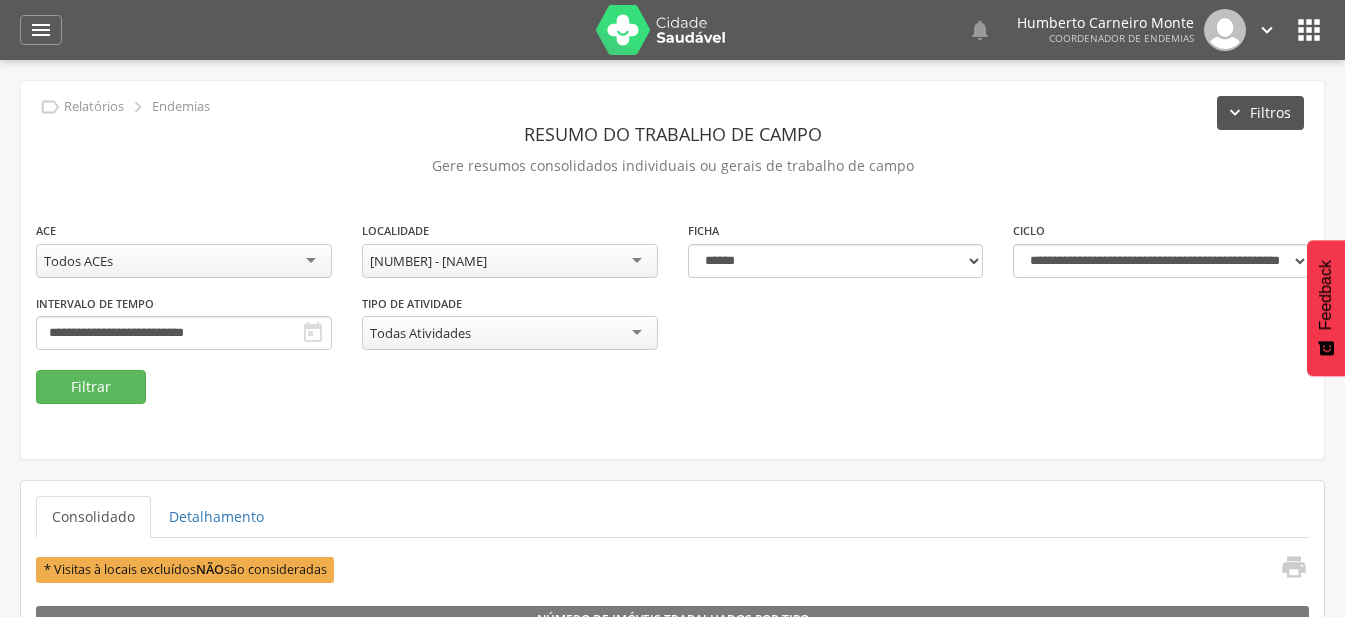 click on "Filtros" at bounding box center [1260, 113] 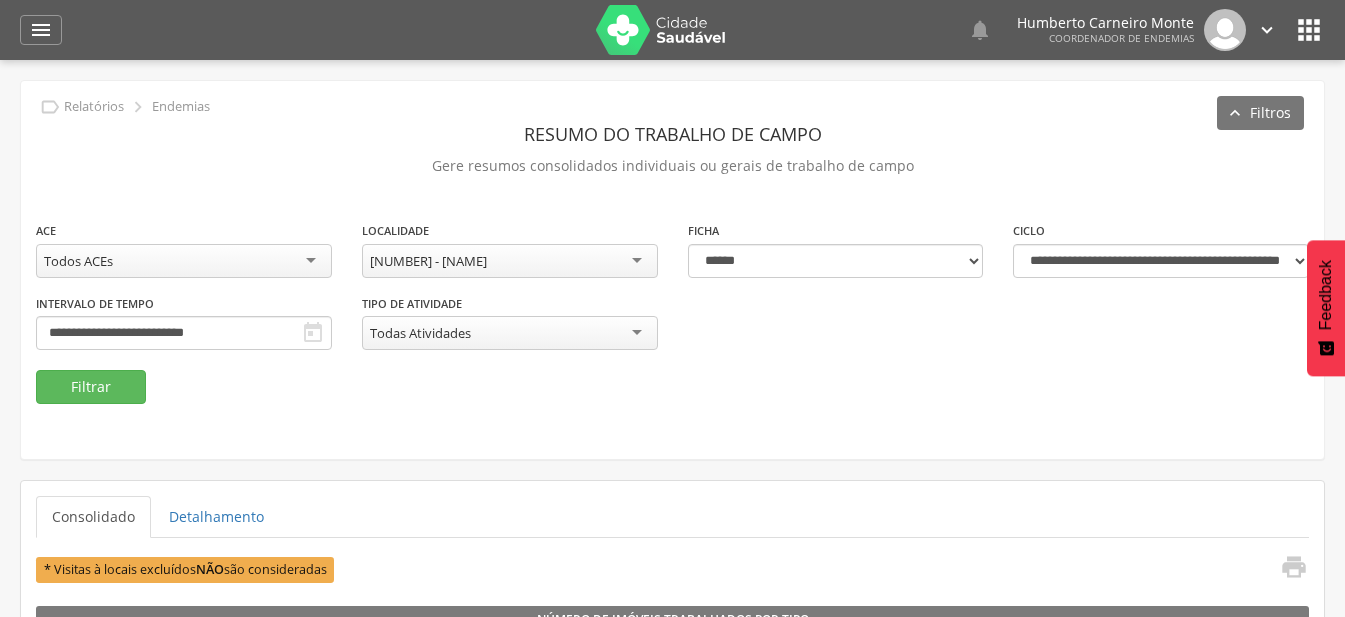 click on "" at bounding box center (1267, 30) 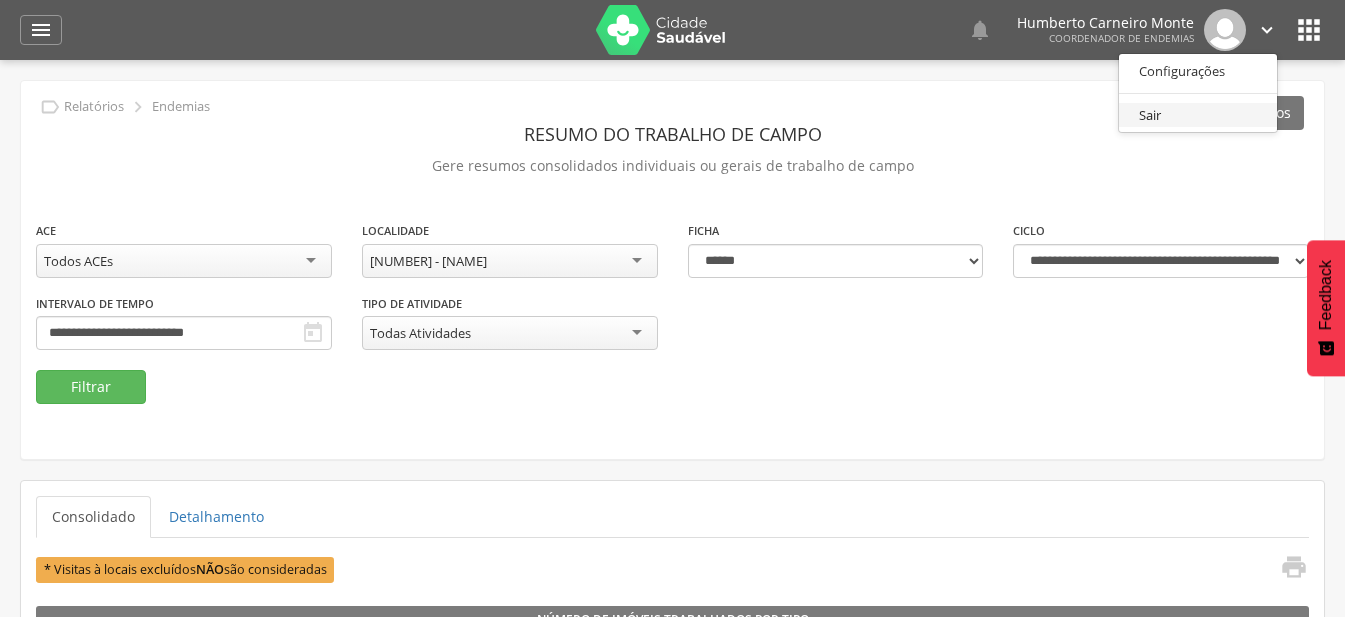 click on "Sair" at bounding box center [1198, 115] 